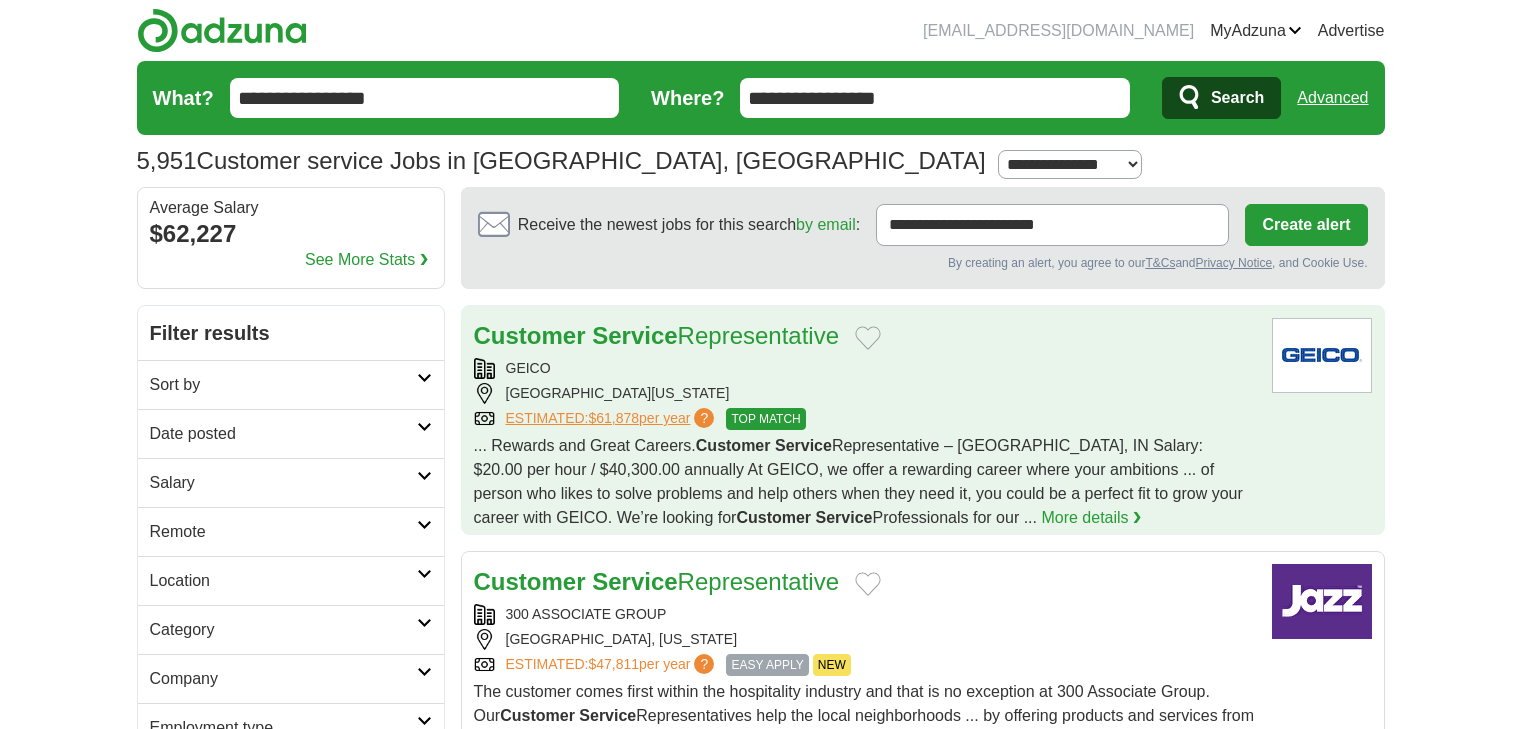 scroll, scrollTop: 0, scrollLeft: 0, axis: both 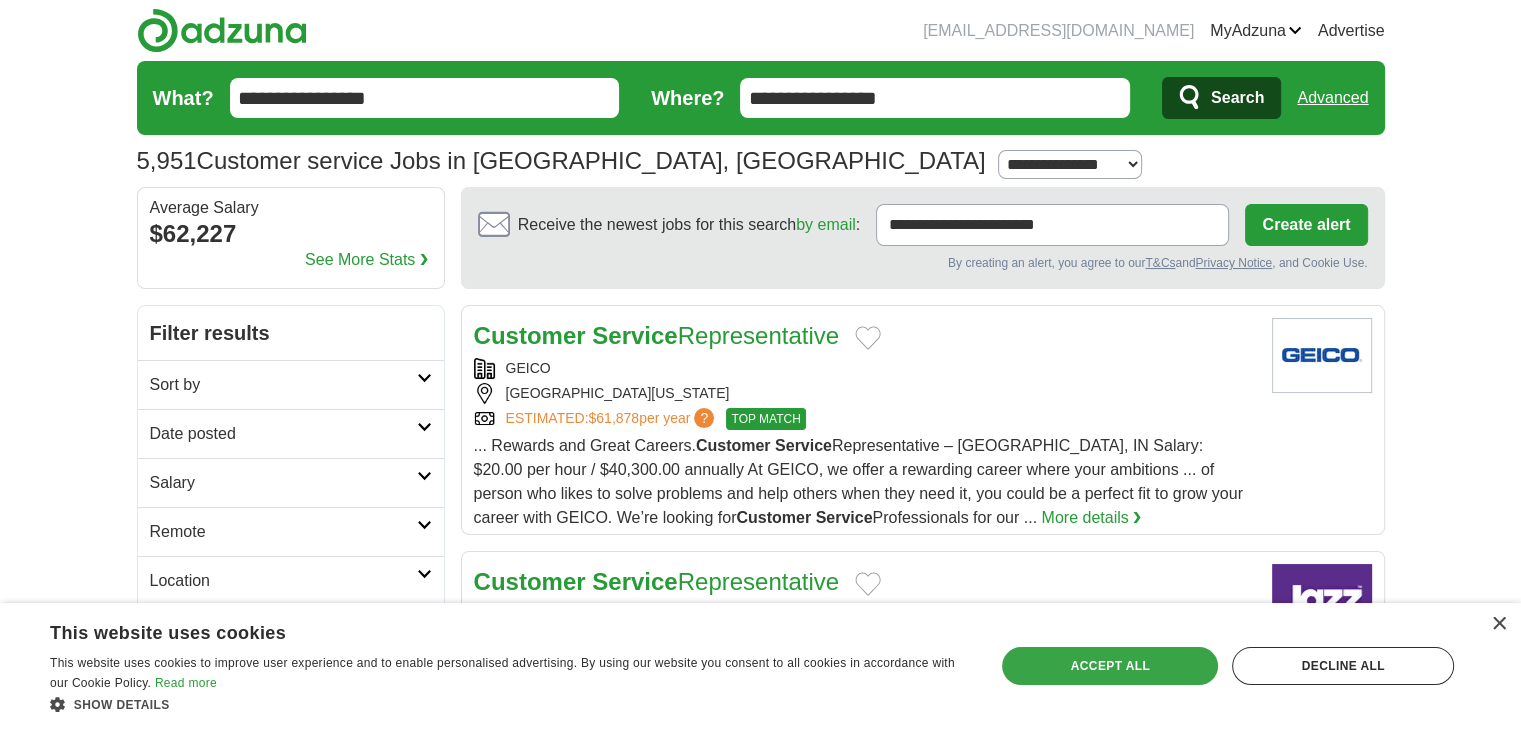 click on "Accept all" at bounding box center (1110, 666) 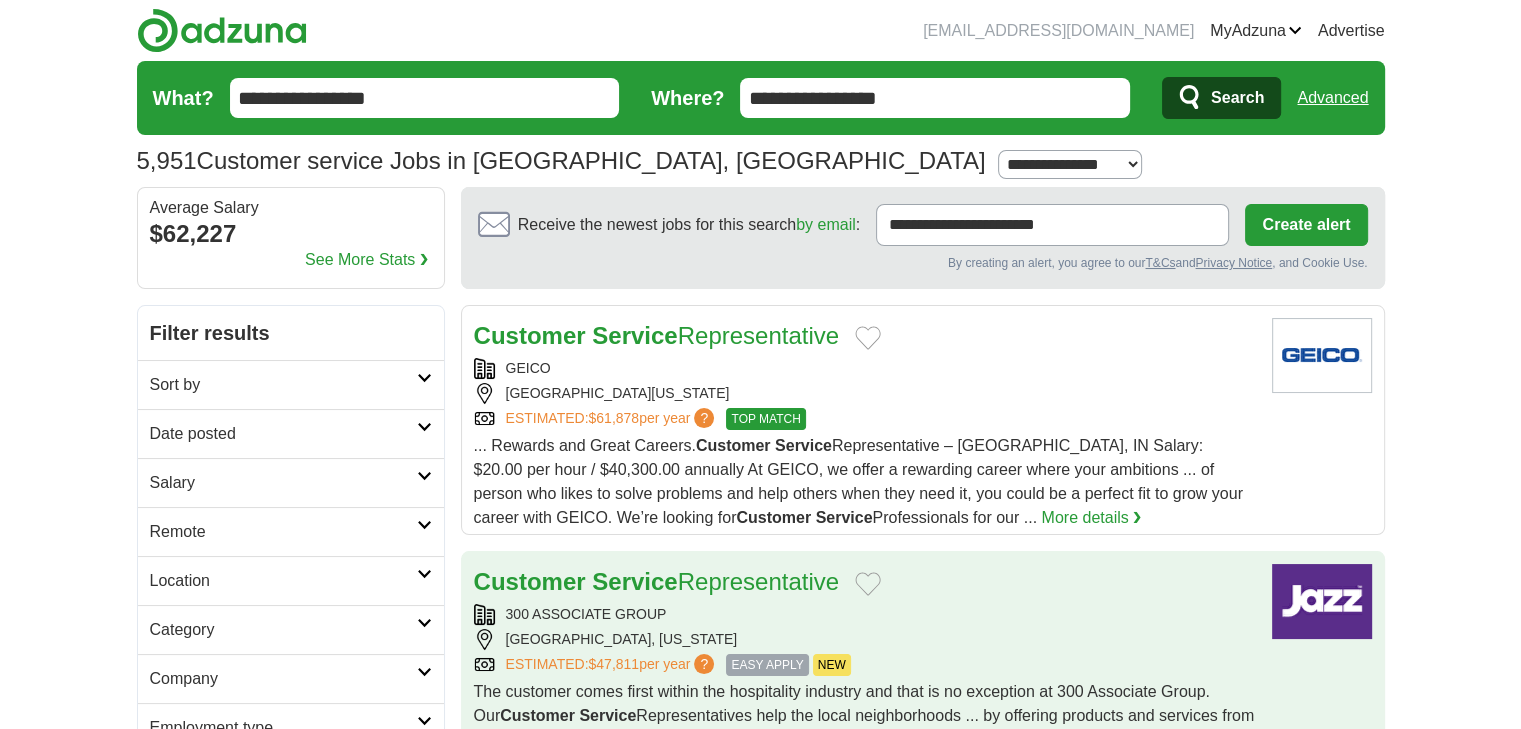 click on "Customer   Service  Representative
300 ASSOCIATE GROUP
INDIANAPOLIS, INDIANA
ESTIMATED:
$47,811
per year
?
EASY APPLY NEW
EASY APPLY NEW
The customer comes first within the hospitality industry and that is no exception at 300 Associate Group. Our" at bounding box center [865, 670] 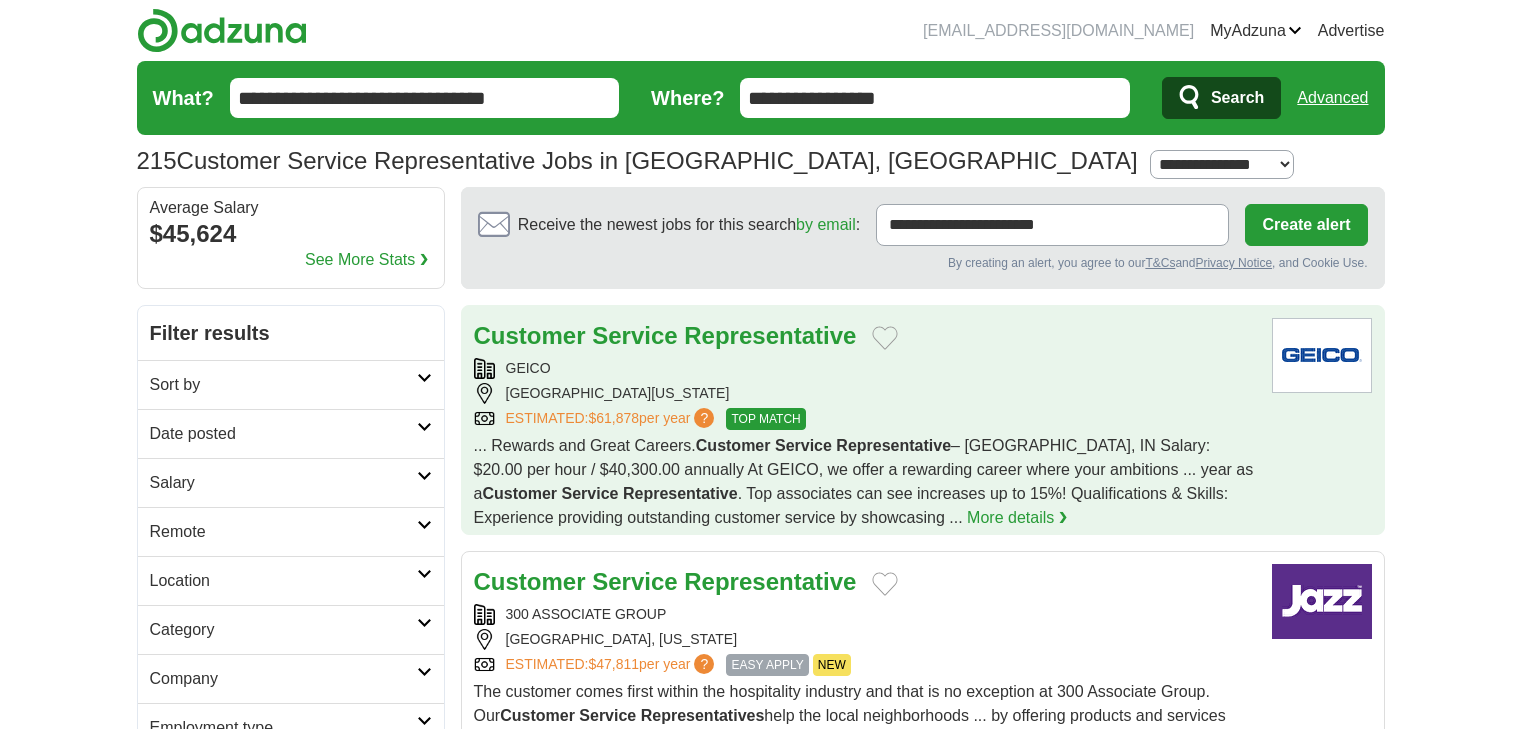 scroll, scrollTop: 0, scrollLeft: 0, axis: both 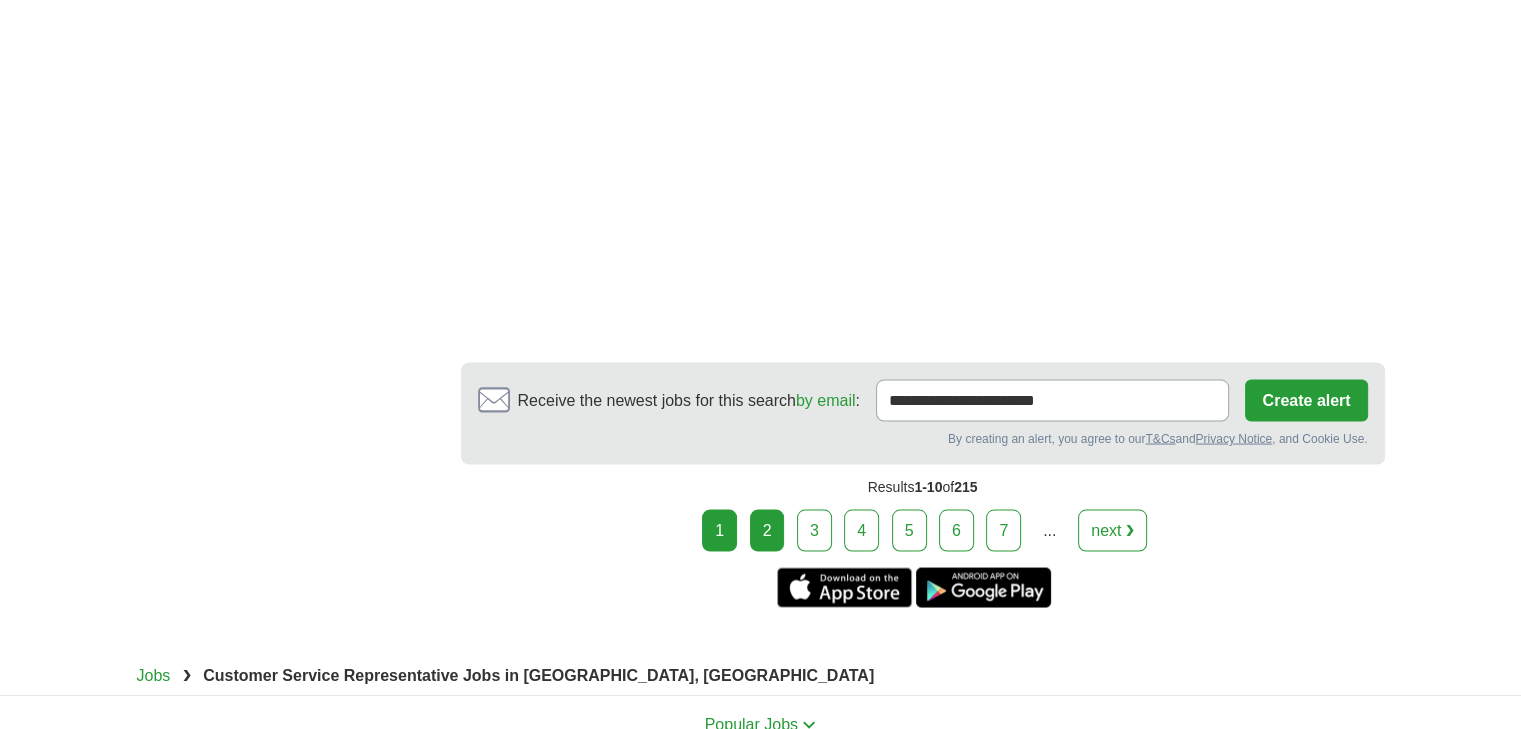 click on "2" at bounding box center (767, 530) 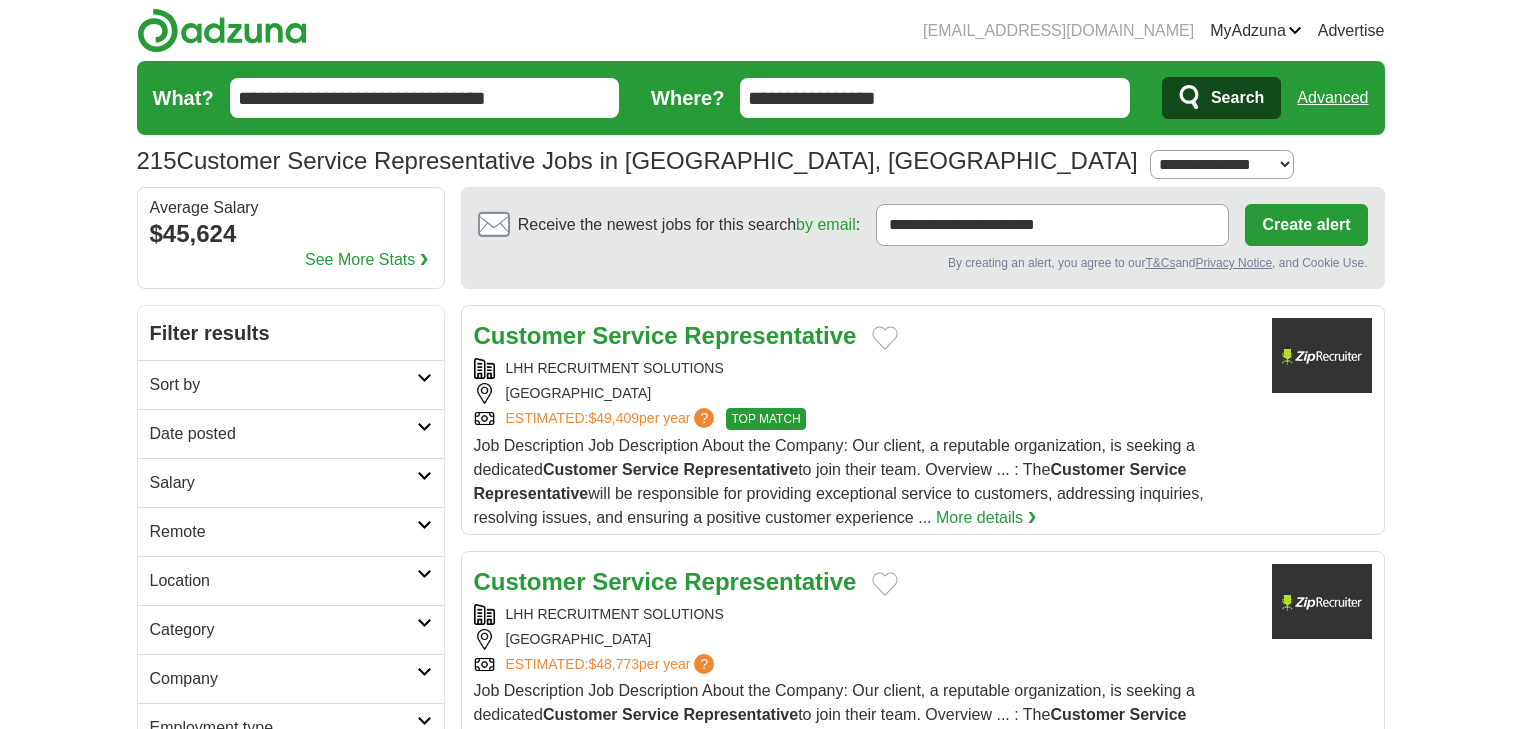 scroll, scrollTop: 0, scrollLeft: 0, axis: both 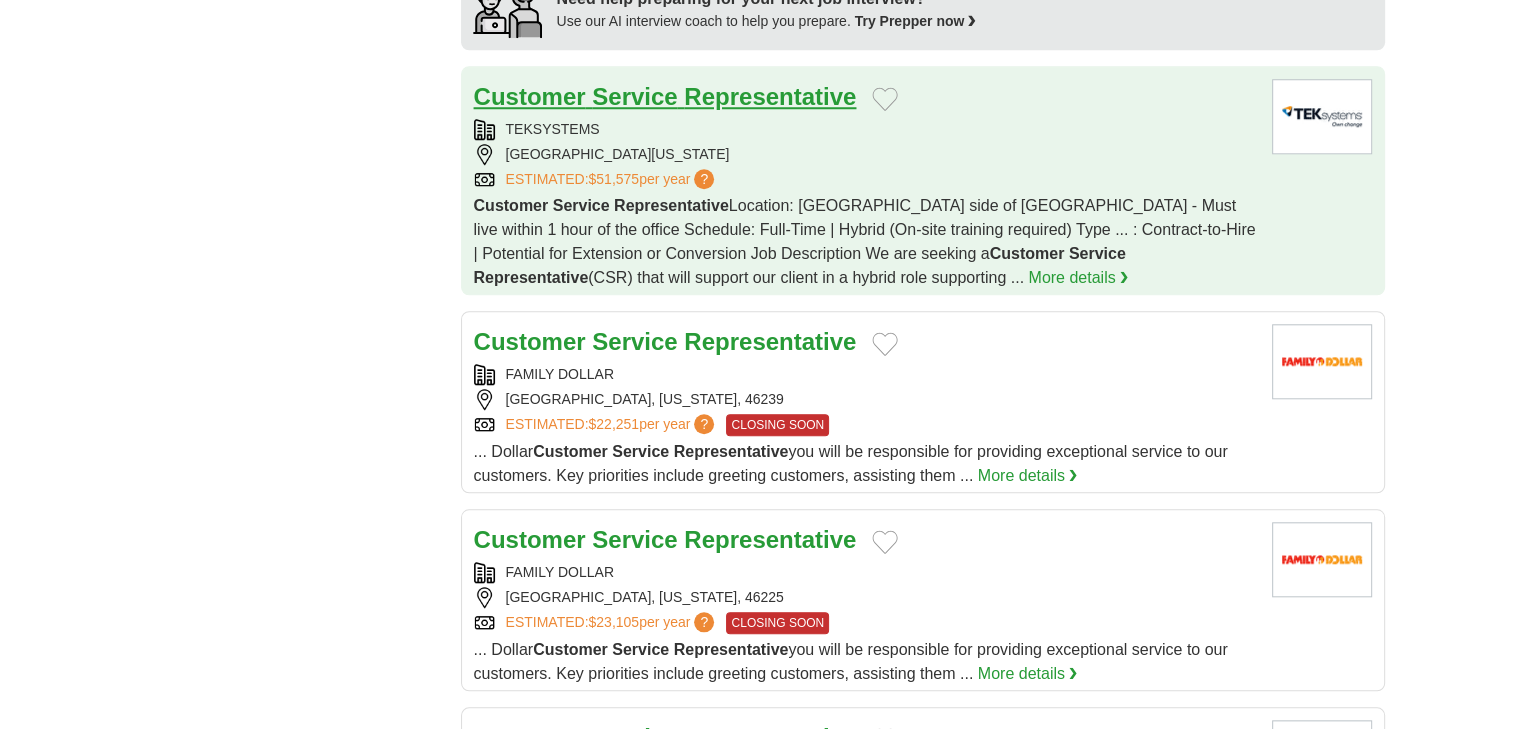 click on "Service" at bounding box center (634, 96) 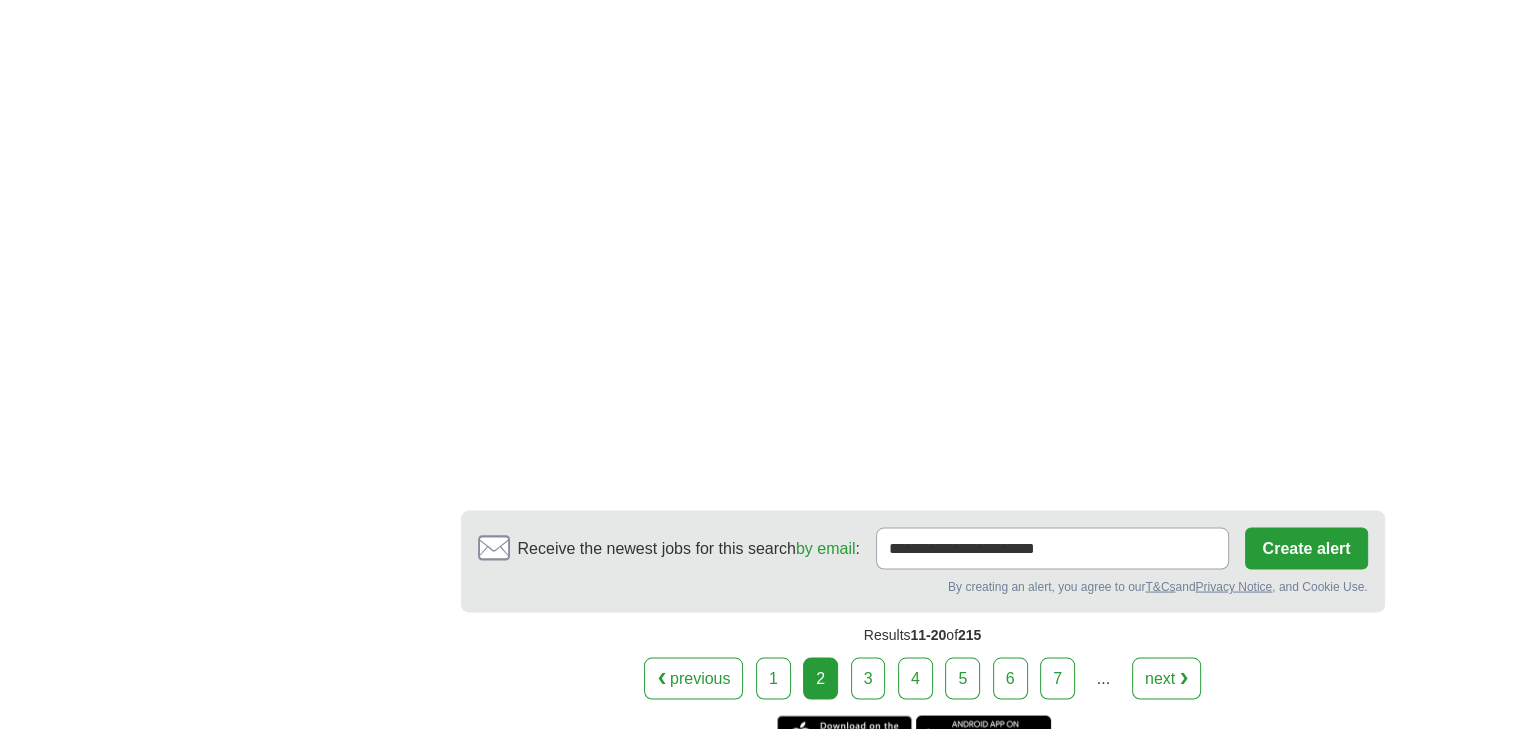 scroll, scrollTop: 3671, scrollLeft: 0, axis: vertical 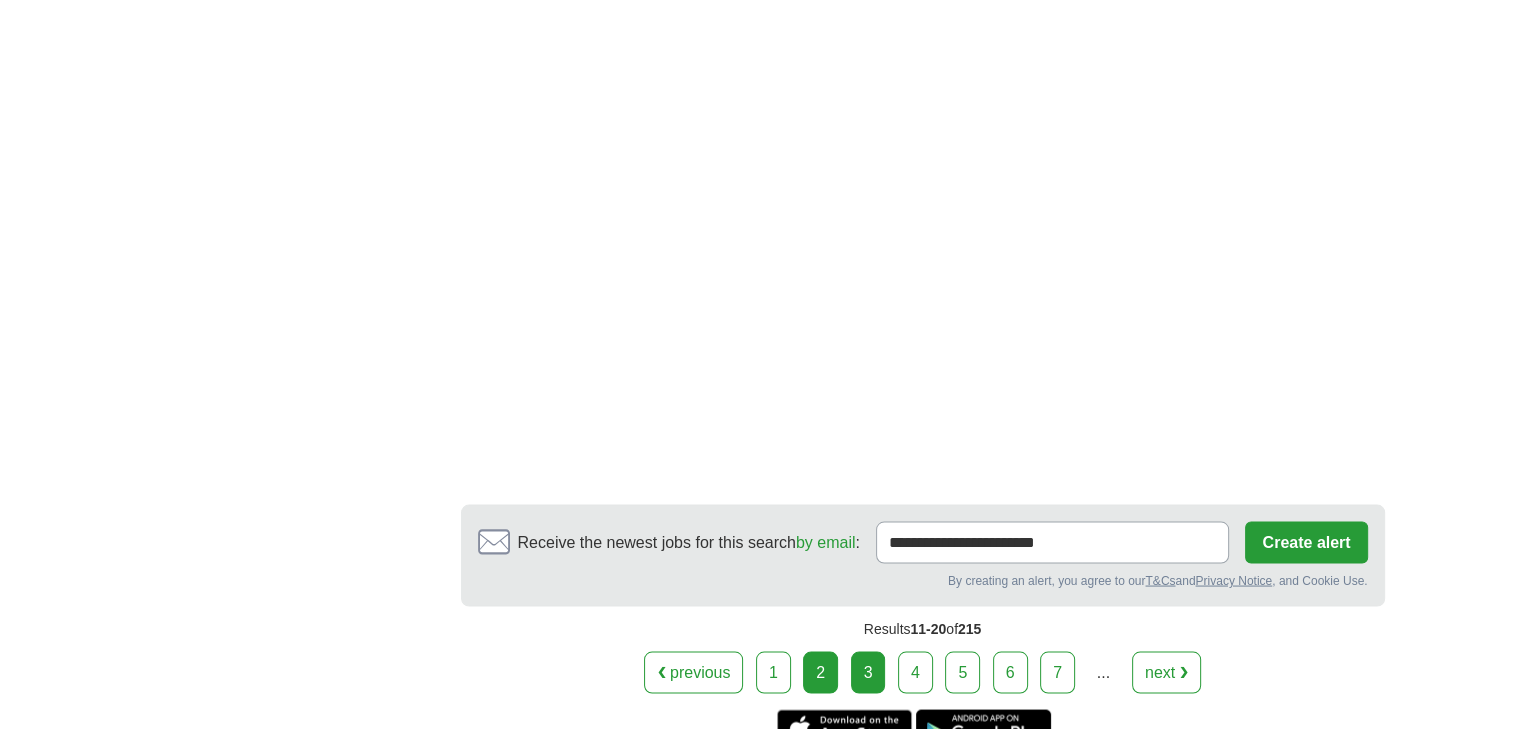 click on "3" at bounding box center [868, 672] 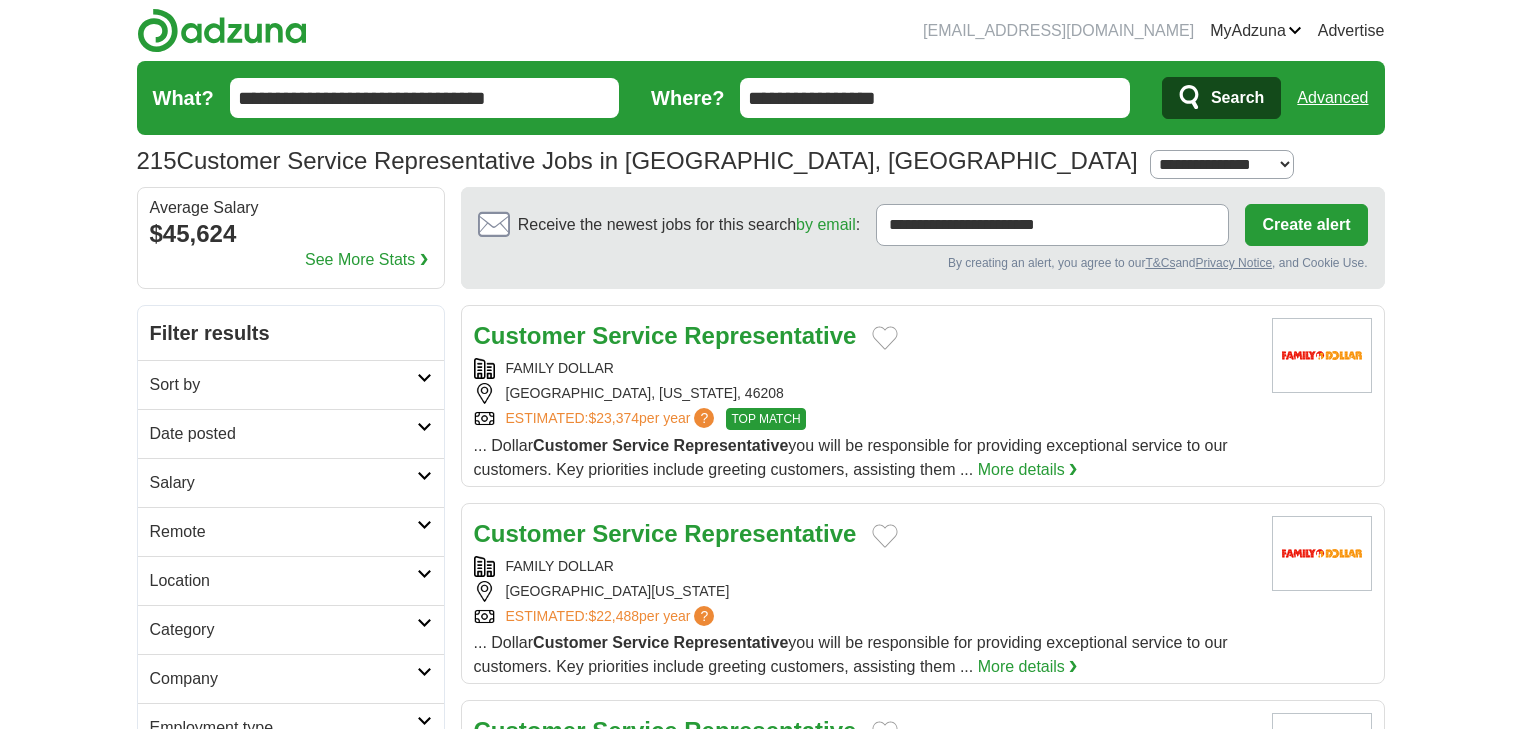 scroll, scrollTop: 0, scrollLeft: 0, axis: both 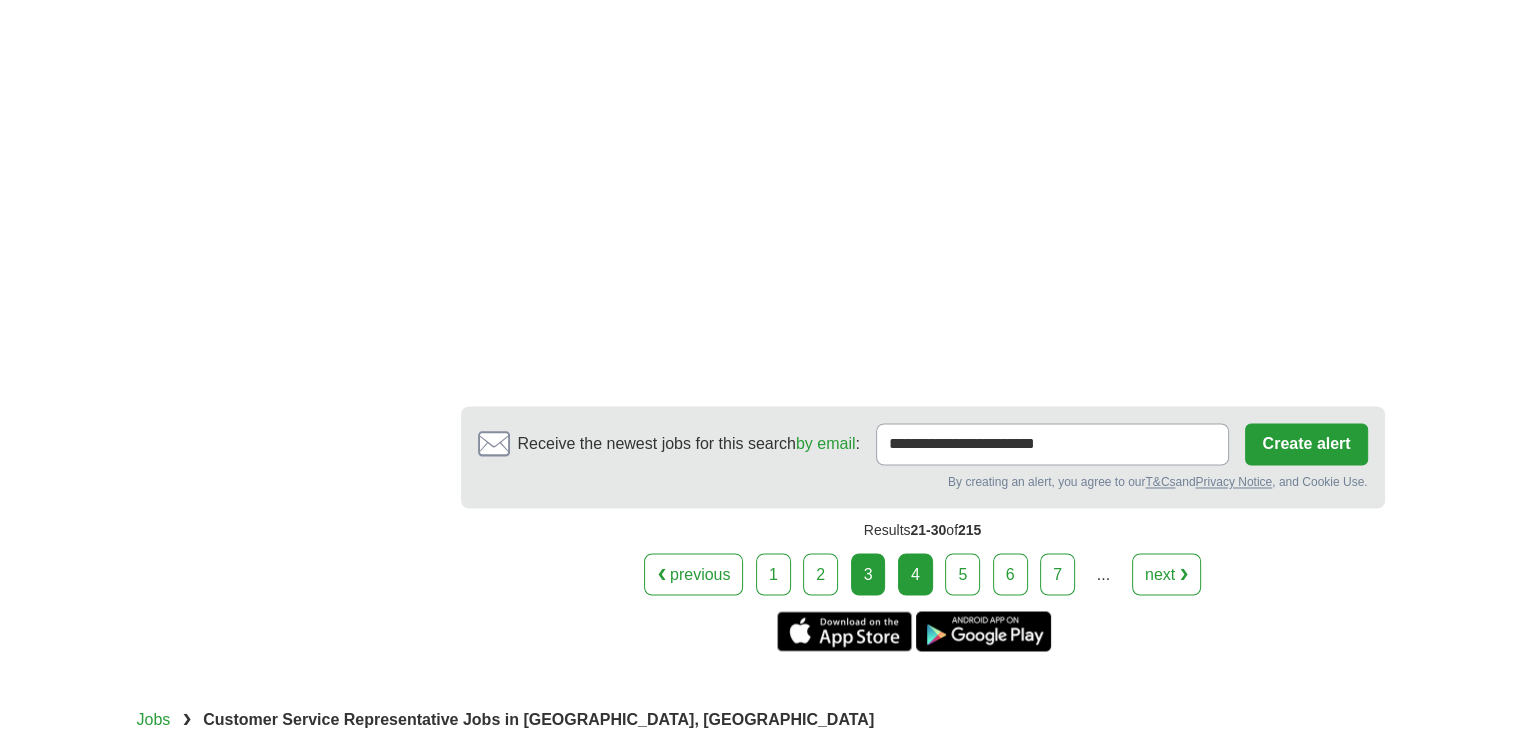 click on "4" at bounding box center (915, 574) 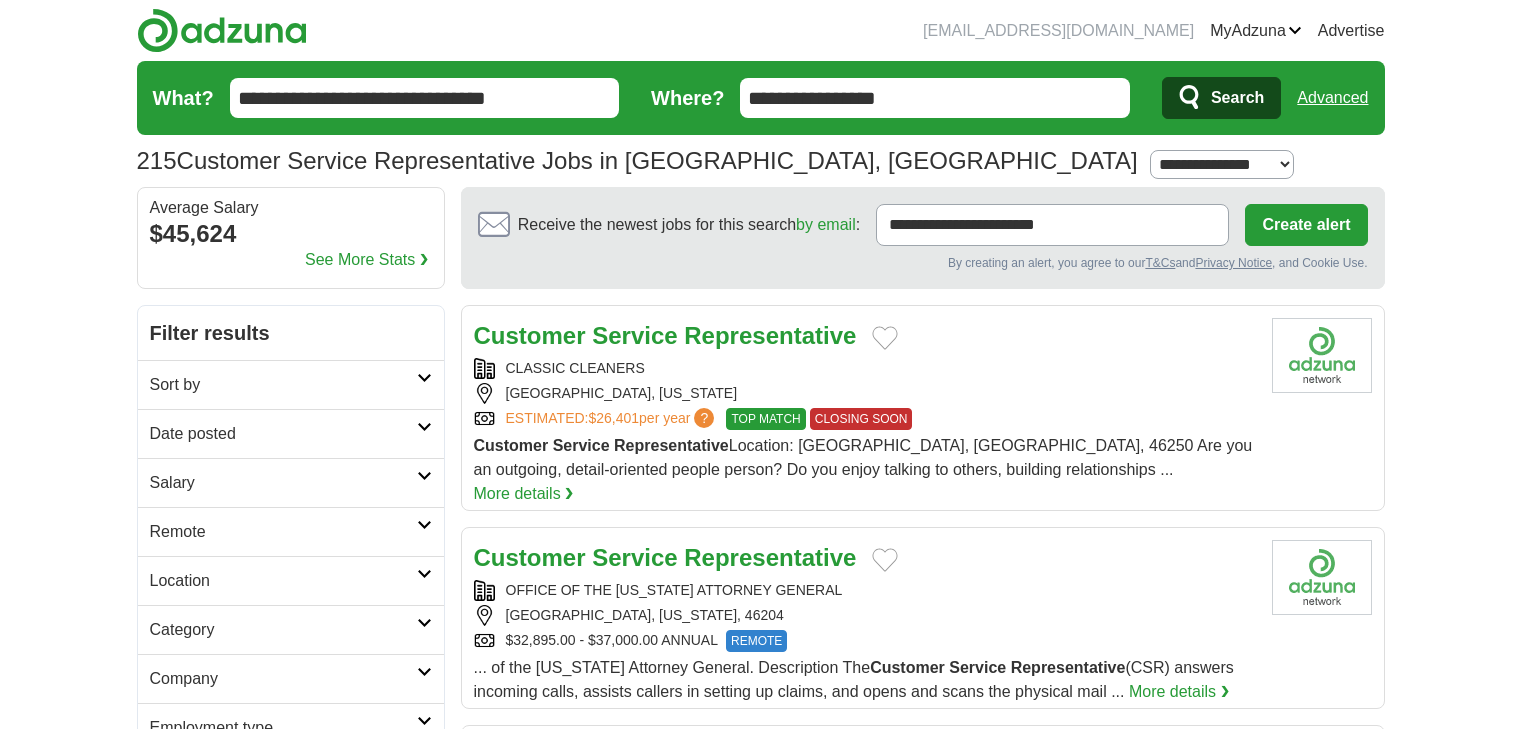 scroll, scrollTop: 0, scrollLeft: 0, axis: both 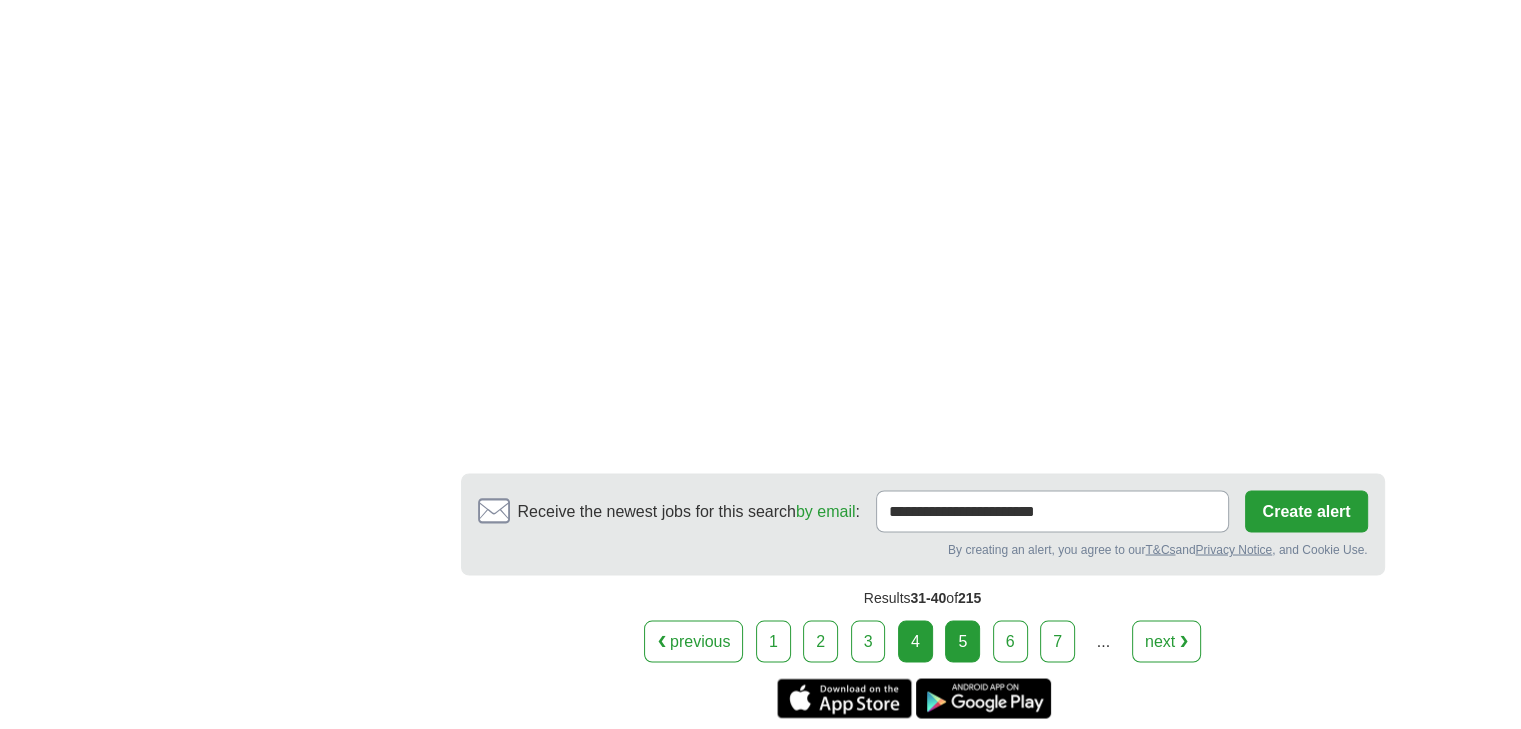click on "5" at bounding box center (962, 641) 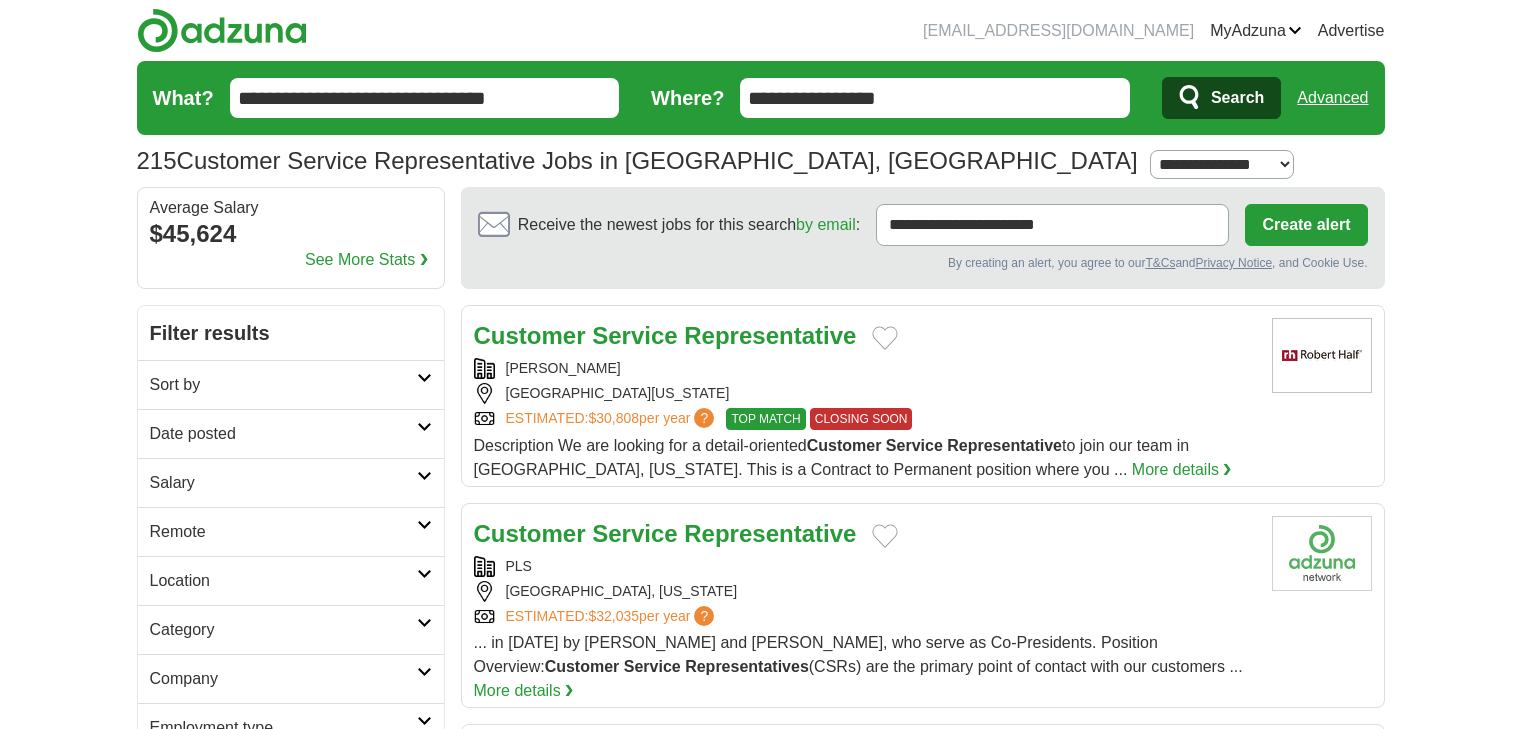 scroll, scrollTop: 0, scrollLeft: 0, axis: both 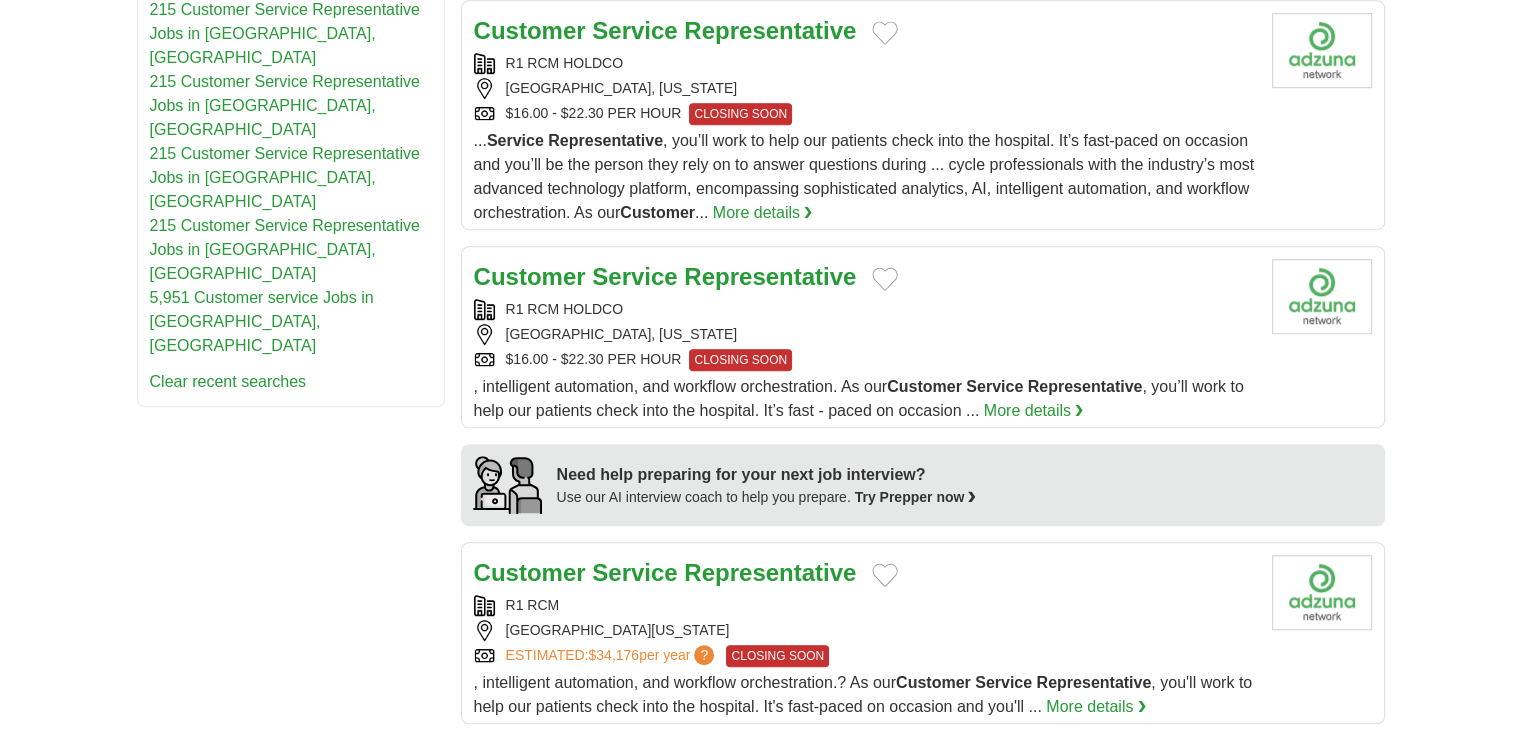click on ", intelligent automation, and workflow orchestration.? As our  Customer   Service   Representative  , you'll work to help our patients check into the hospital. It's fast-paced on occasion and you'll ..." at bounding box center [863, 694] 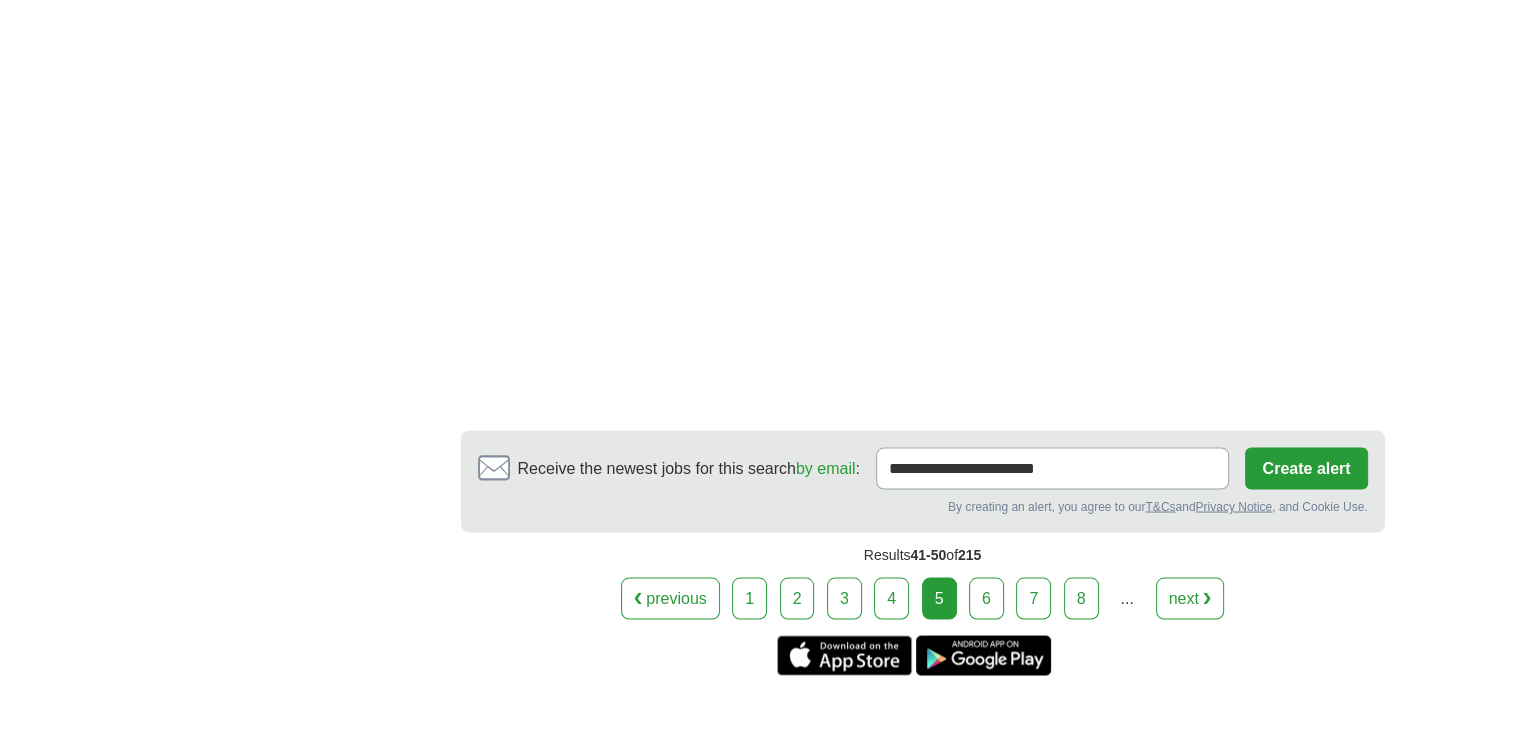 scroll, scrollTop: 3613, scrollLeft: 0, axis: vertical 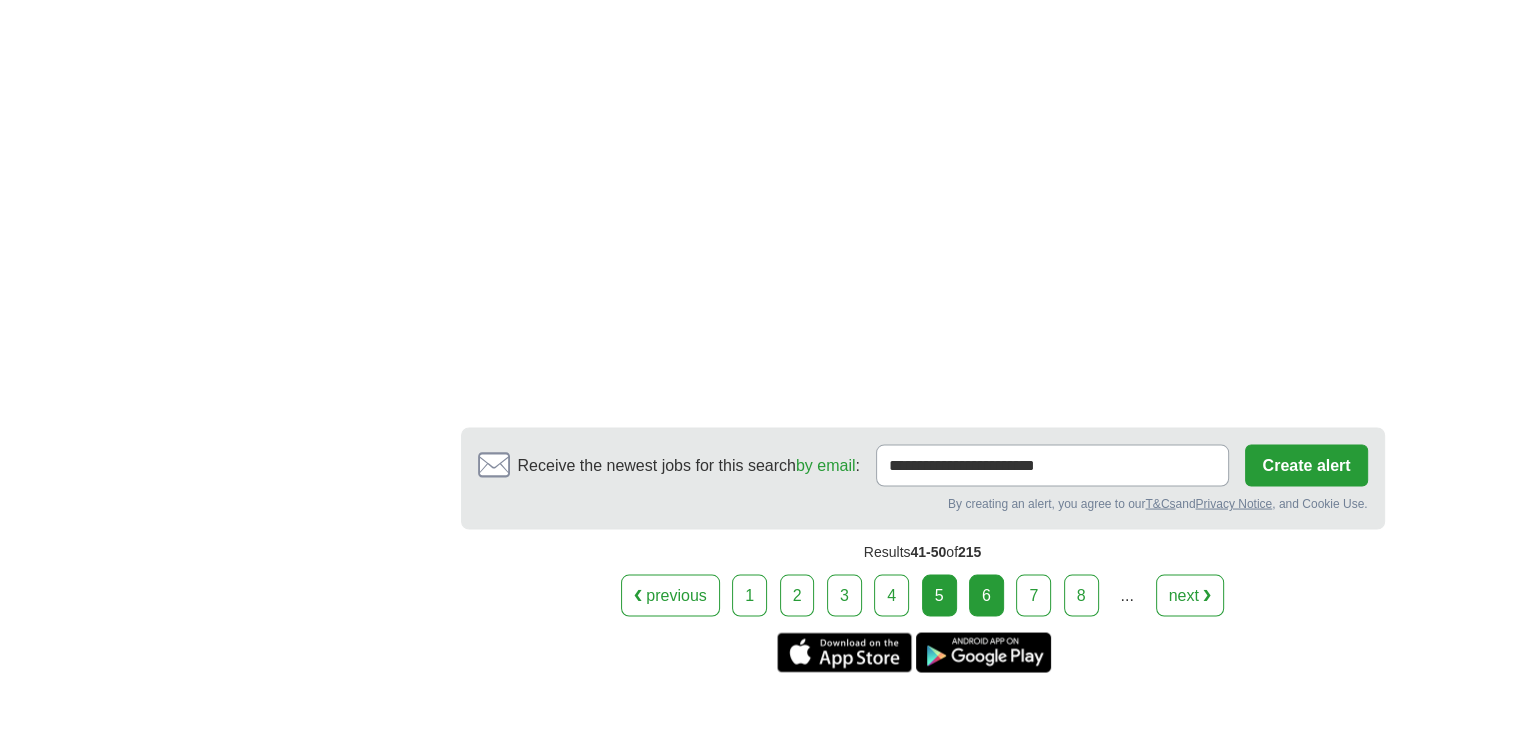 click on "6" at bounding box center [986, 595] 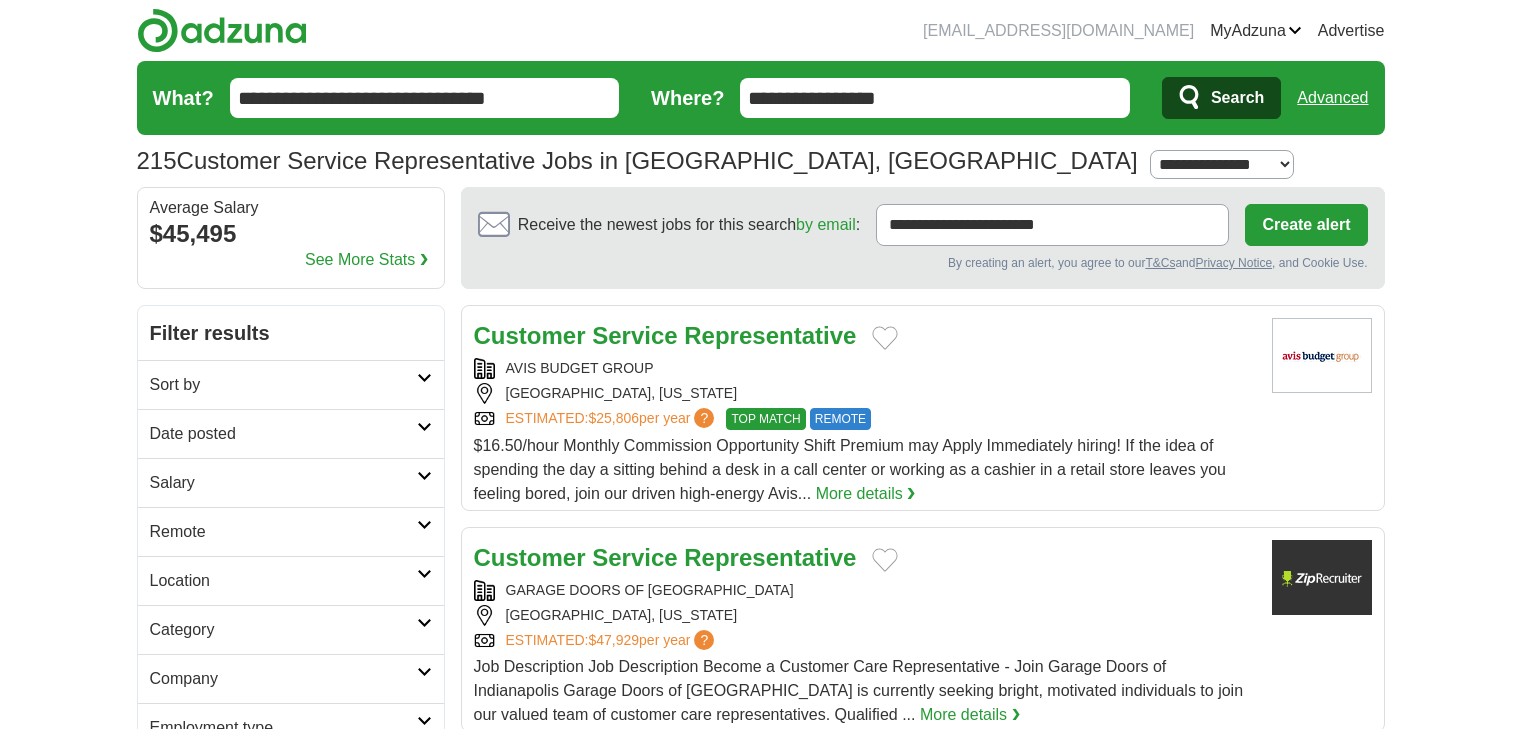 scroll, scrollTop: 0, scrollLeft: 0, axis: both 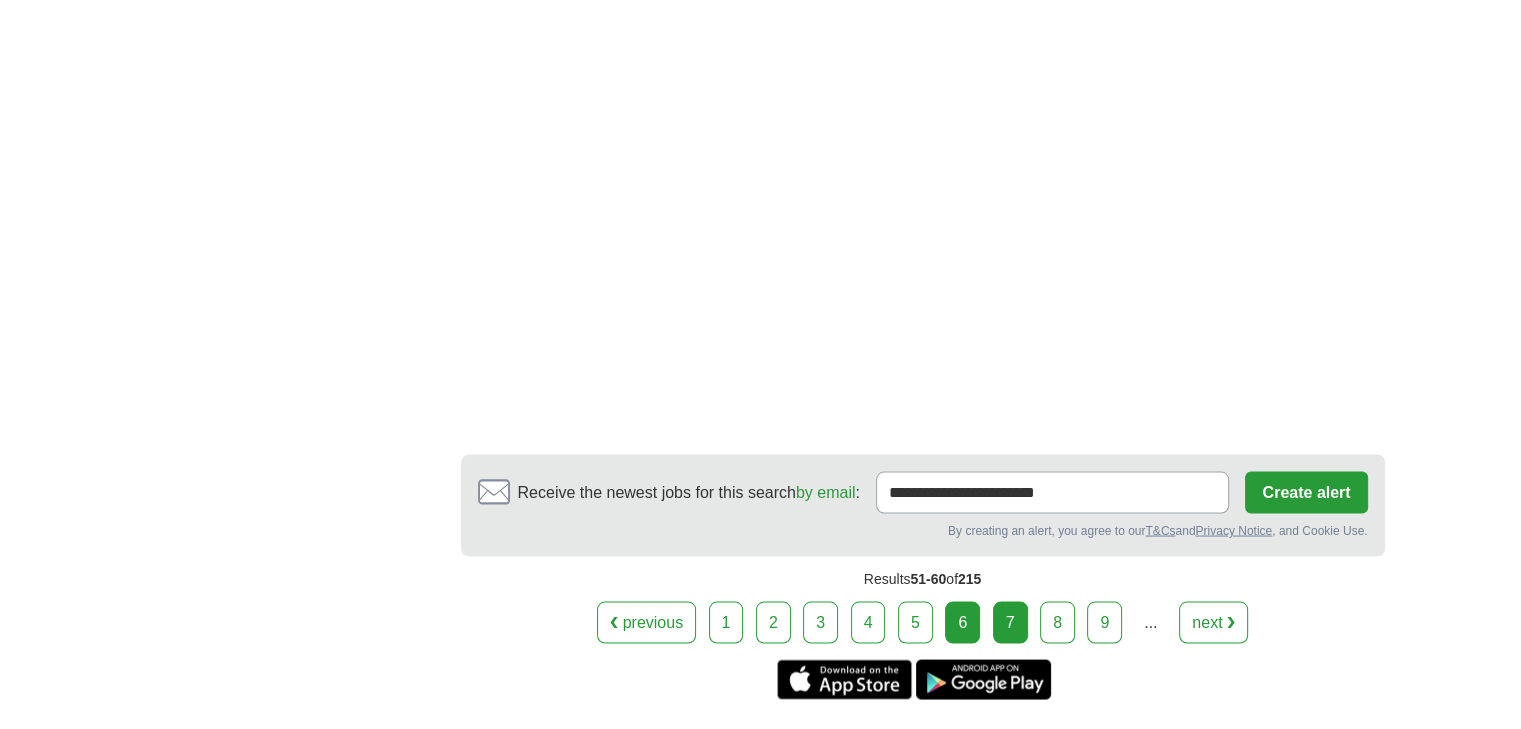 click on "7" at bounding box center [1010, 622] 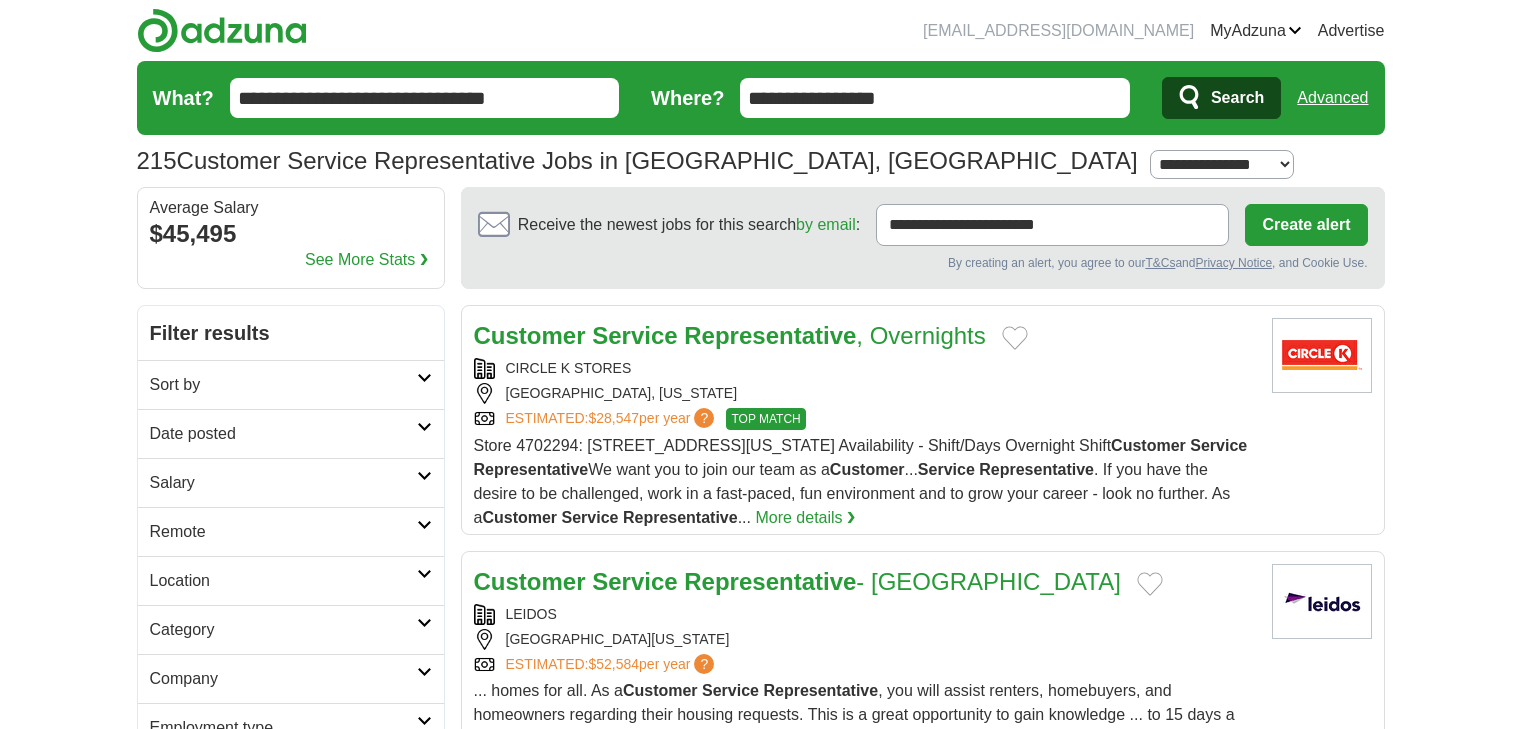 scroll, scrollTop: 0, scrollLeft: 0, axis: both 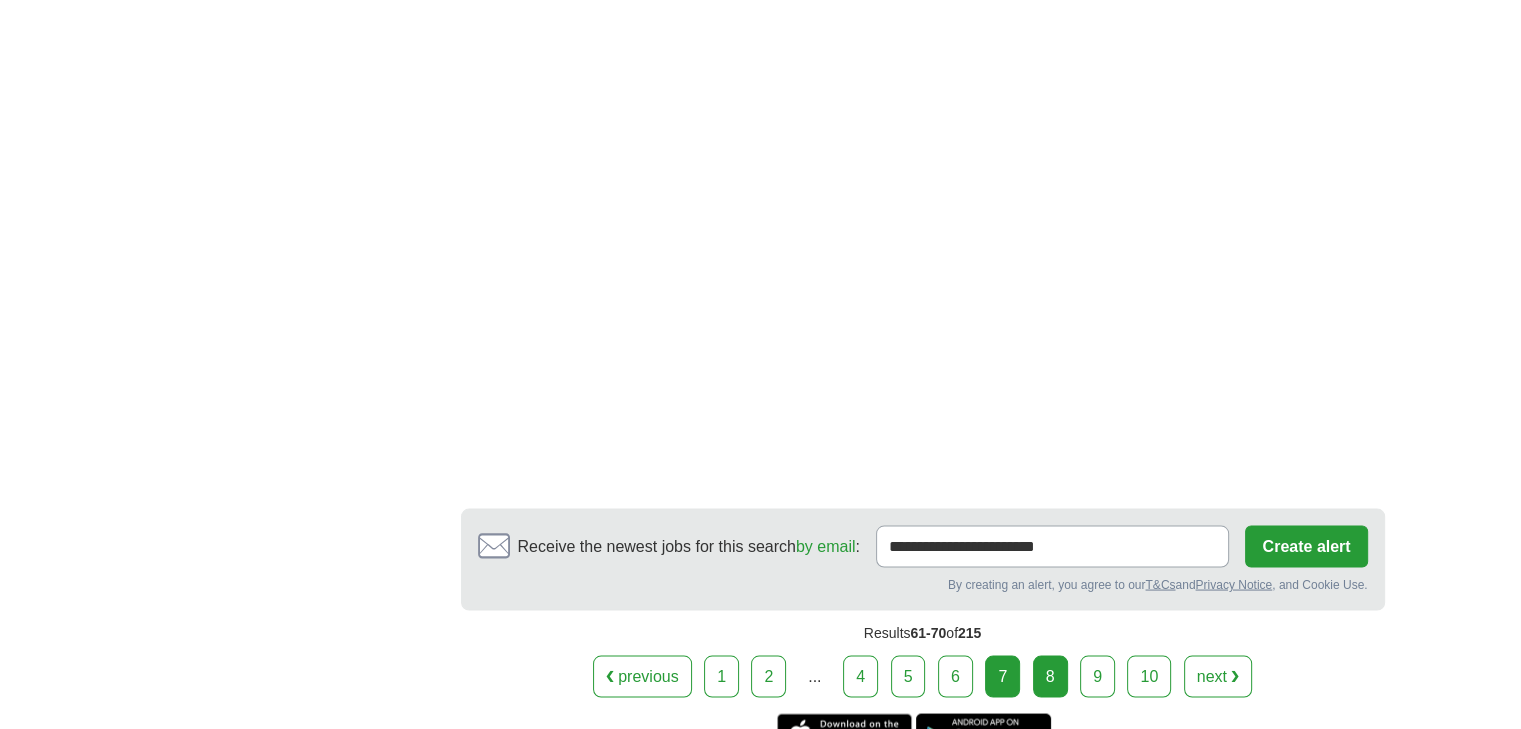 click on "8" at bounding box center (1050, 676) 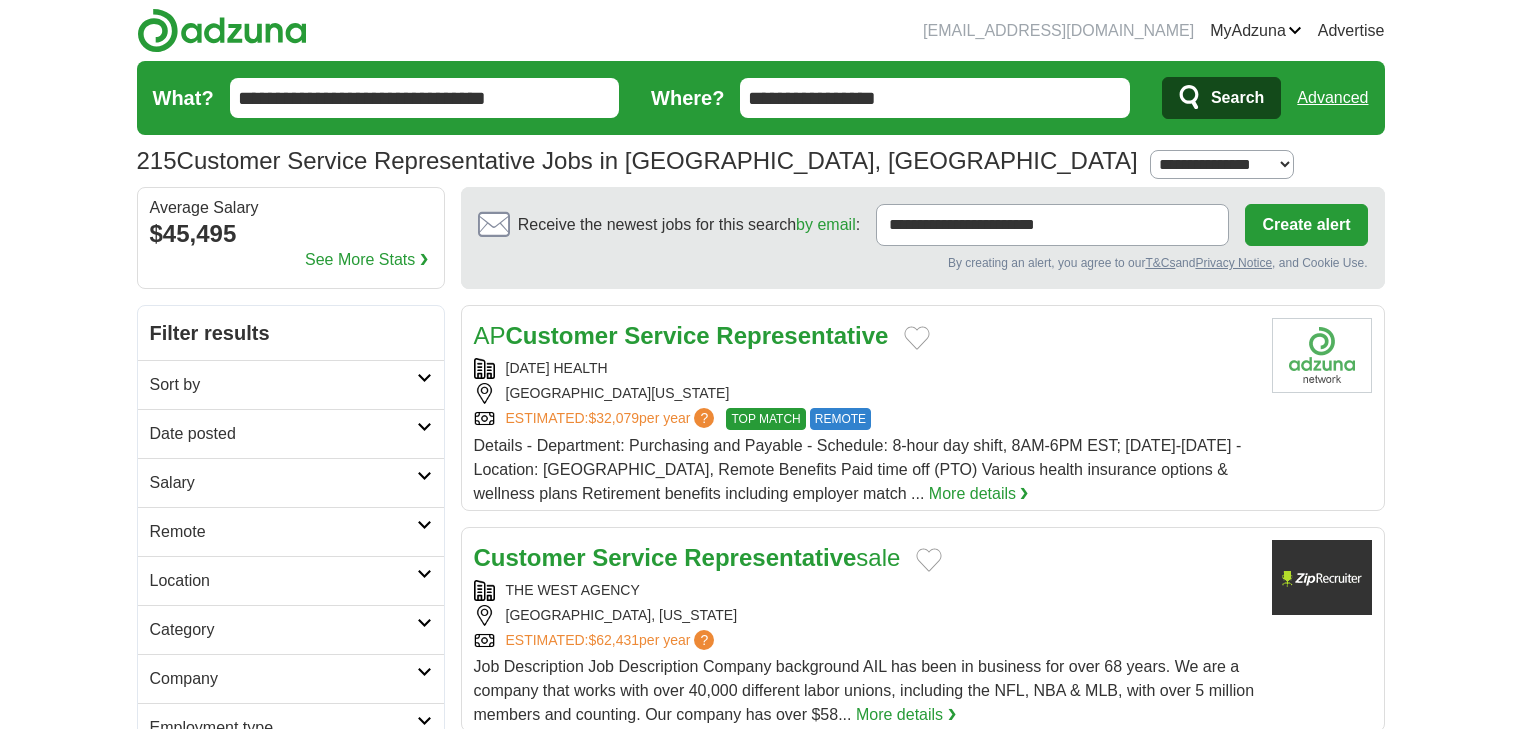 scroll, scrollTop: 0, scrollLeft: 0, axis: both 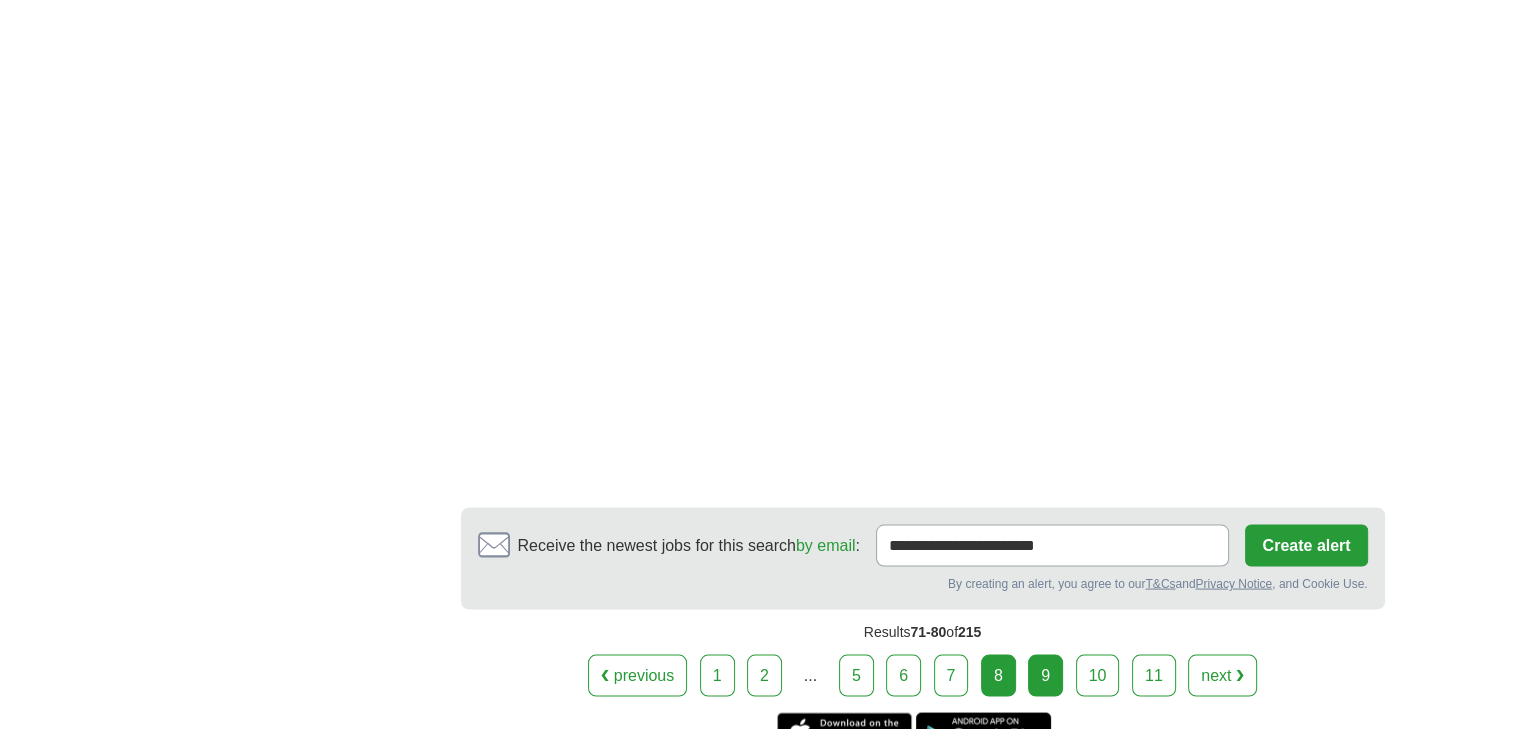 click on "9" at bounding box center (1045, 675) 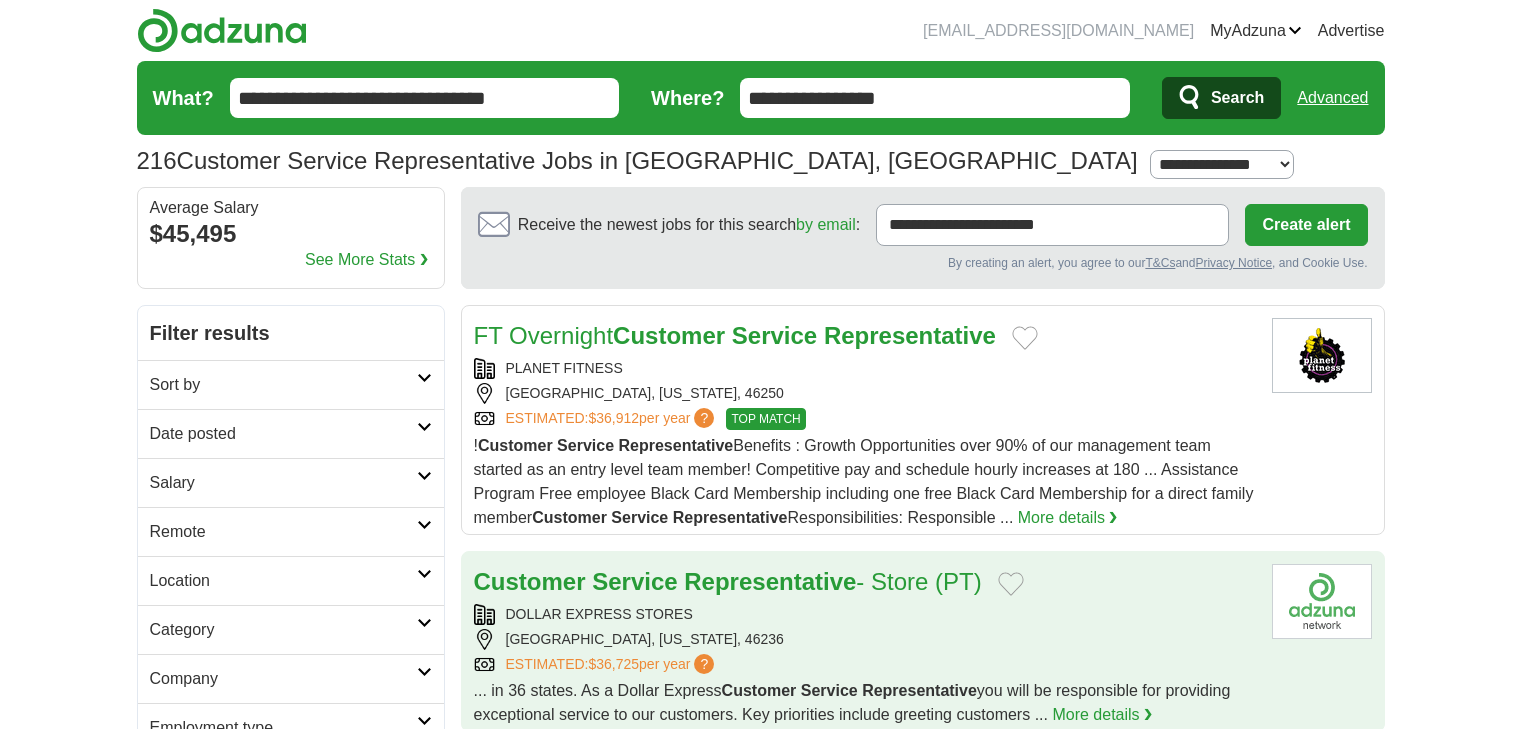 scroll, scrollTop: 0, scrollLeft: 0, axis: both 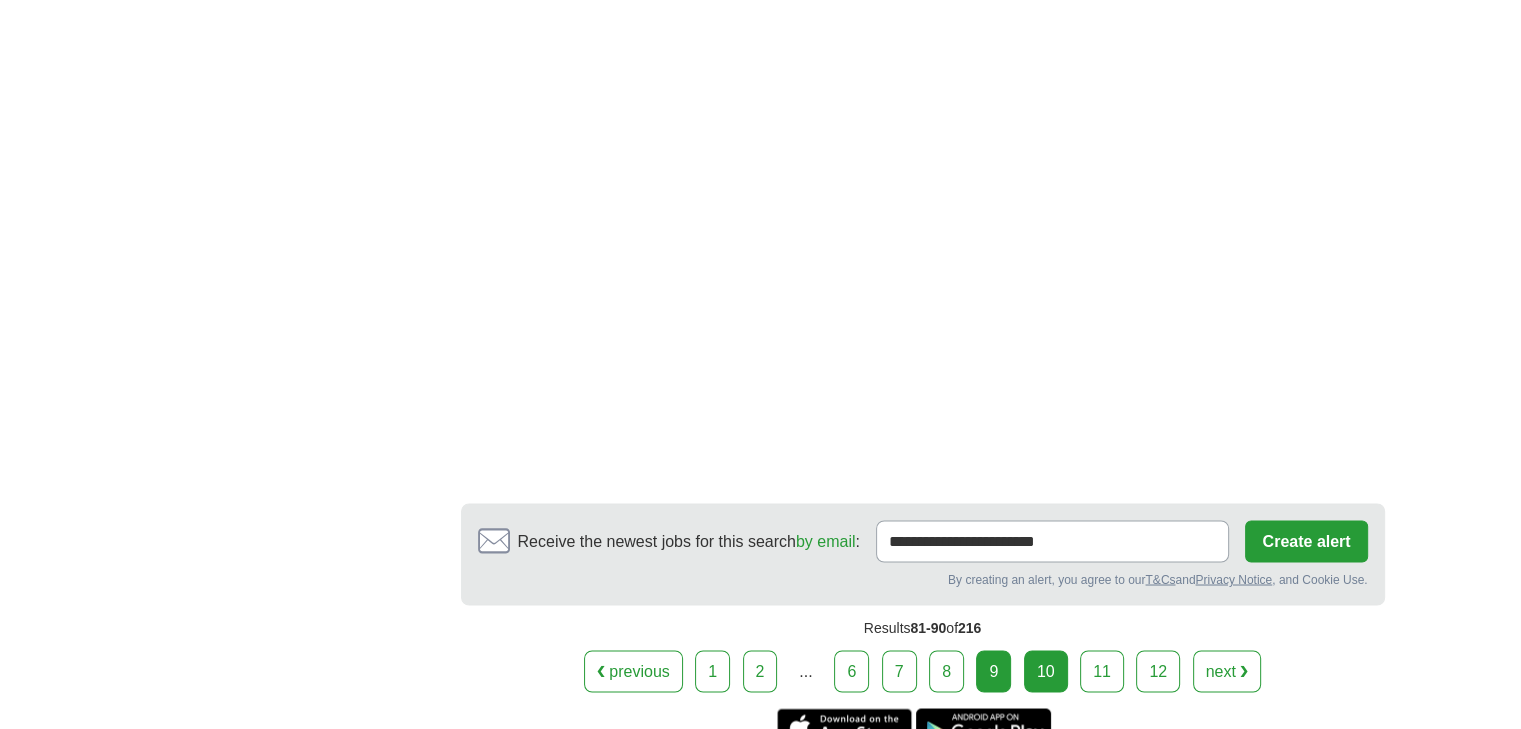 click on "10" at bounding box center [1046, 671] 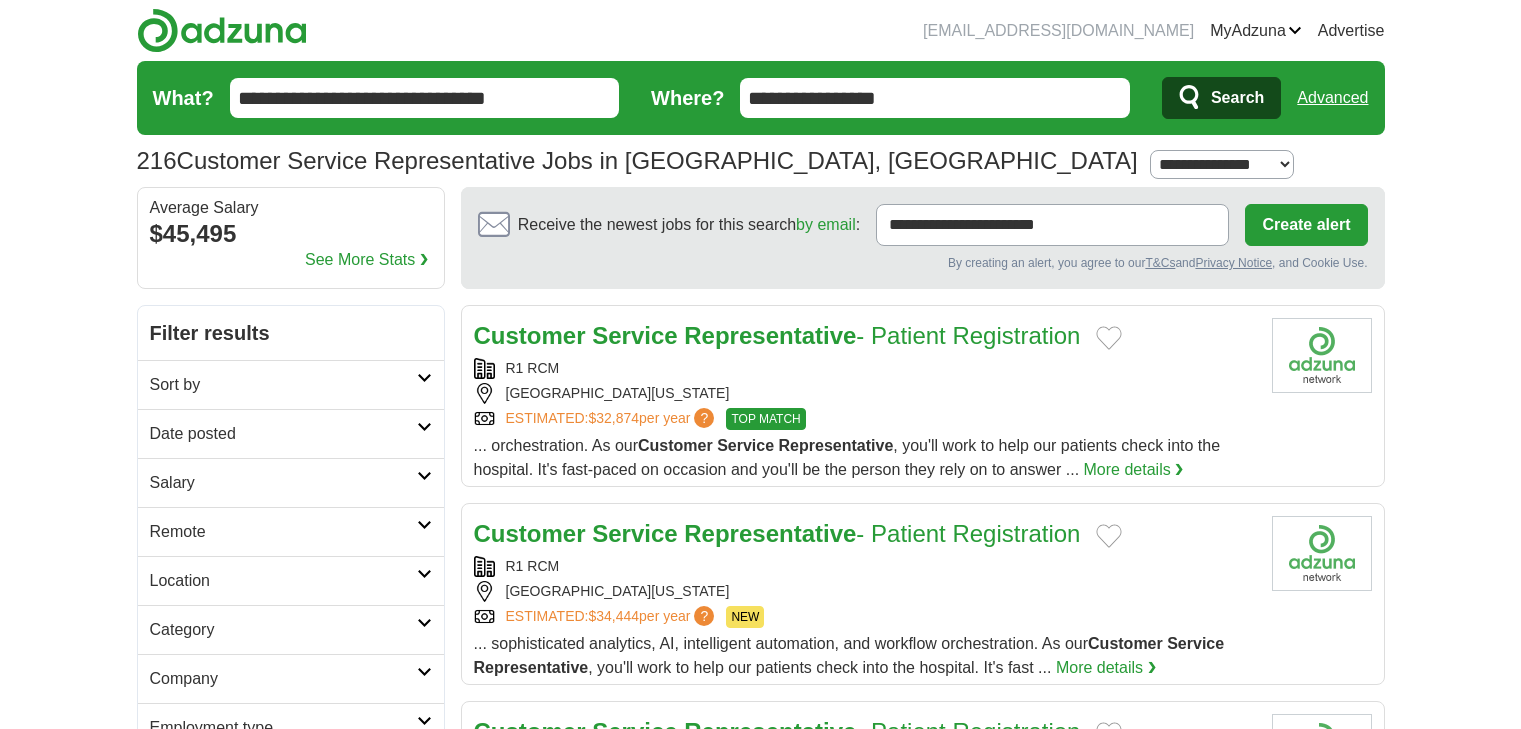 scroll, scrollTop: 0, scrollLeft: 0, axis: both 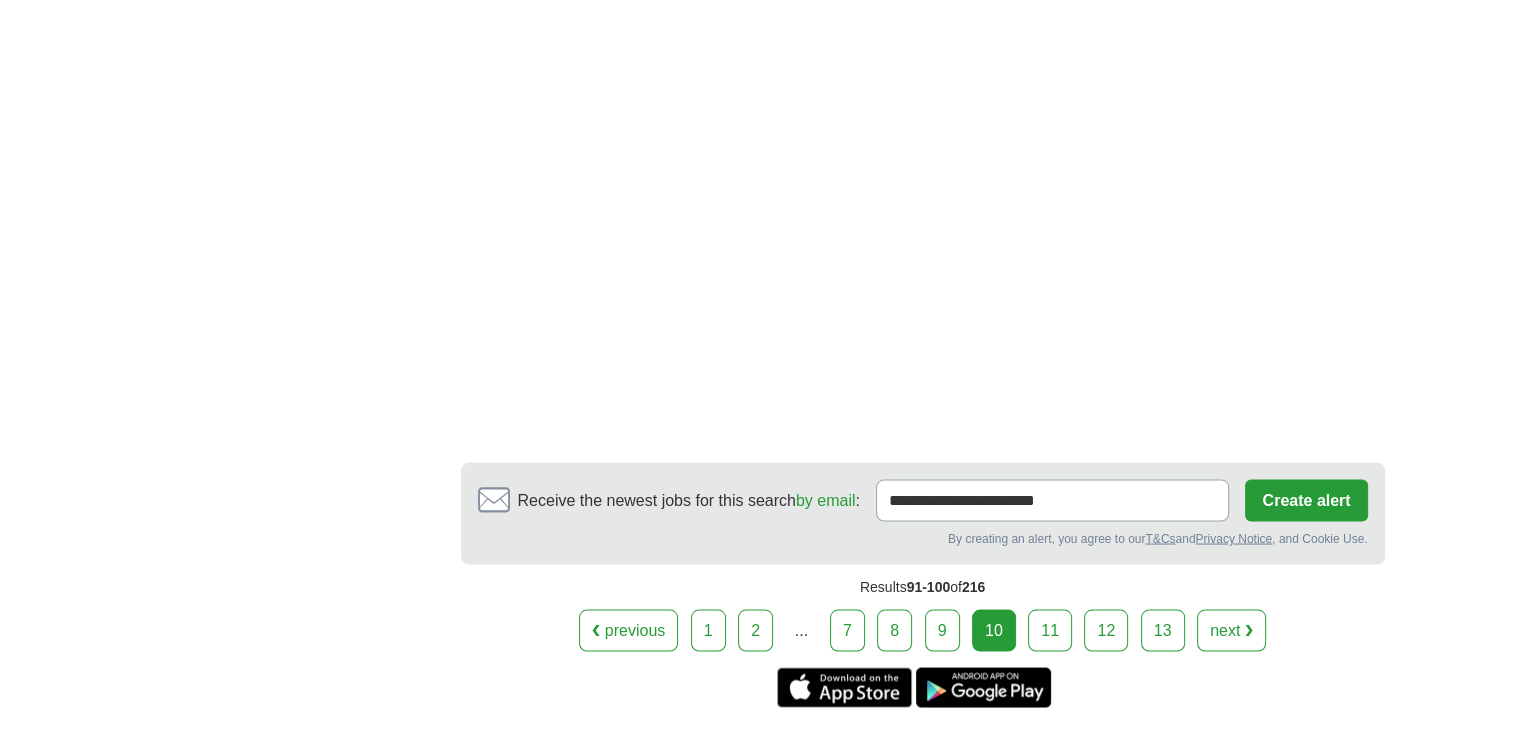 click on "❮ previous
1
2
...
7
8
9
10
next ❯" at bounding box center (923, 630) 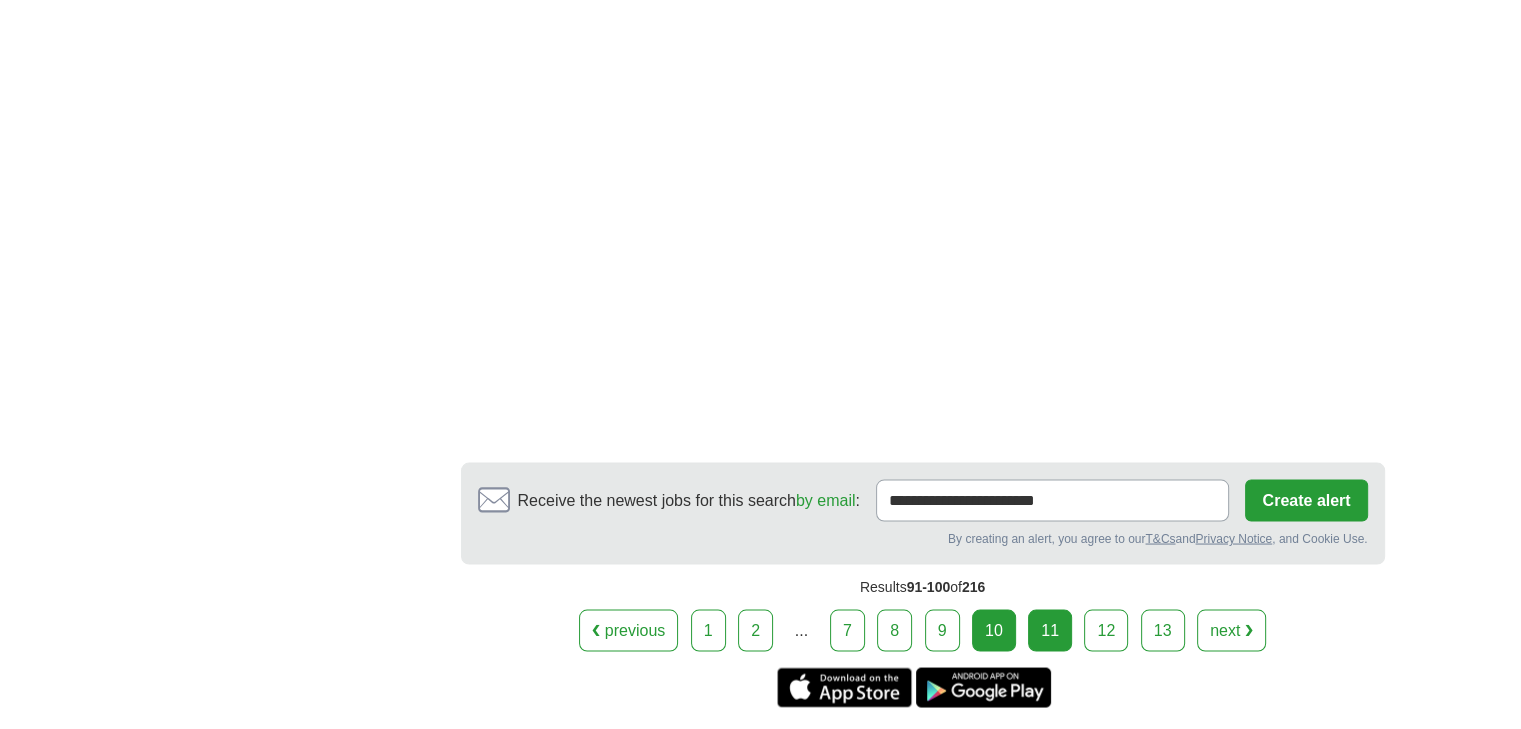 click on "11" at bounding box center (1050, 630) 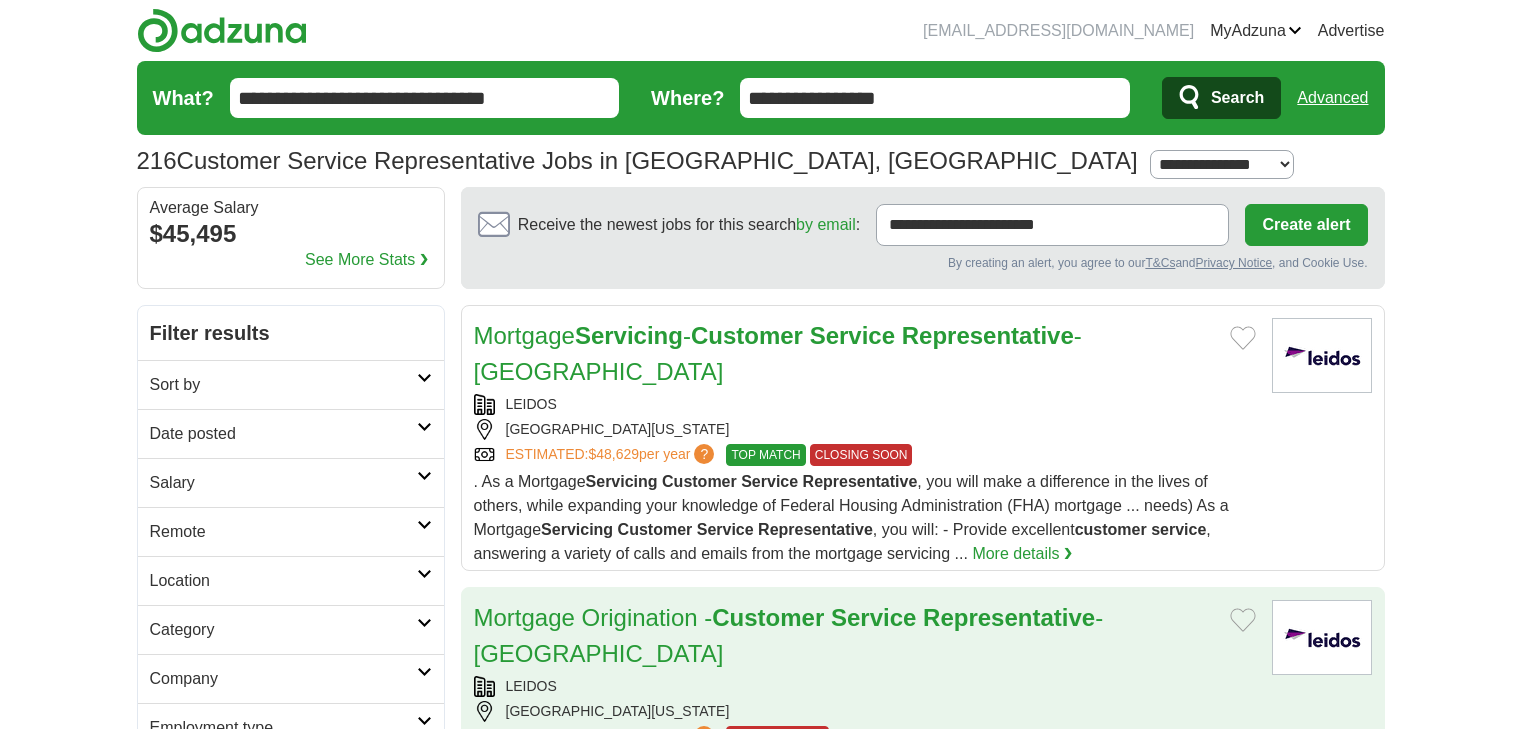 scroll, scrollTop: 0, scrollLeft: 0, axis: both 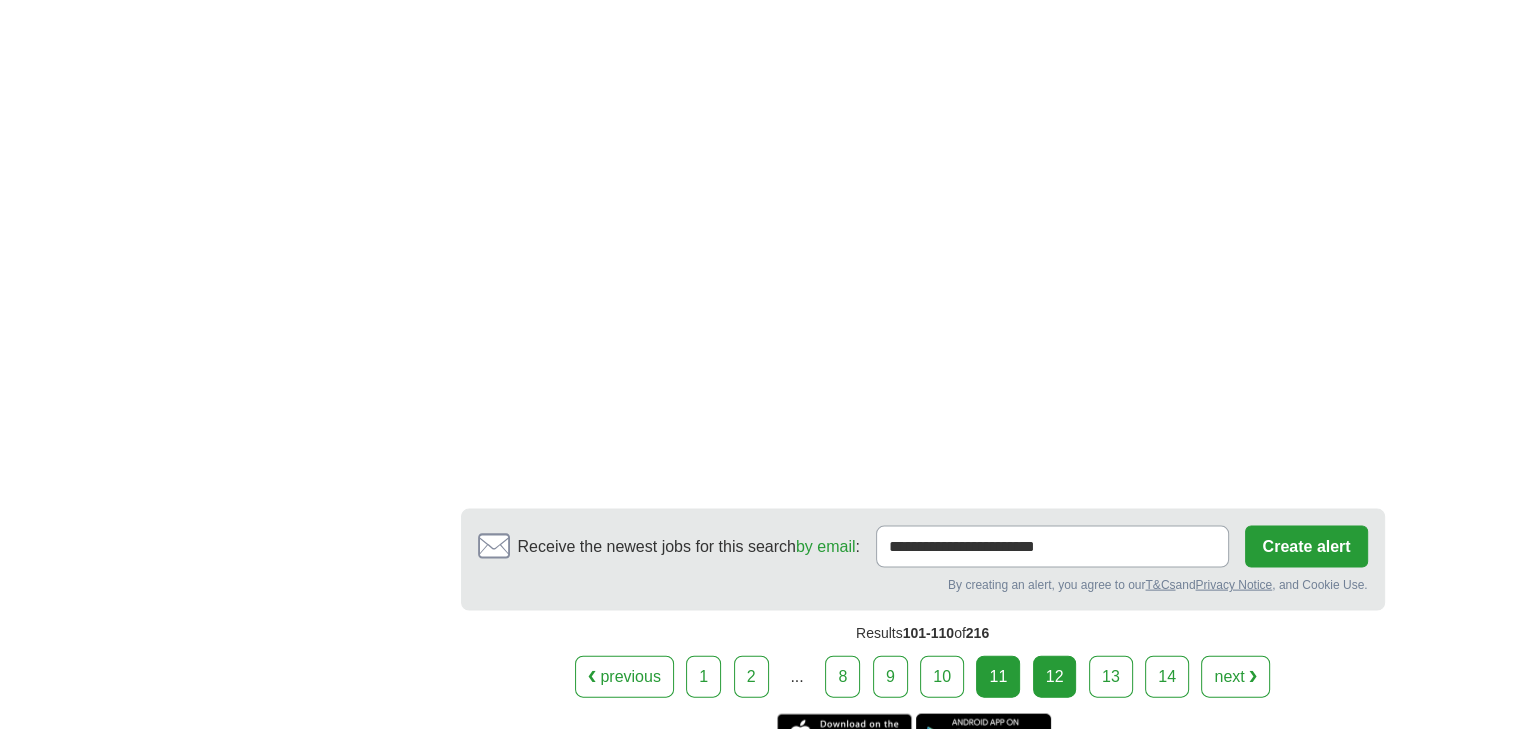 click on "12" at bounding box center [1055, 677] 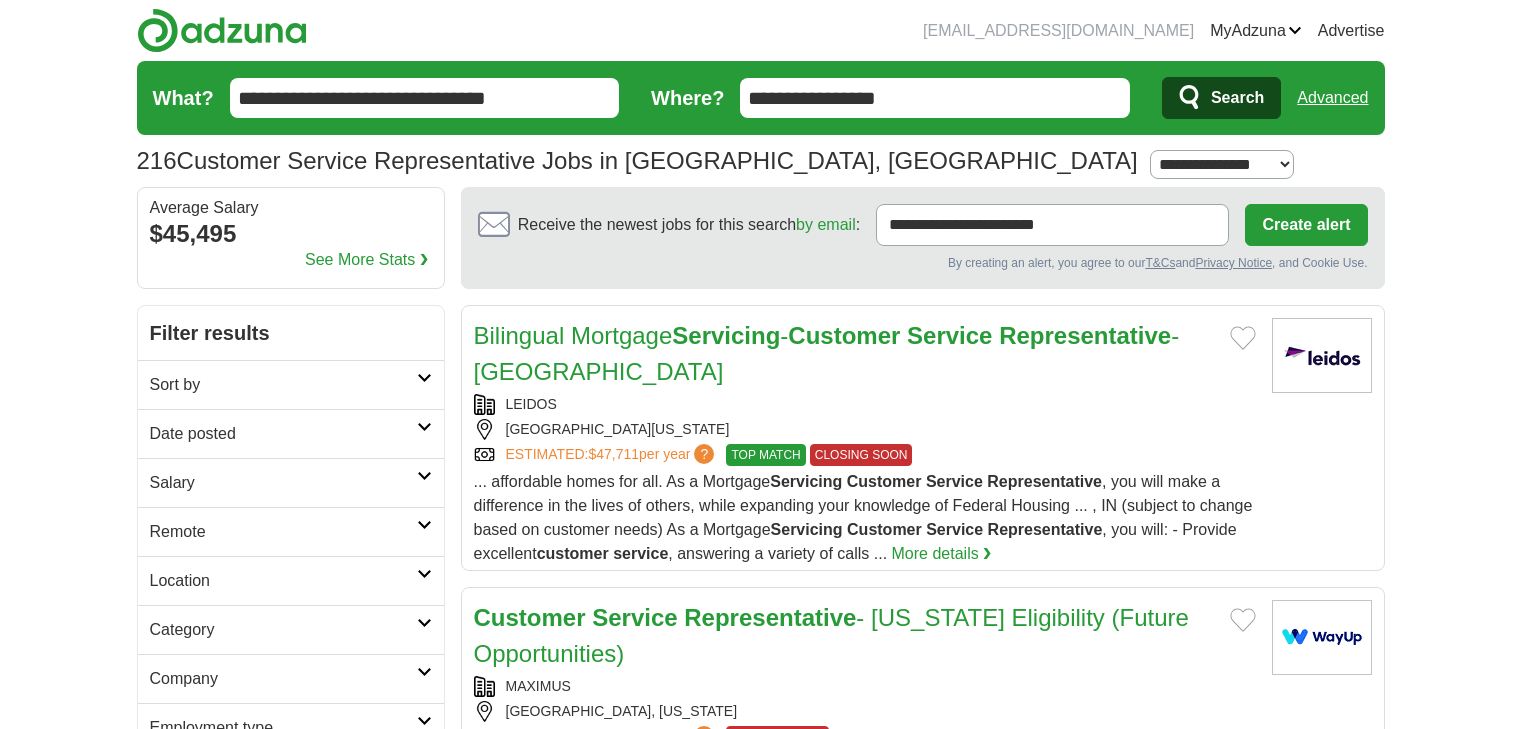 scroll, scrollTop: 0, scrollLeft: 0, axis: both 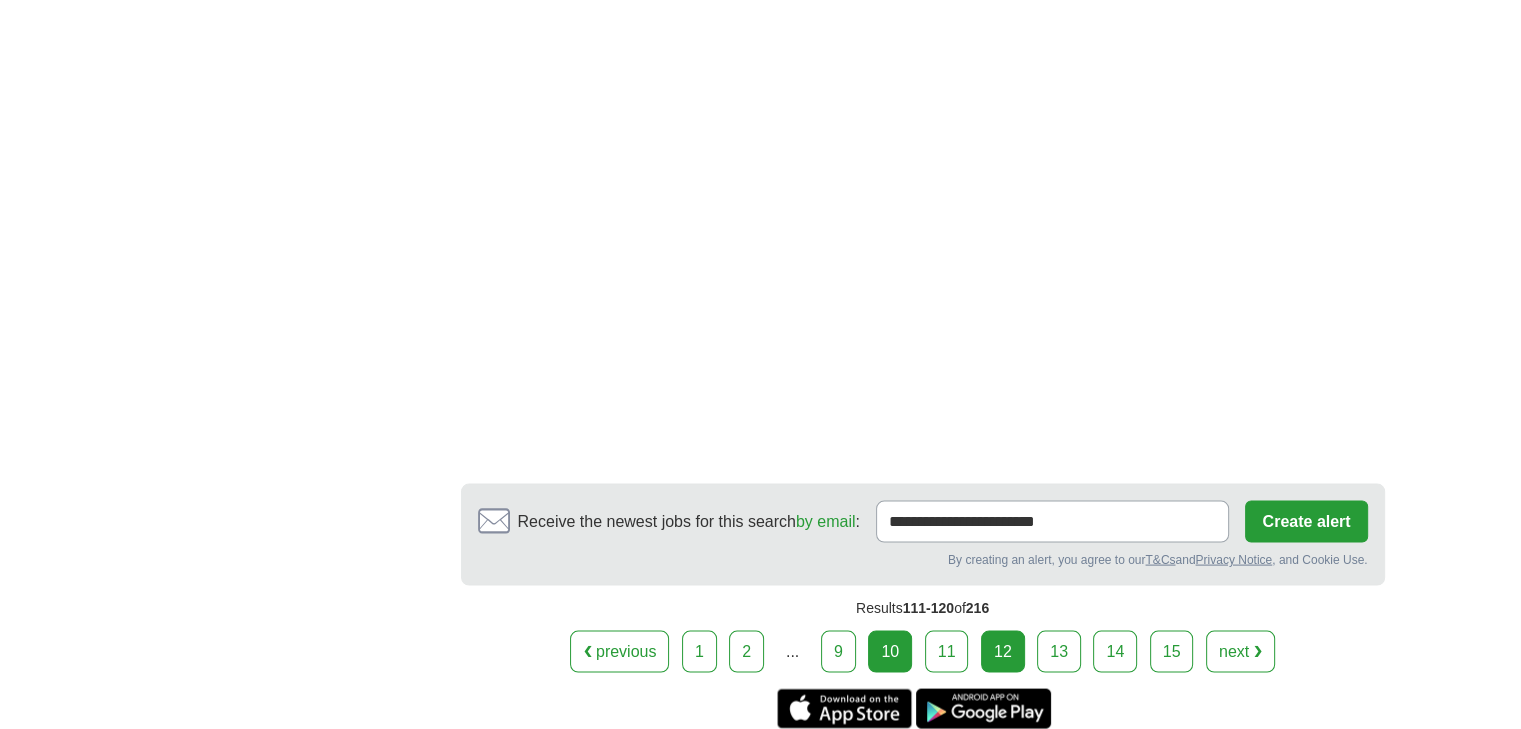 click on "10" at bounding box center [890, 652] 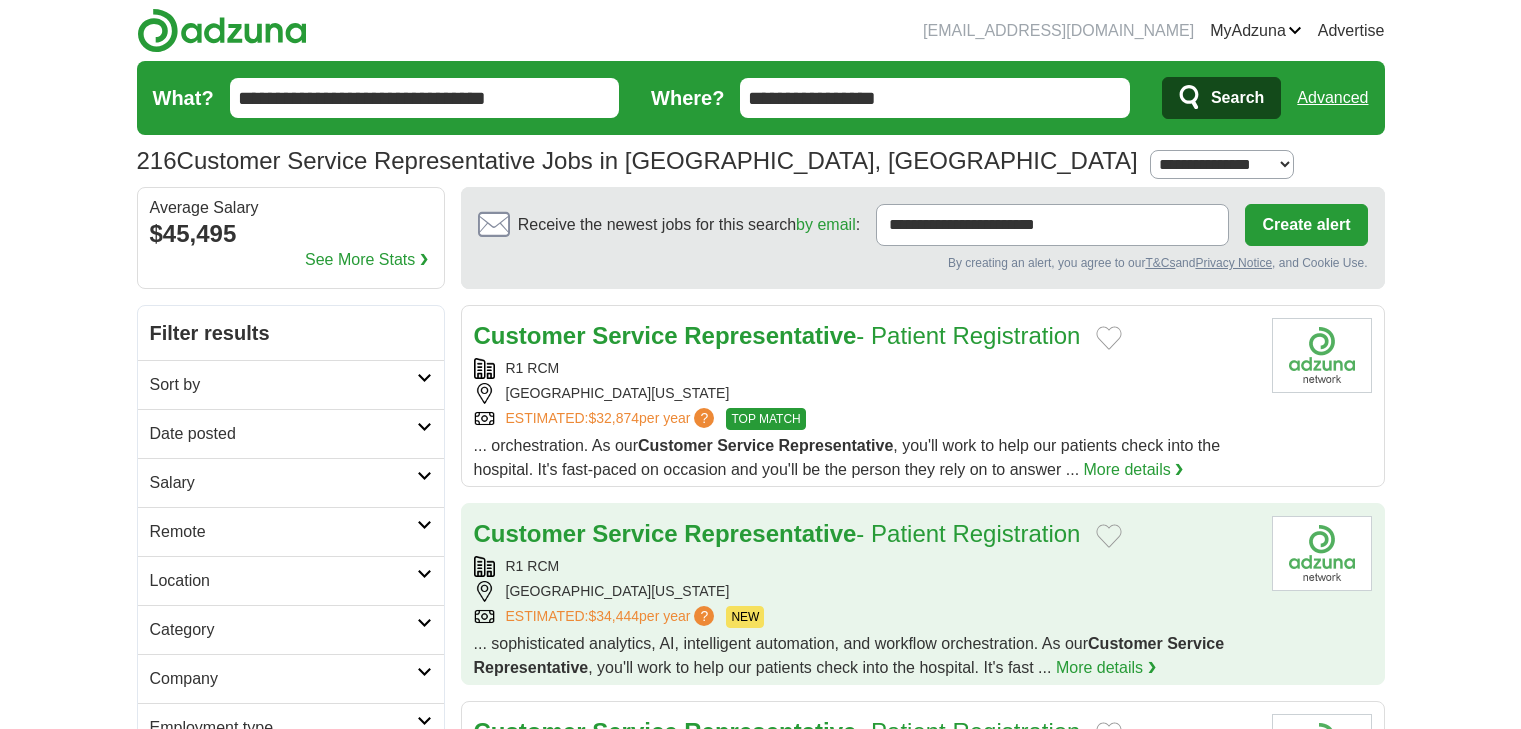 scroll, scrollTop: 0, scrollLeft: 0, axis: both 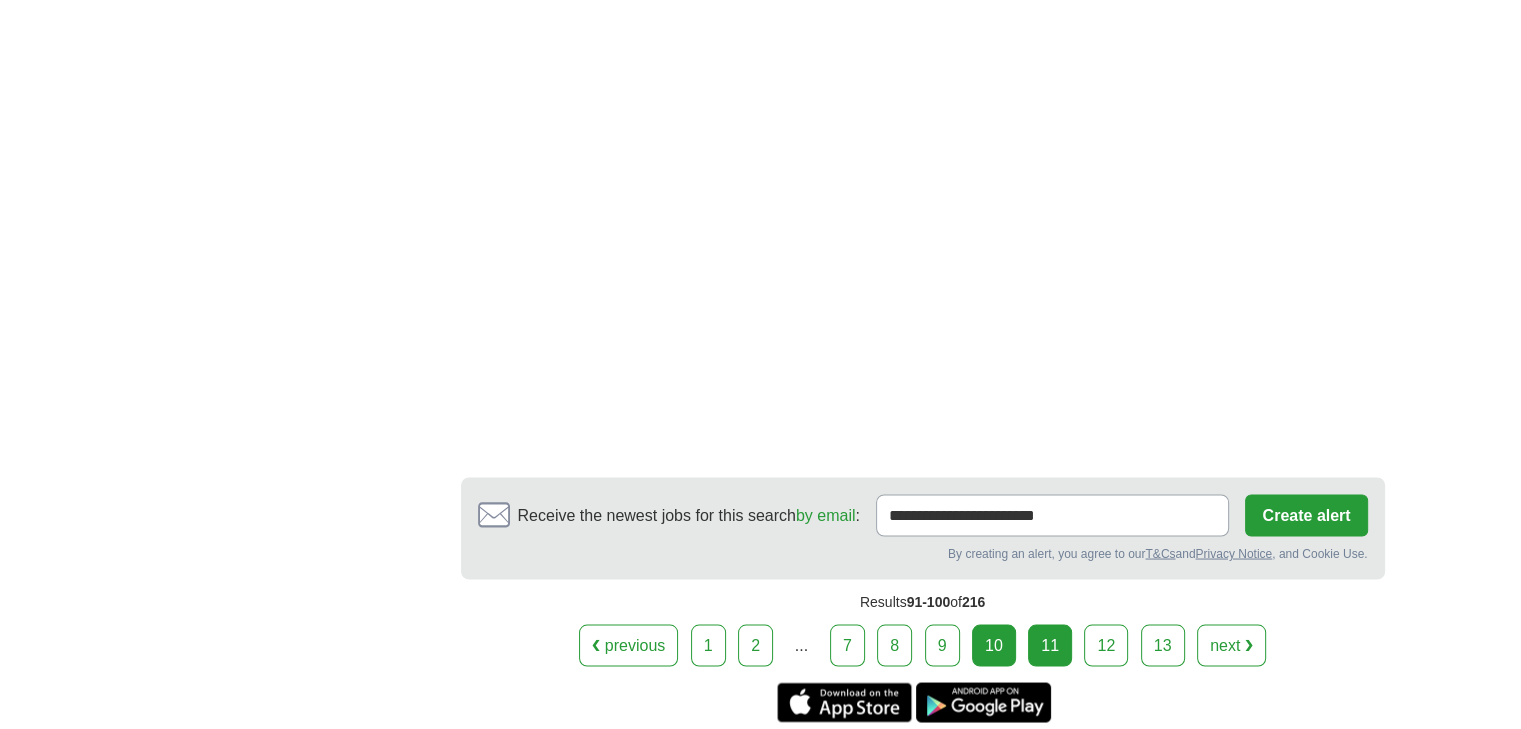 click on "11" at bounding box center (1050, 645) 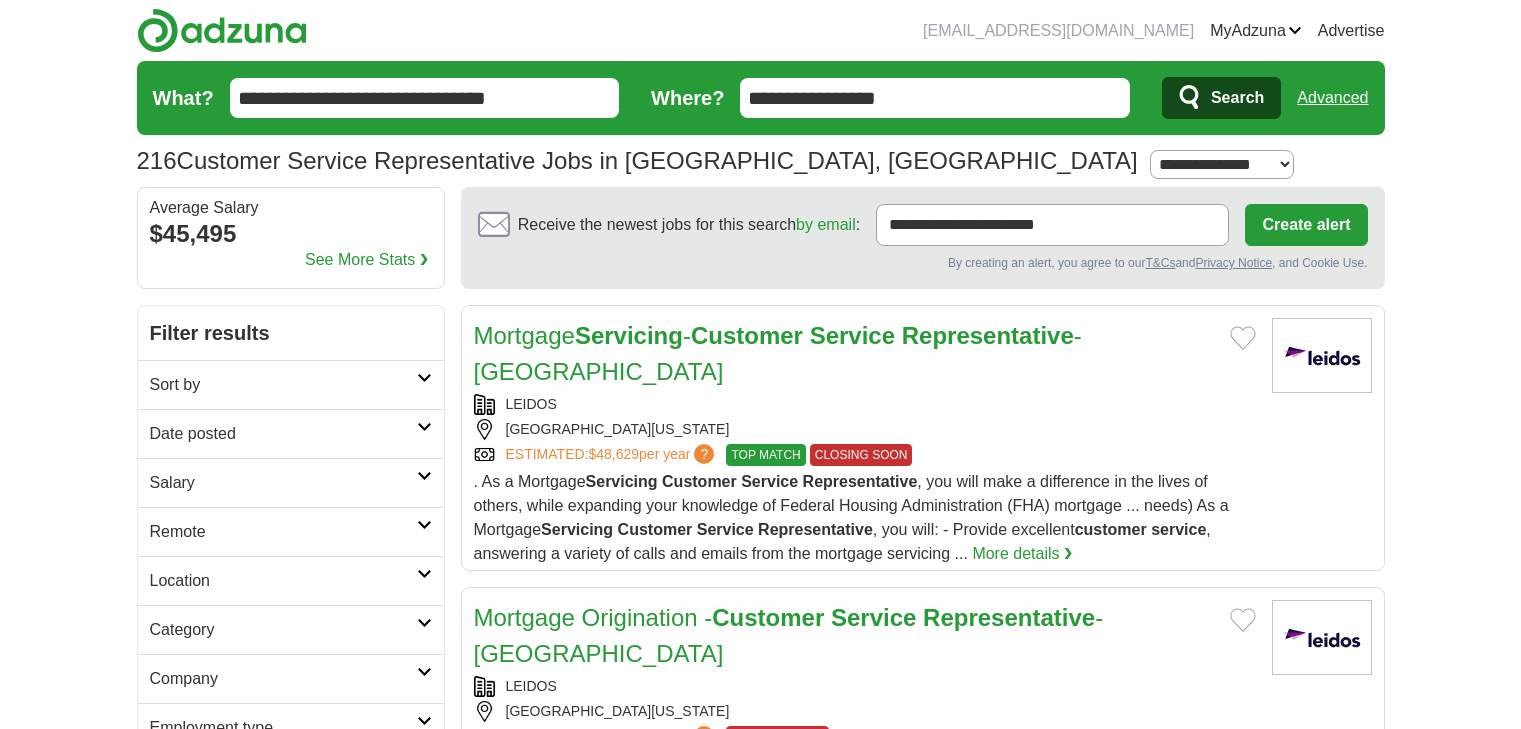 scroll, scrollTop: 0, scrollLeft: 0, axis: both 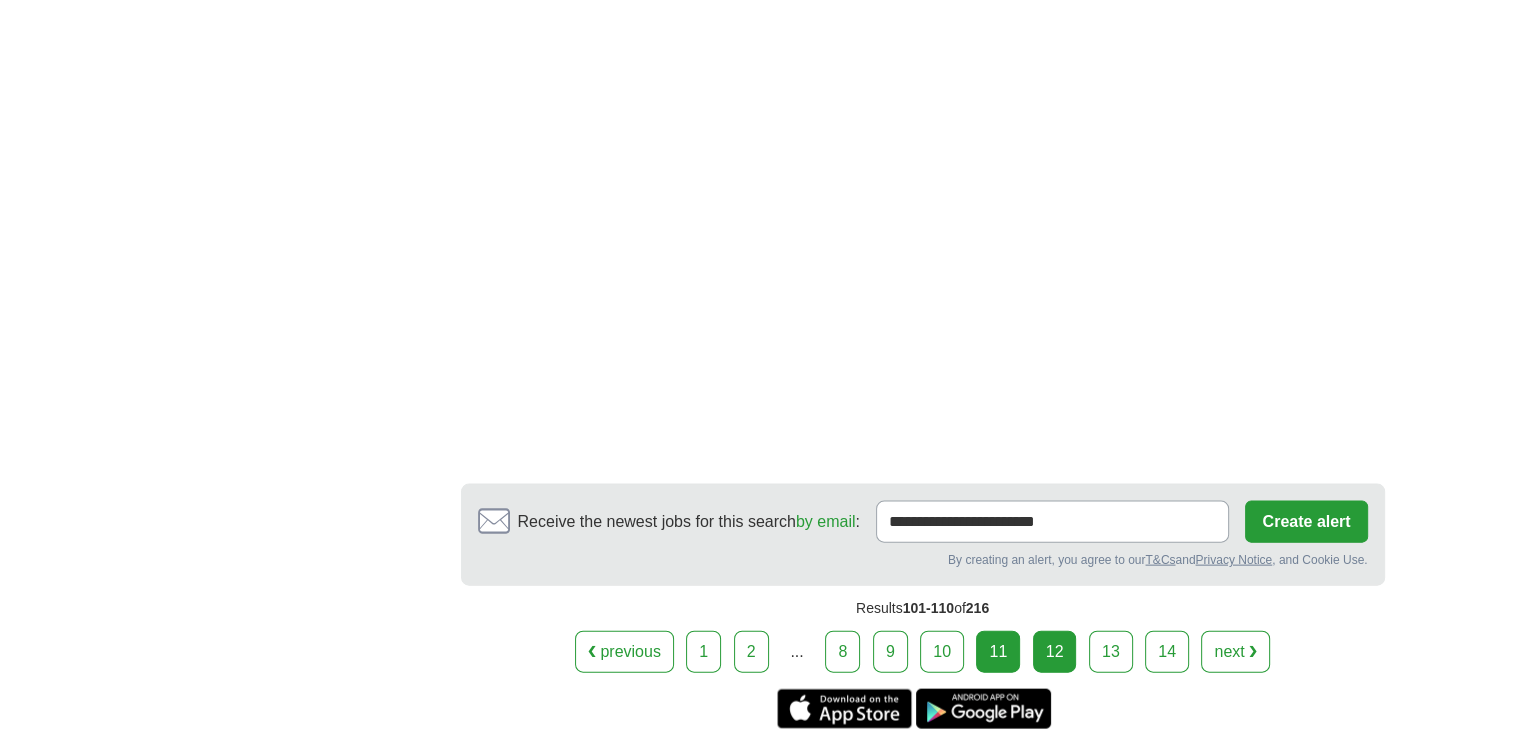 click on "12" at bounding box center [1055, 652] 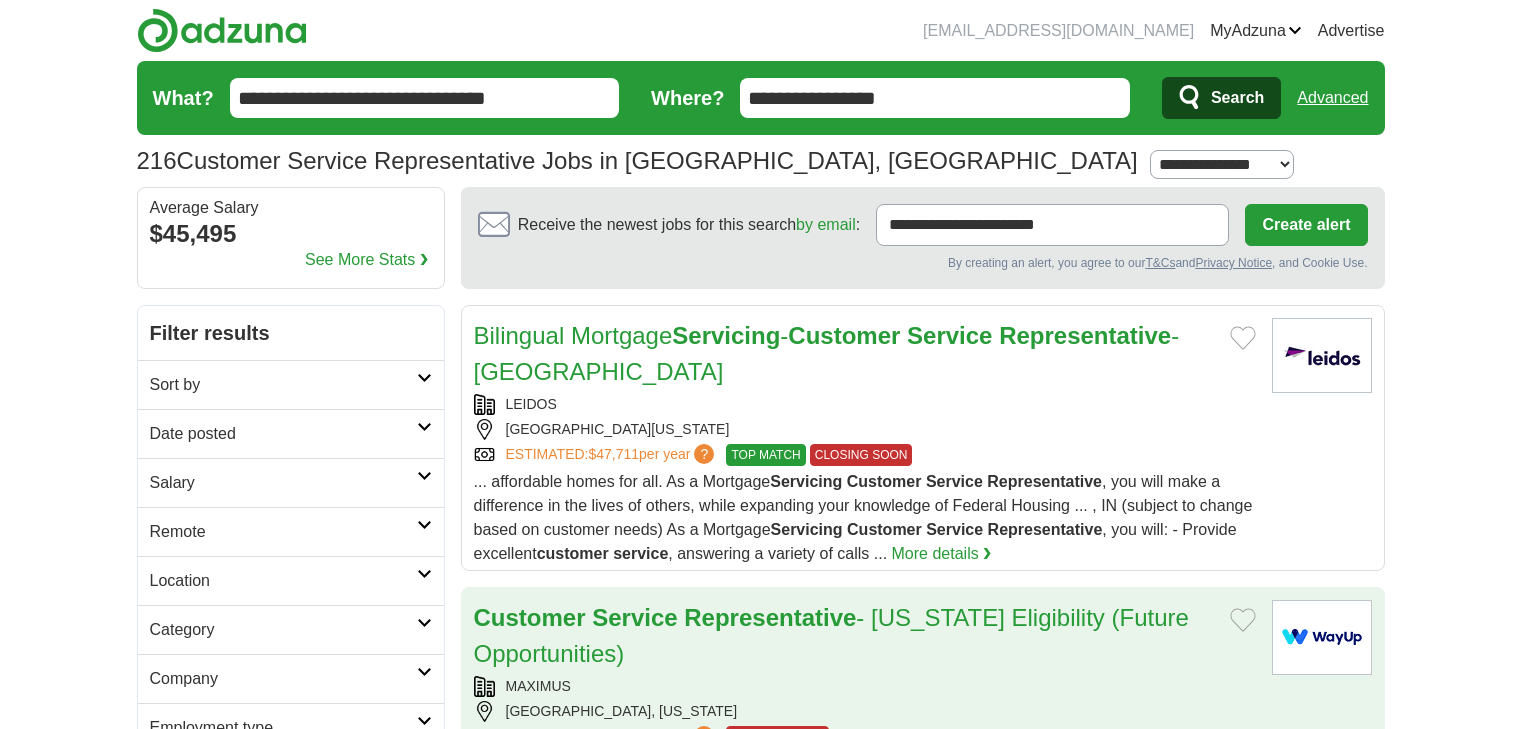 scroll, scrollTop: 0, scrollLeft: 0, axis: both 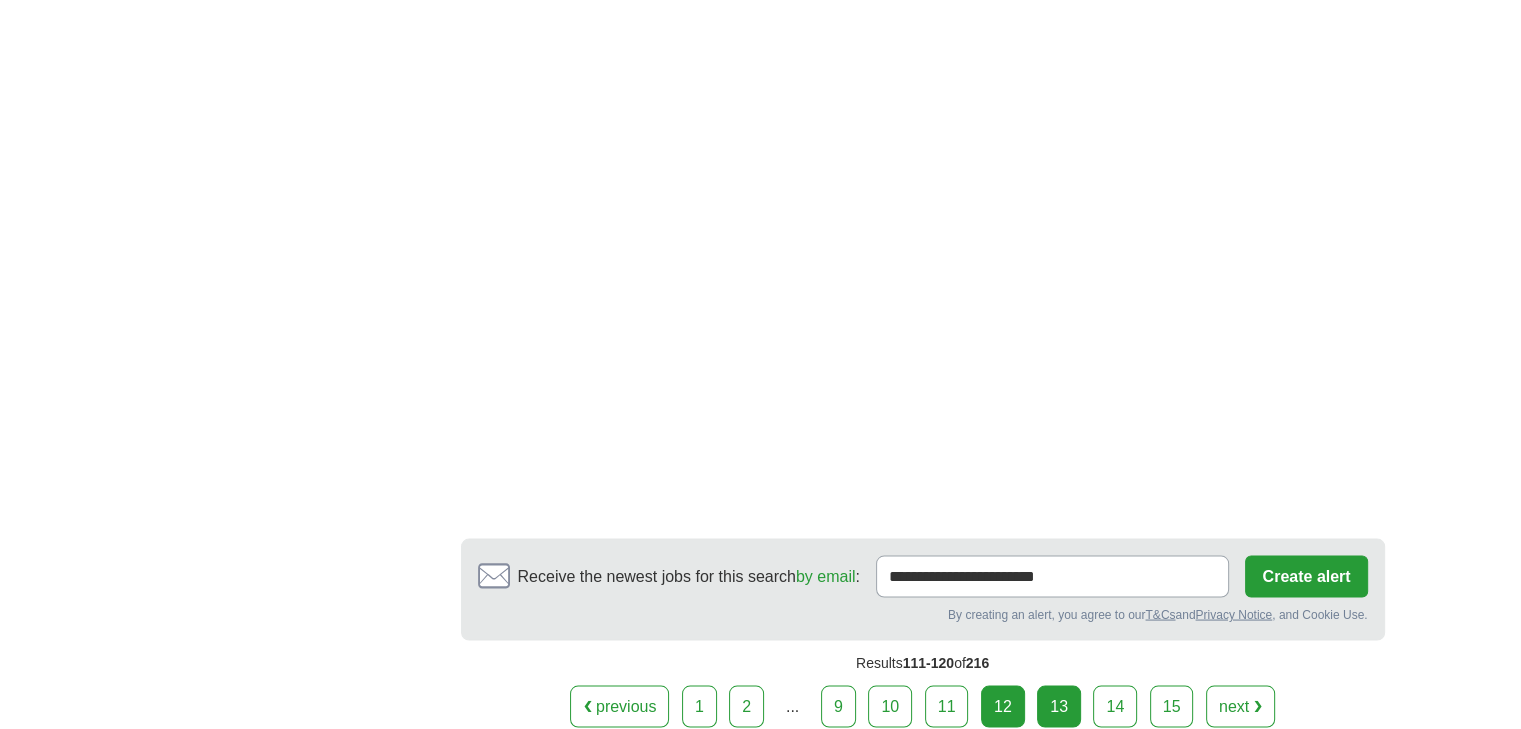 click on "13" at bounding box center [1059, 706] 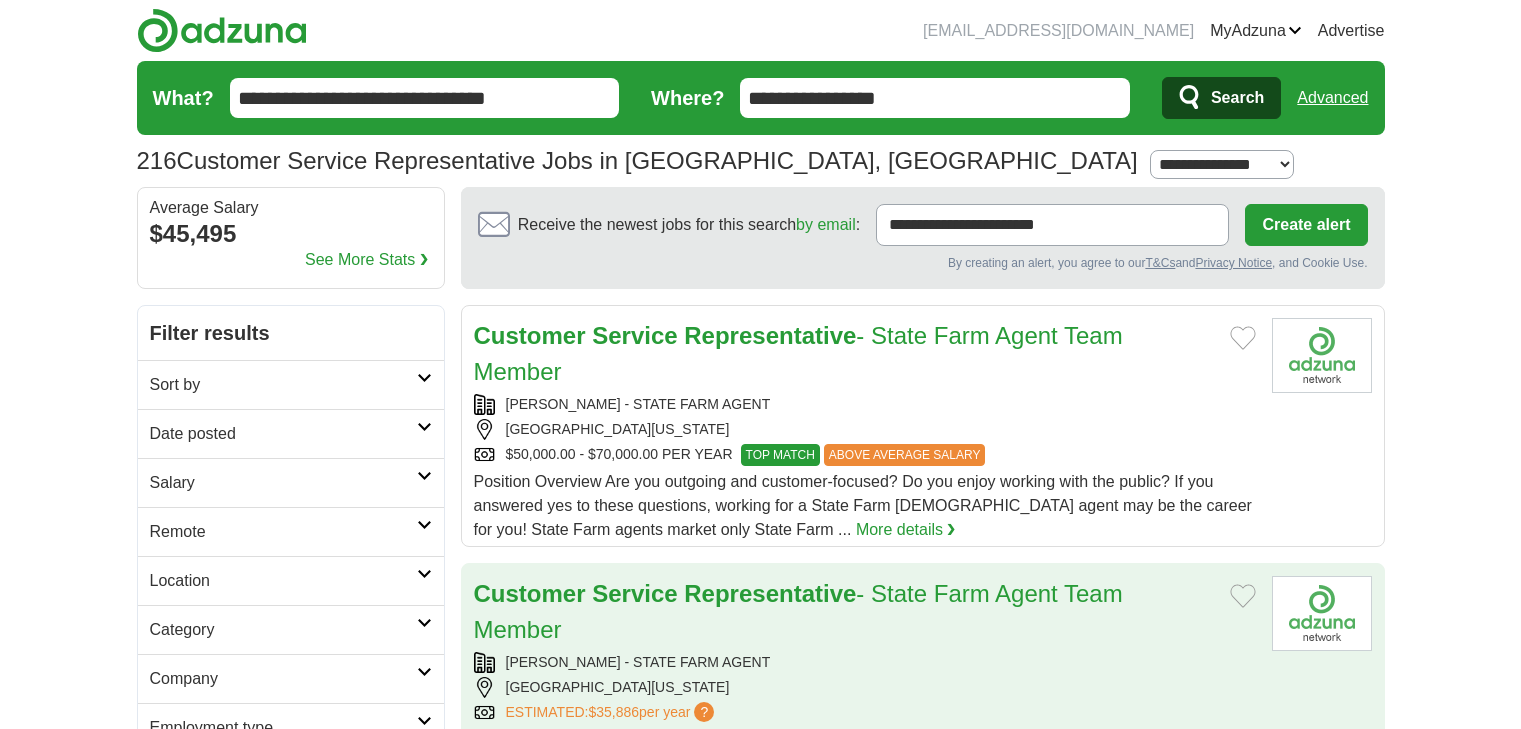 scroll, scrollTop: 0, scrollLeft: 0, axis: both 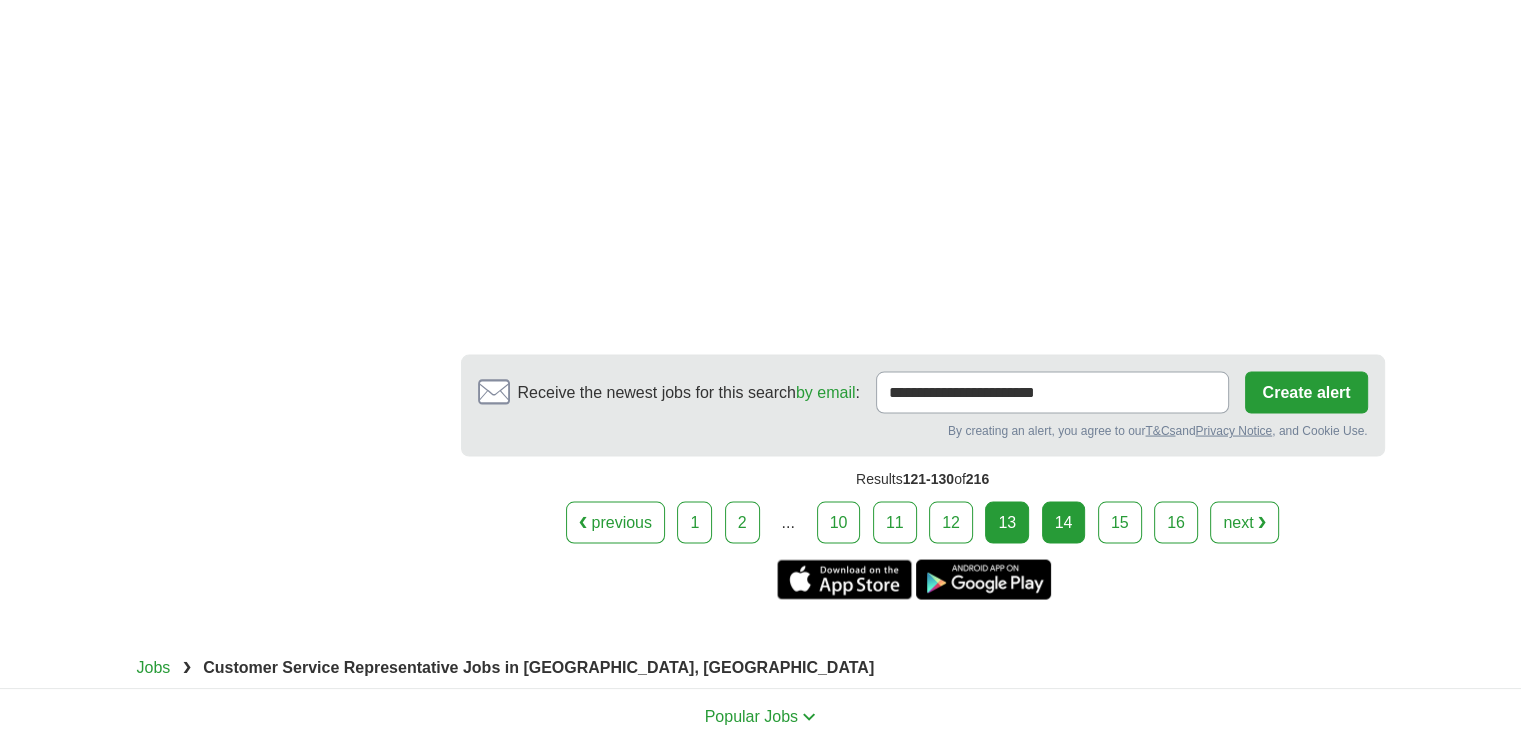 click on "14" 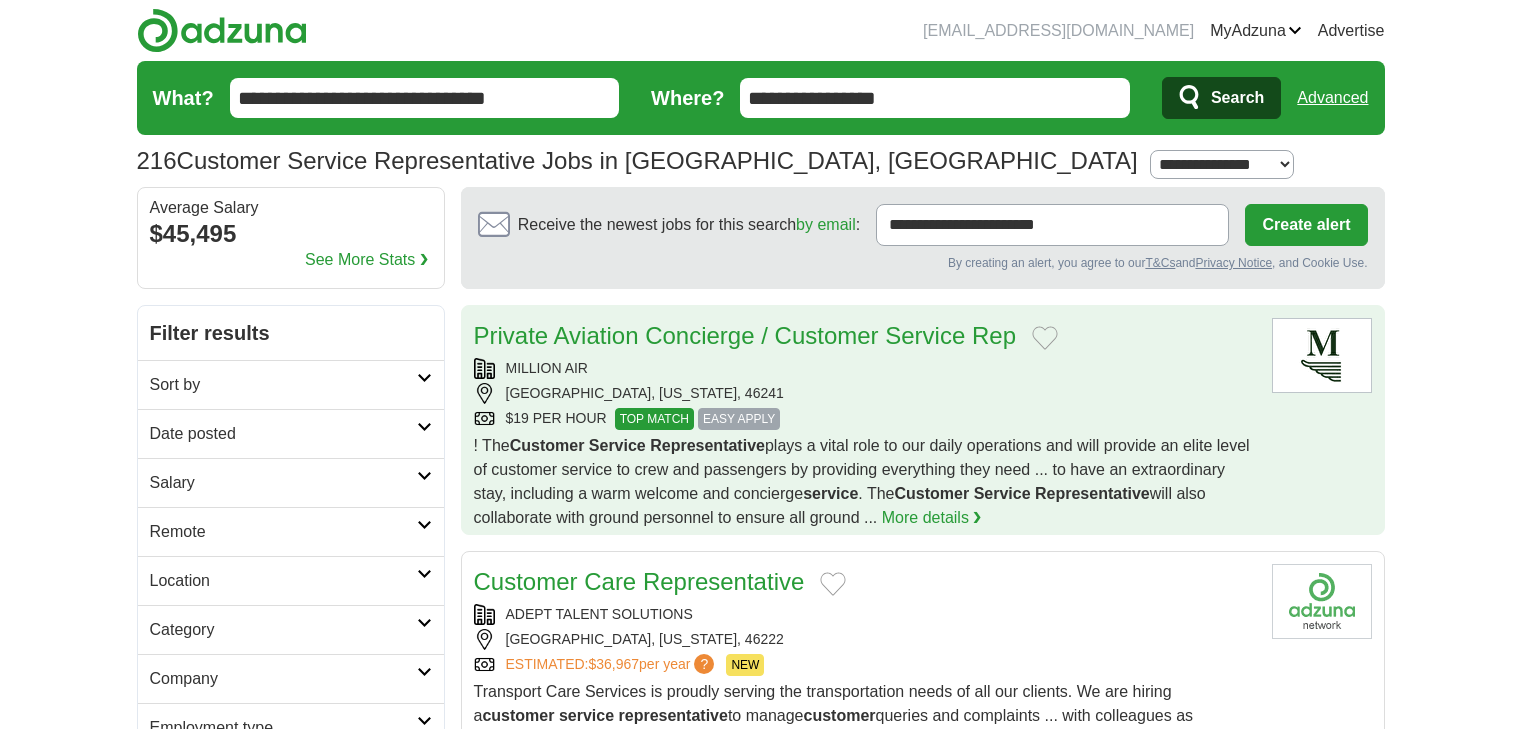 scroll, scrollTop: 0, scrollLeft: 0, axis: both 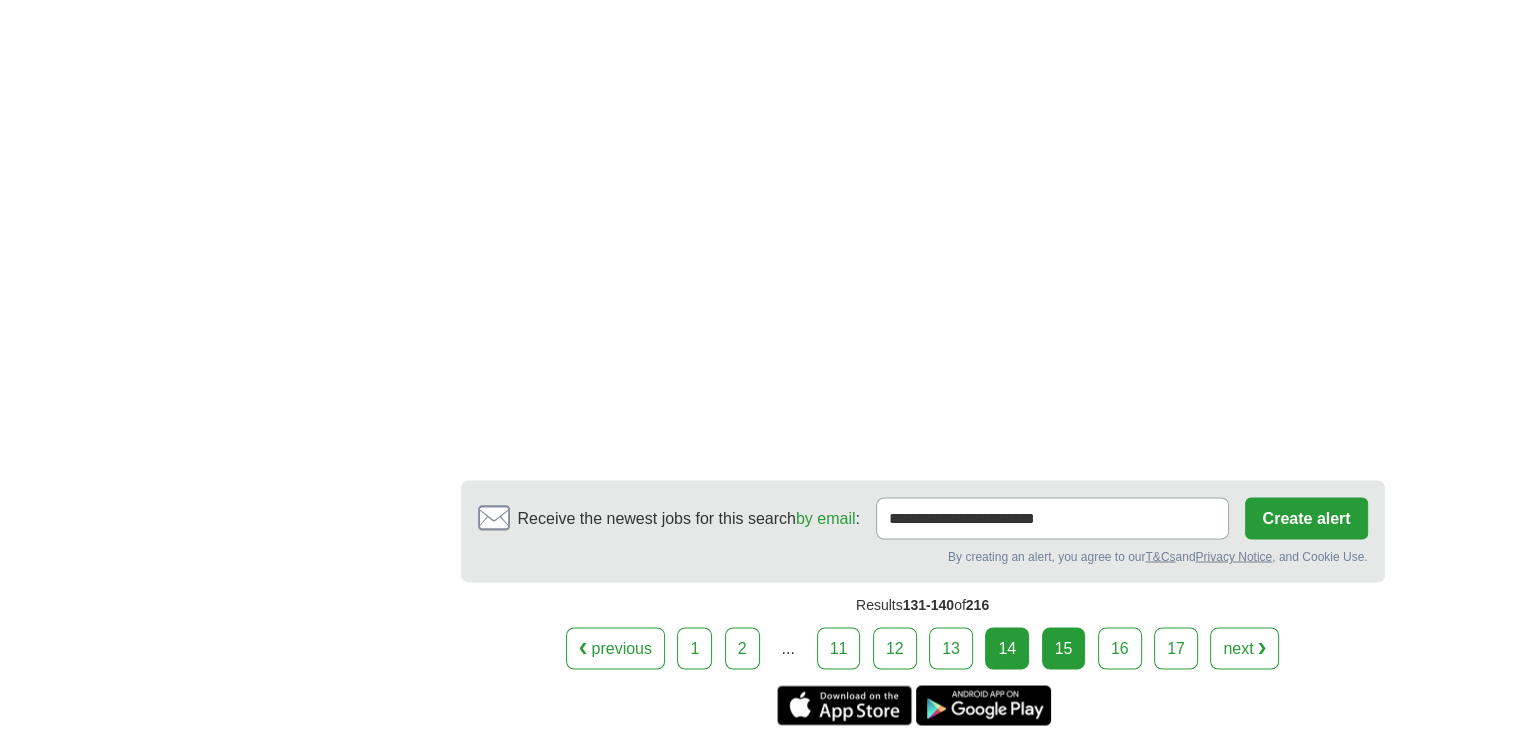 click on "15" at bounding box center [1064, 648] 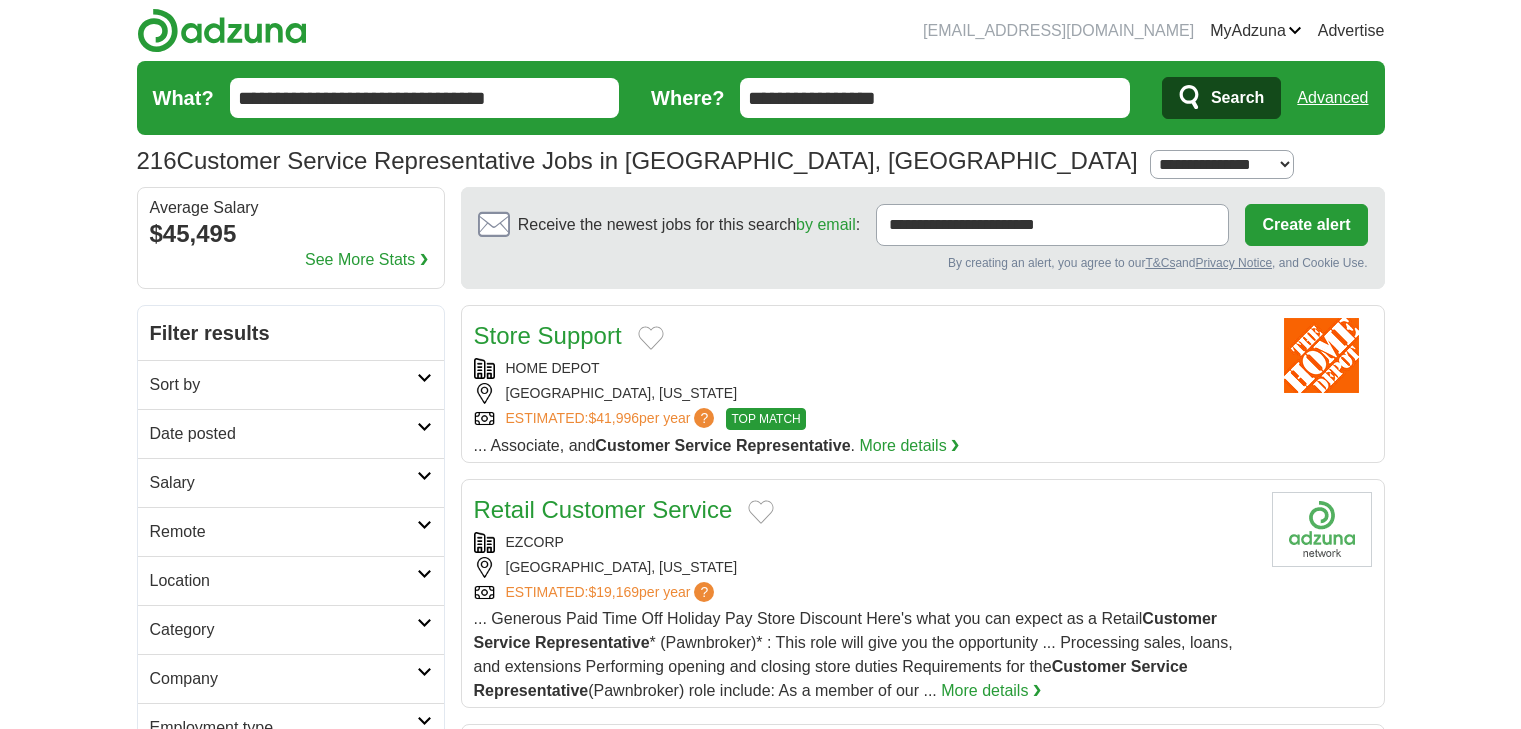 scroll, scrollTop: 0, scrollLeft: 0, axis: both 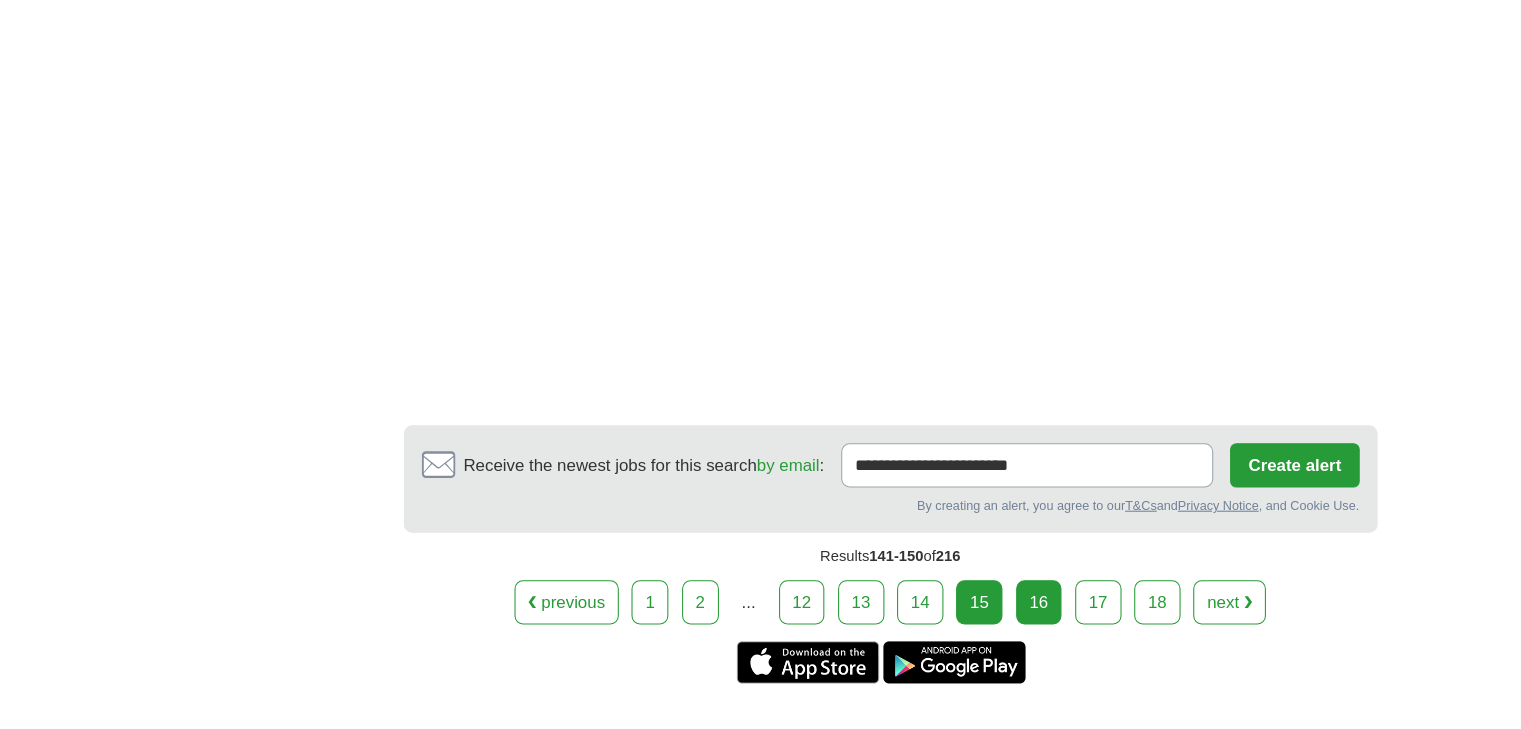 click on "16" at bounding box center [1064, 609] 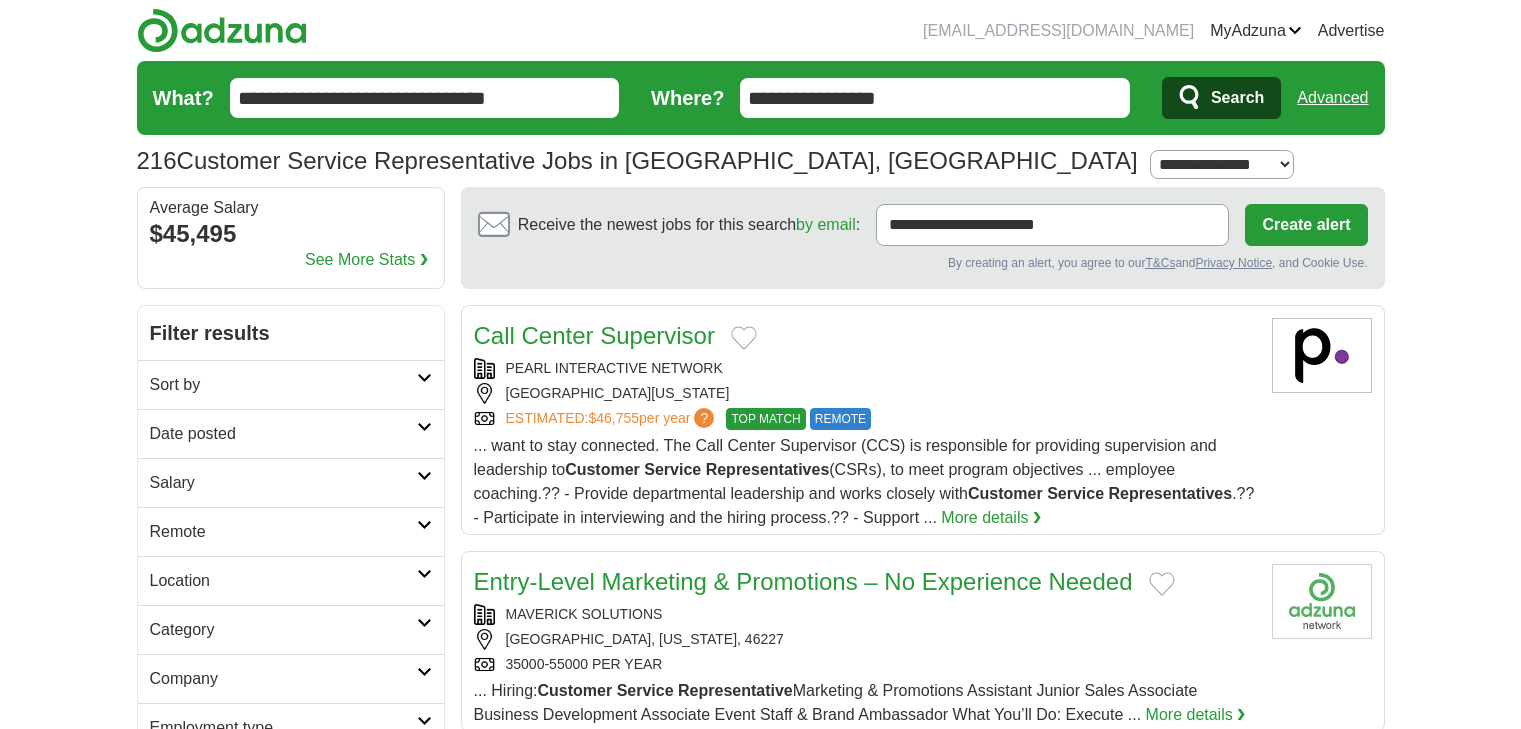 scroll, scrollTop: 0, scrollLeft: 0, axis: both 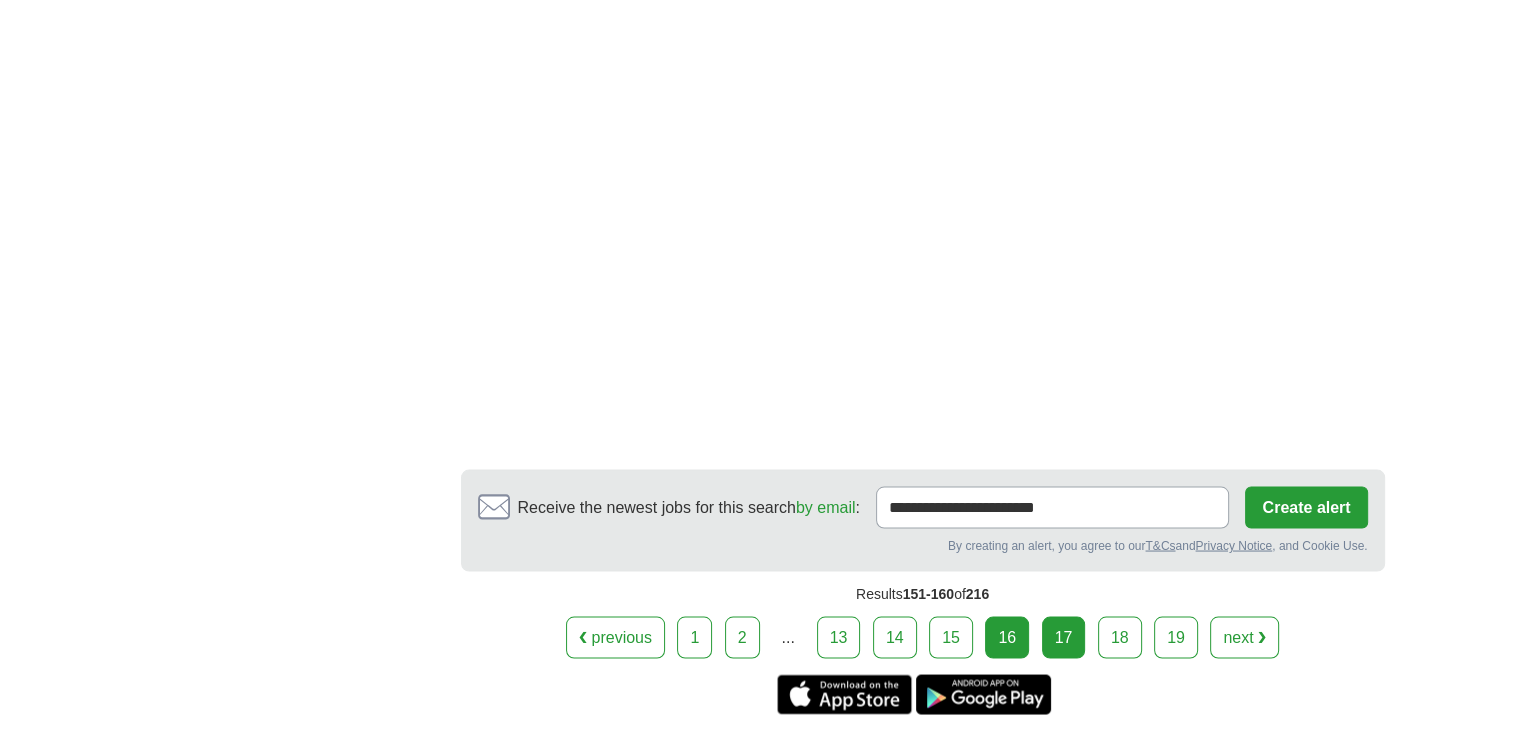 click on "17" at bounding box center (1064, 637) 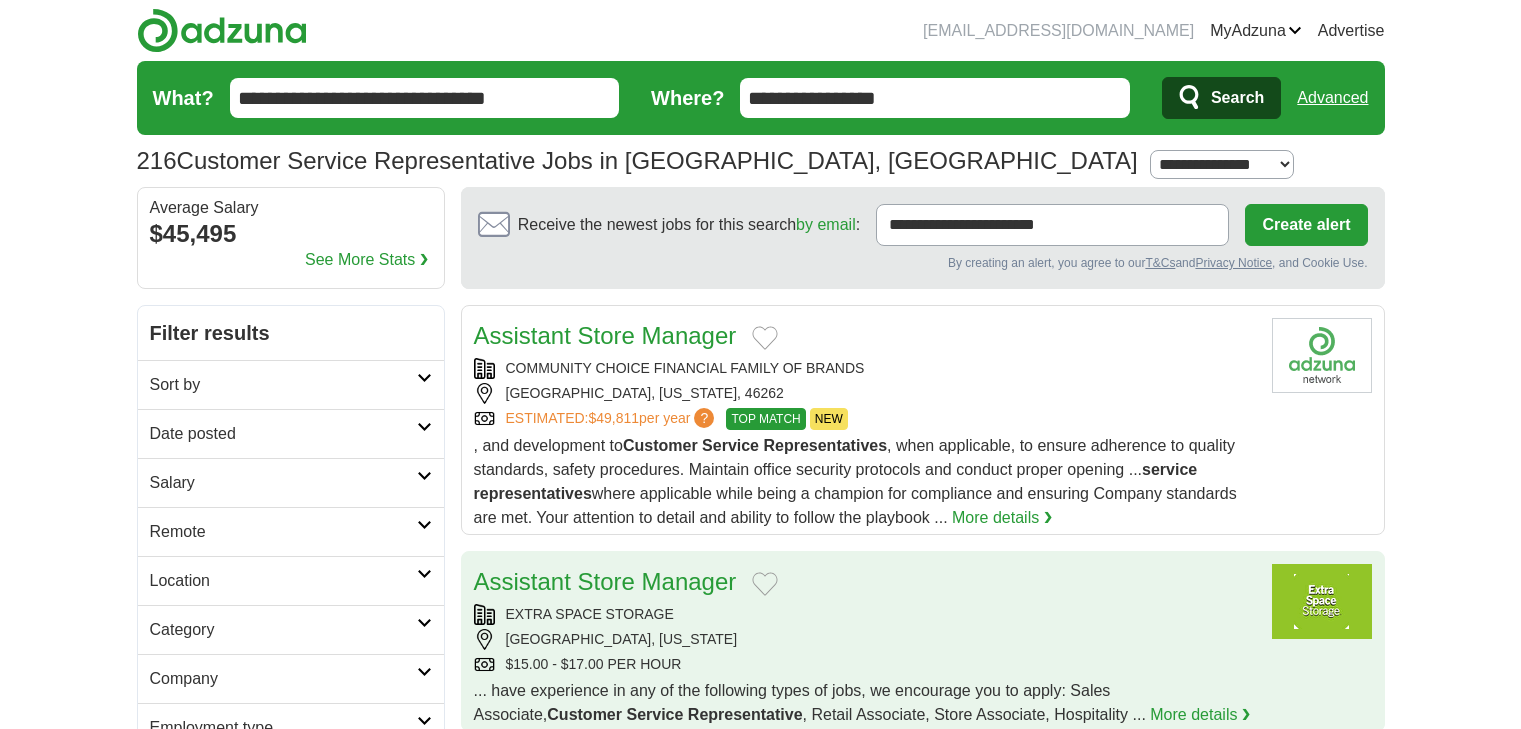 scroll, scrollTop: 0, scrollLeft: 0, axis: both 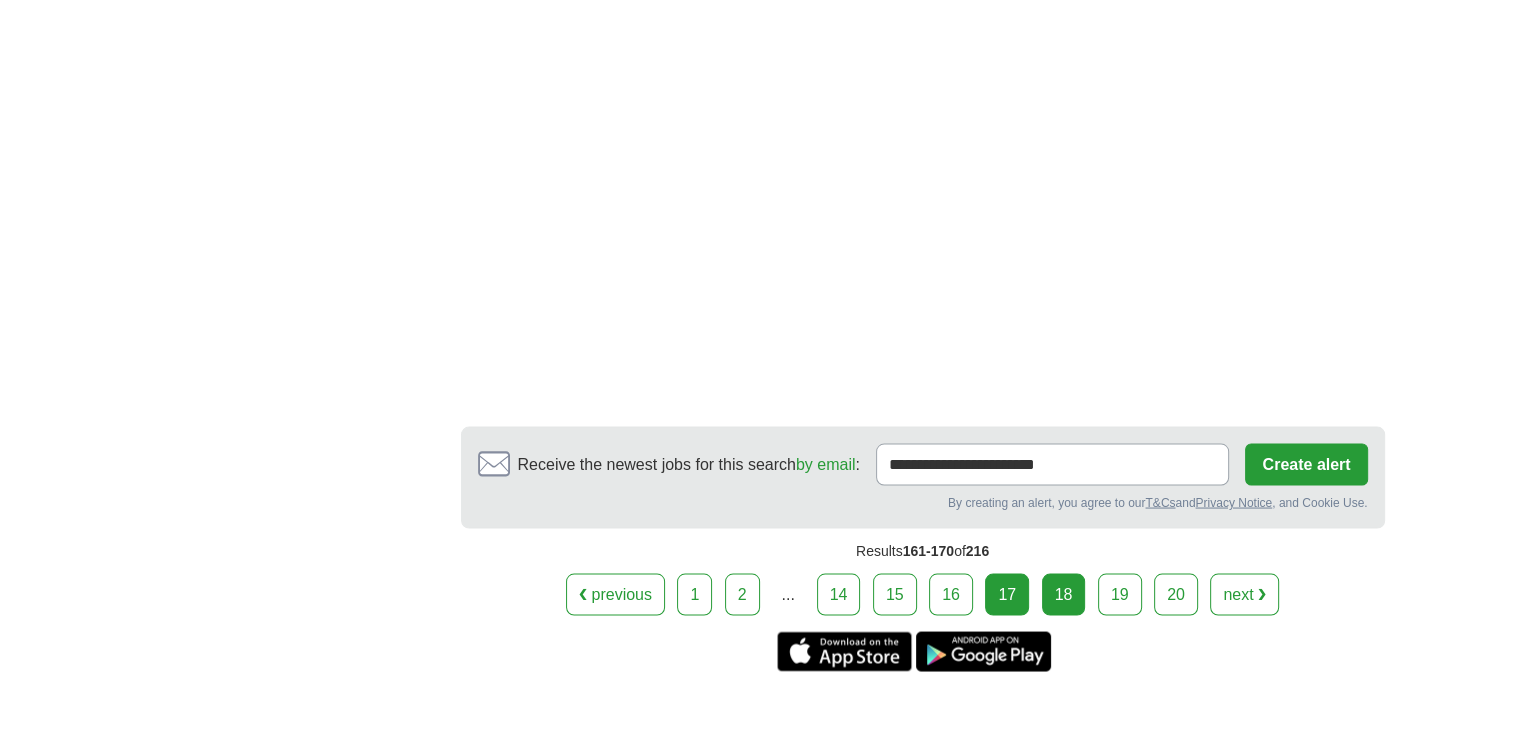 click on "18" at bounding box center (1064, 594) 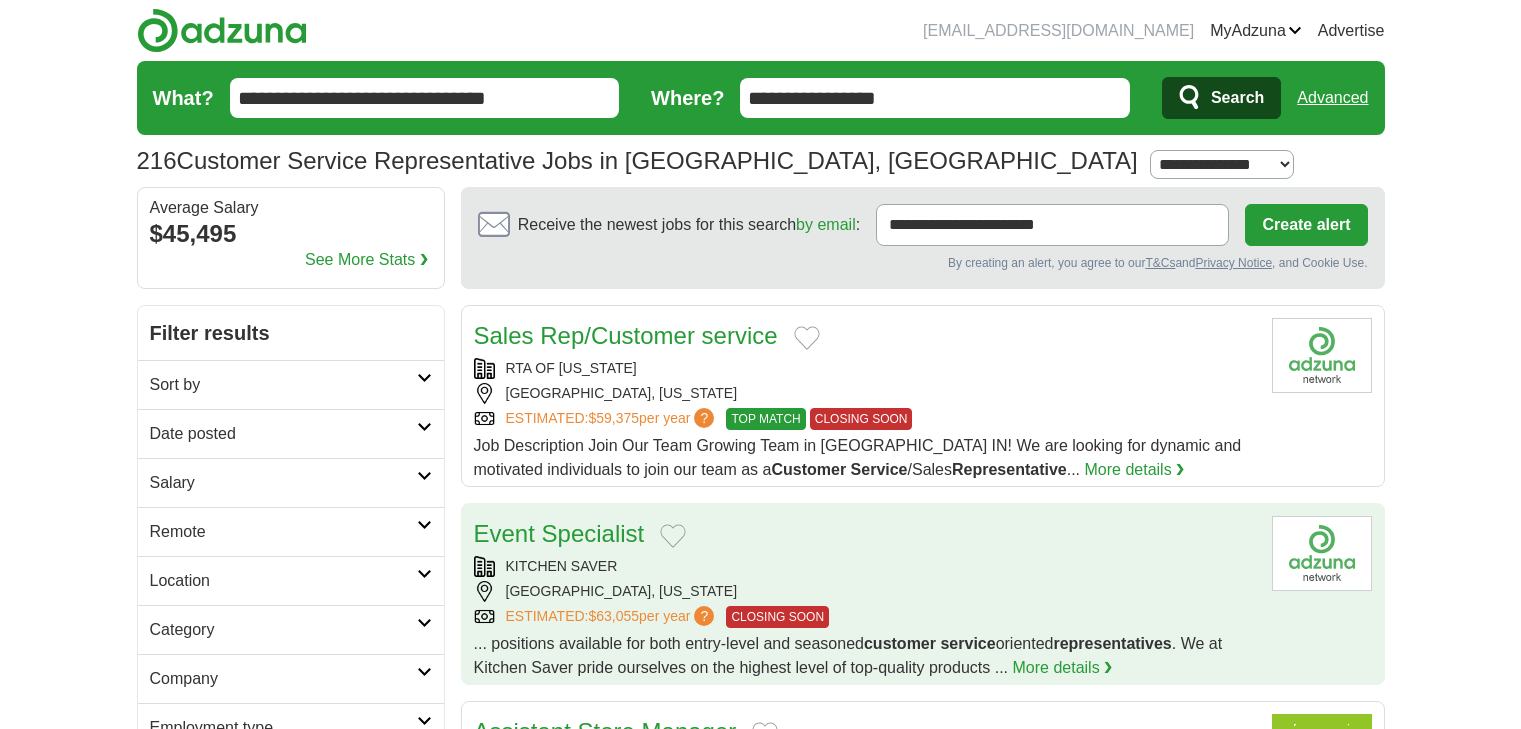 scroll, scrollTop: 0, scrollLeft: 0, axis: both 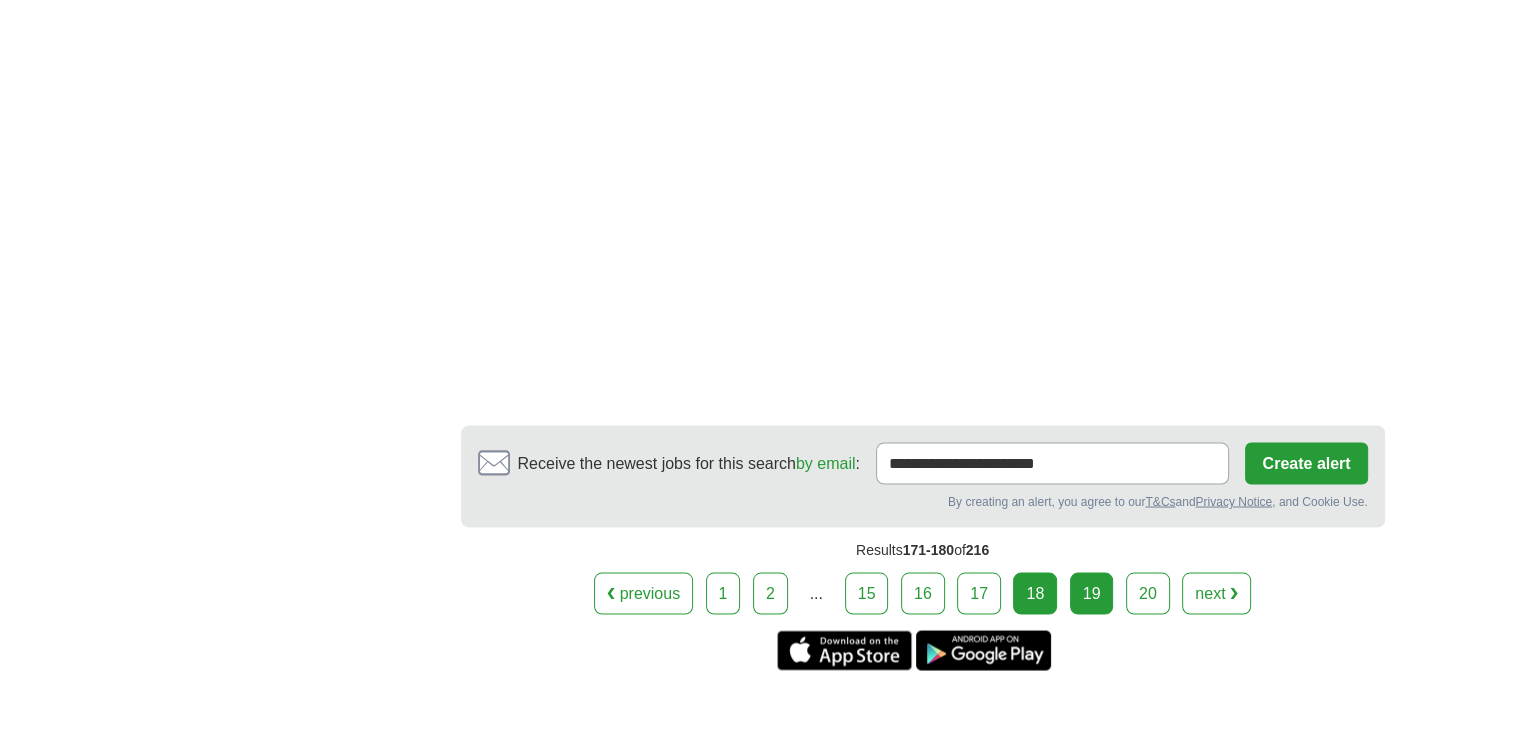 click on "19" at bounding box center (1092, 593) 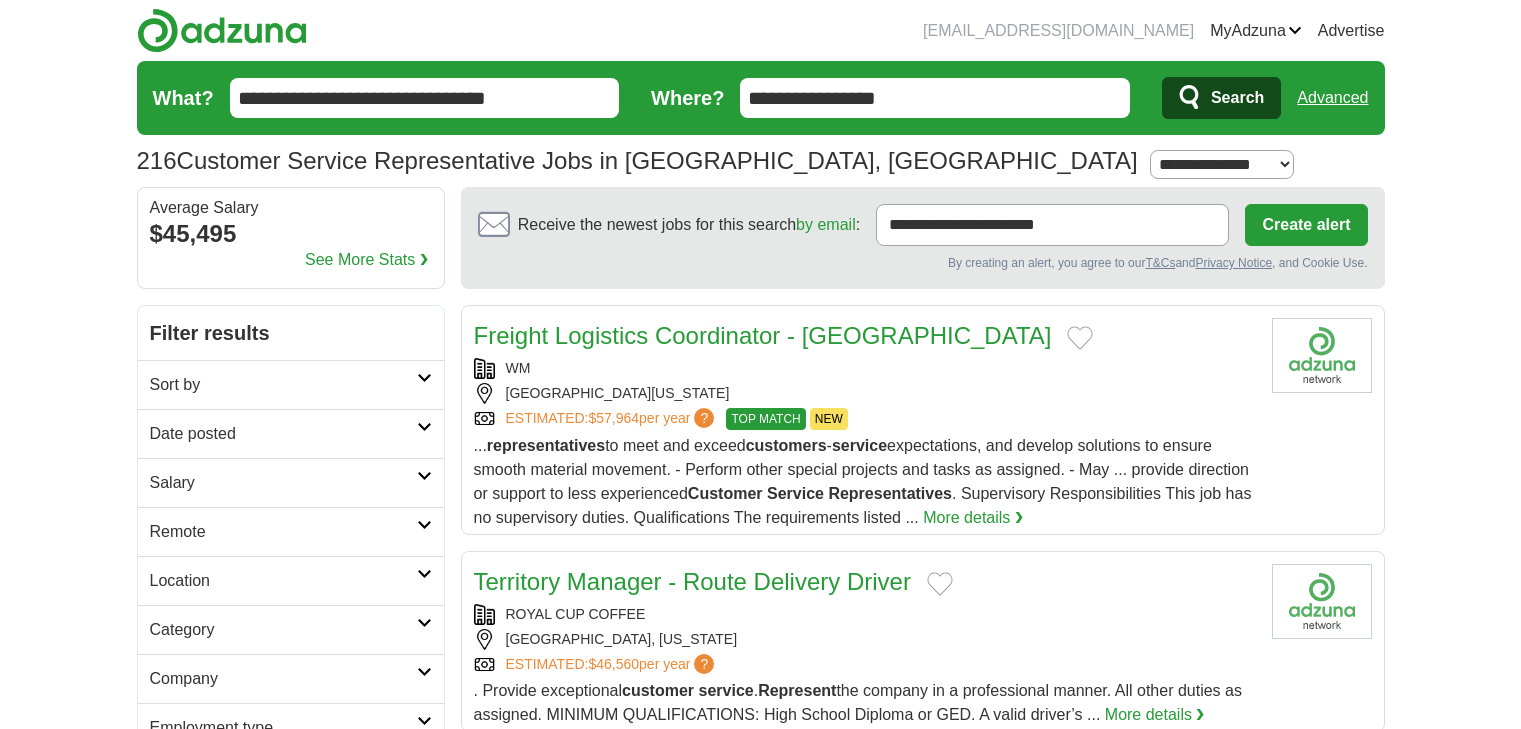 scroll, scrollTop: 0, scrollLeft: 0, axis: both 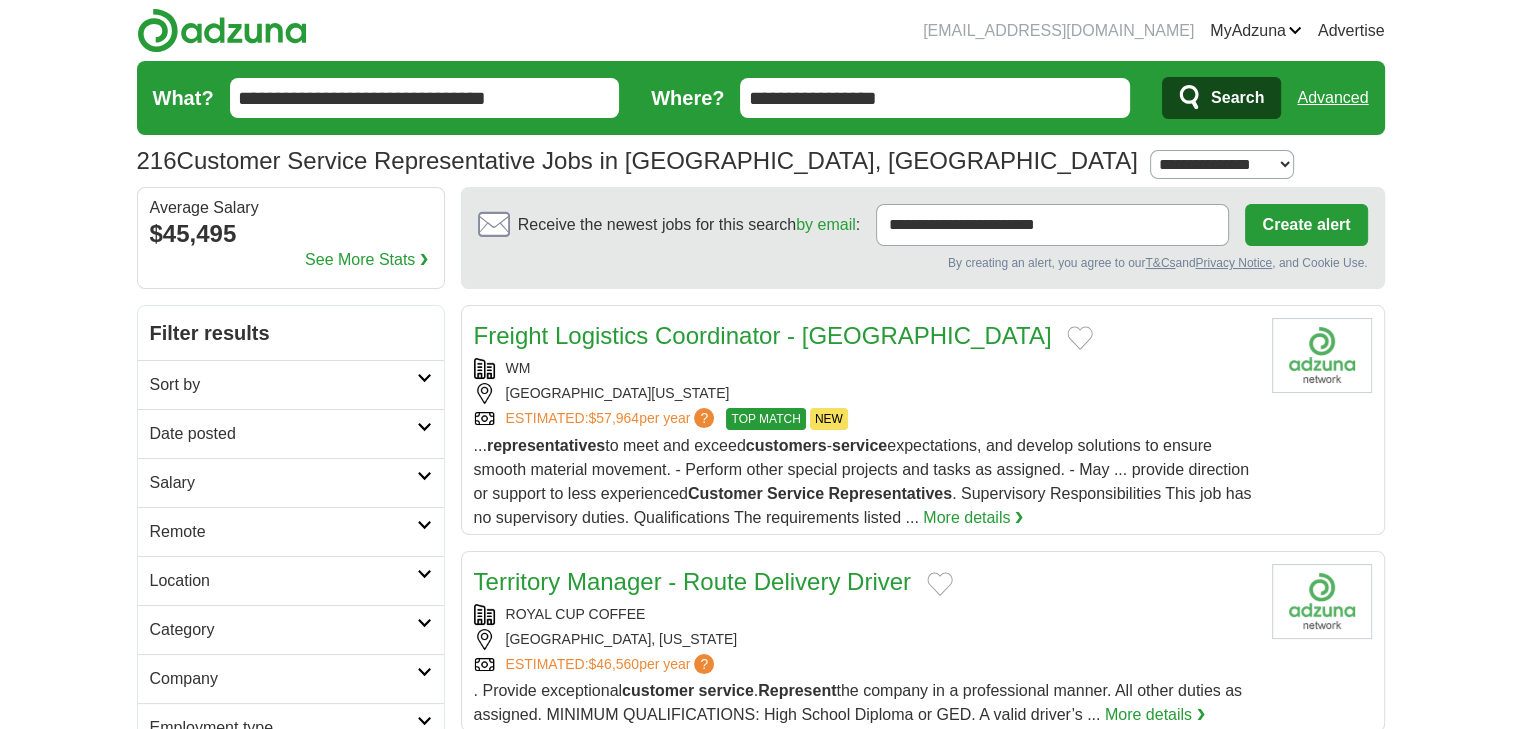 click on "Territory Manager - Route Delivery Driver" at bounding box center (865, 582) 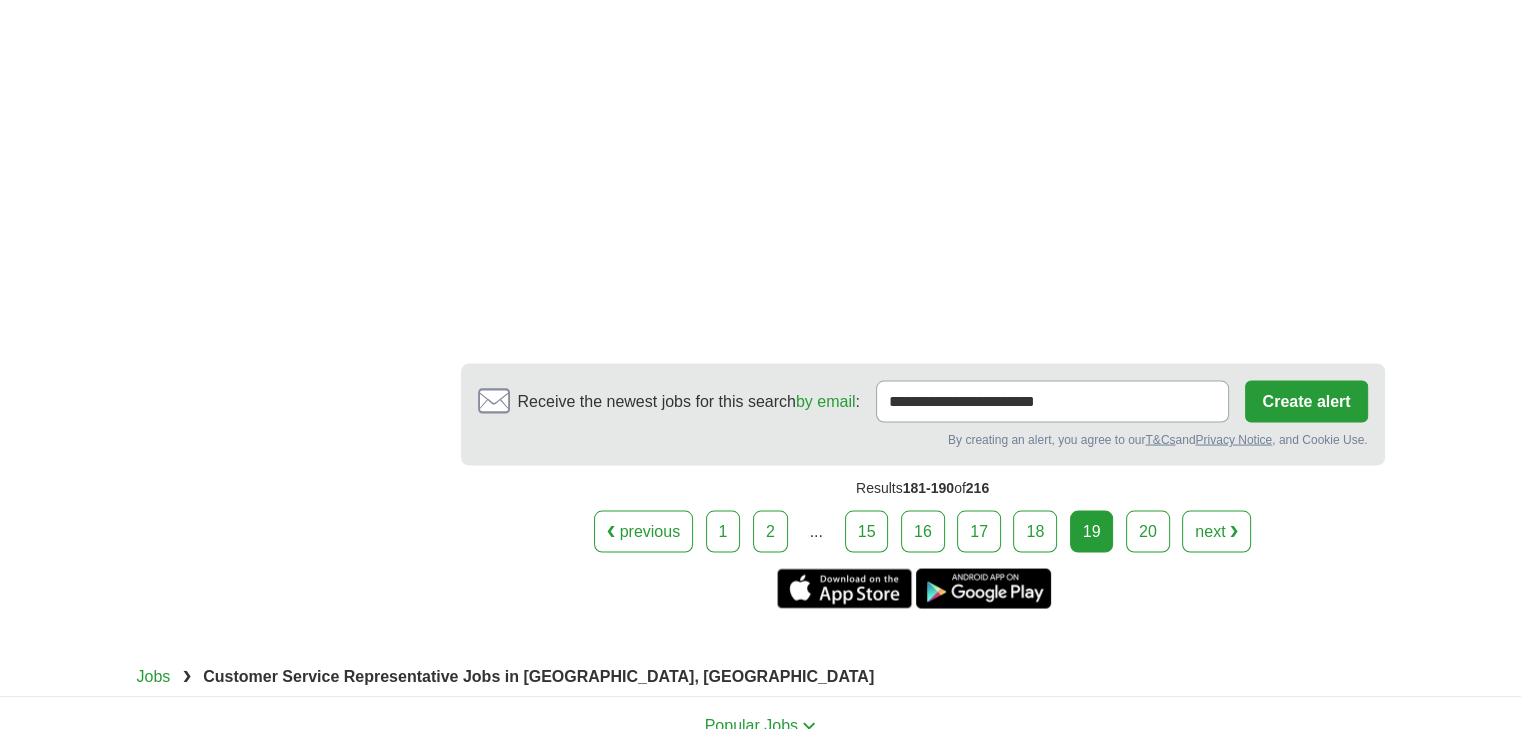scroll, scrollTop: 3760, scrollLeft: 0, axis: vertical 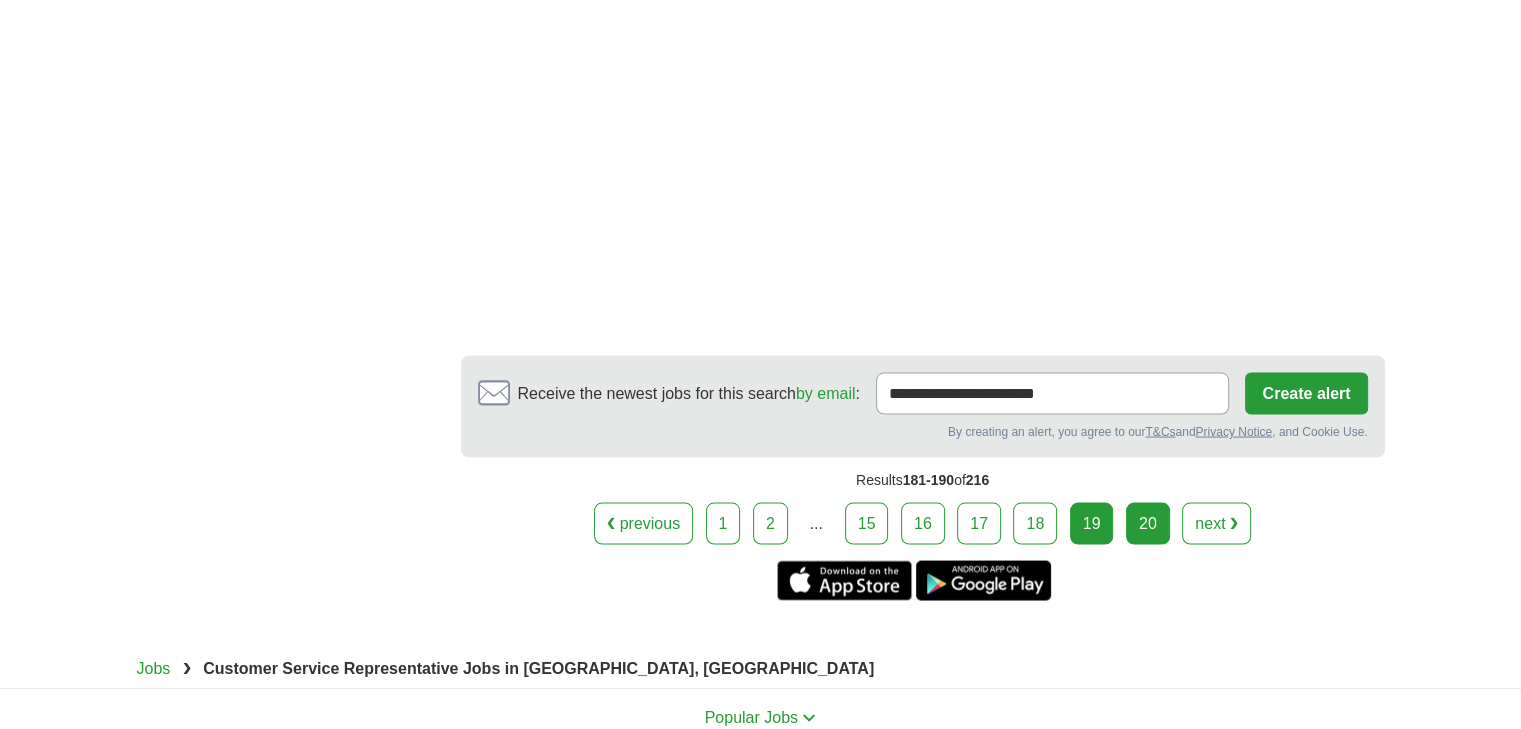 click on "20" at bounding box center (1148, 523) 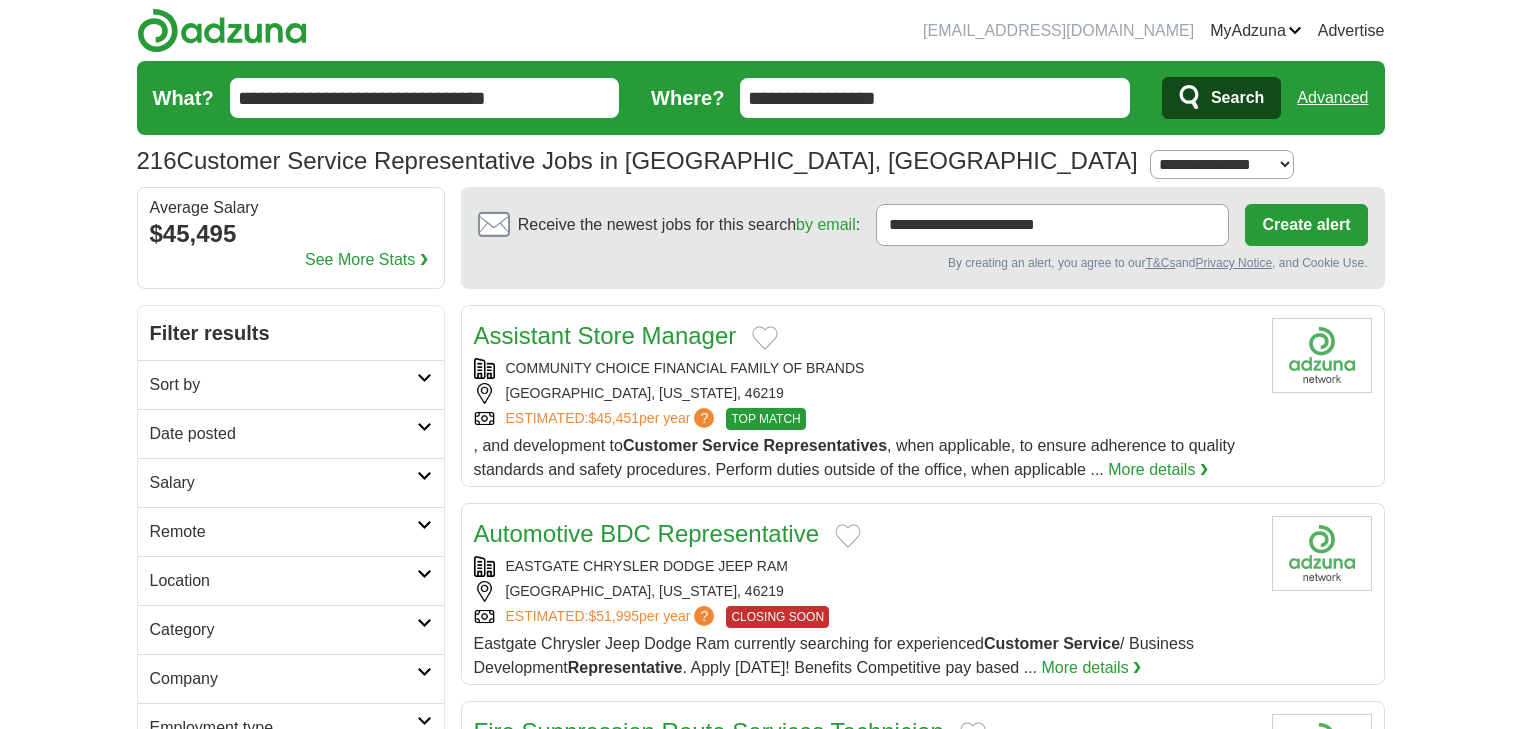 scroll, scrollTop: 0, scrollLeft: 0, axis: both 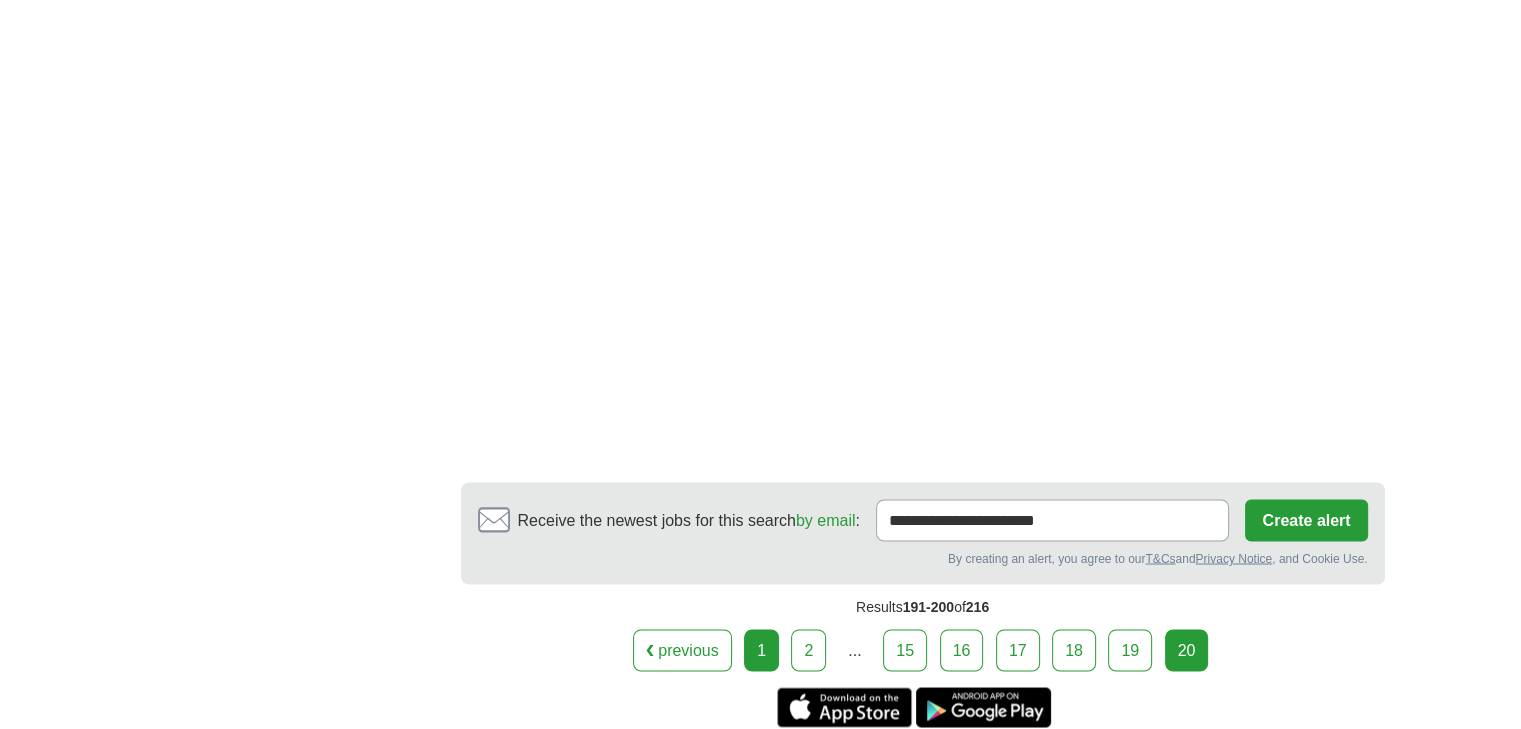 click on "1" at bounding box center [761, 650] 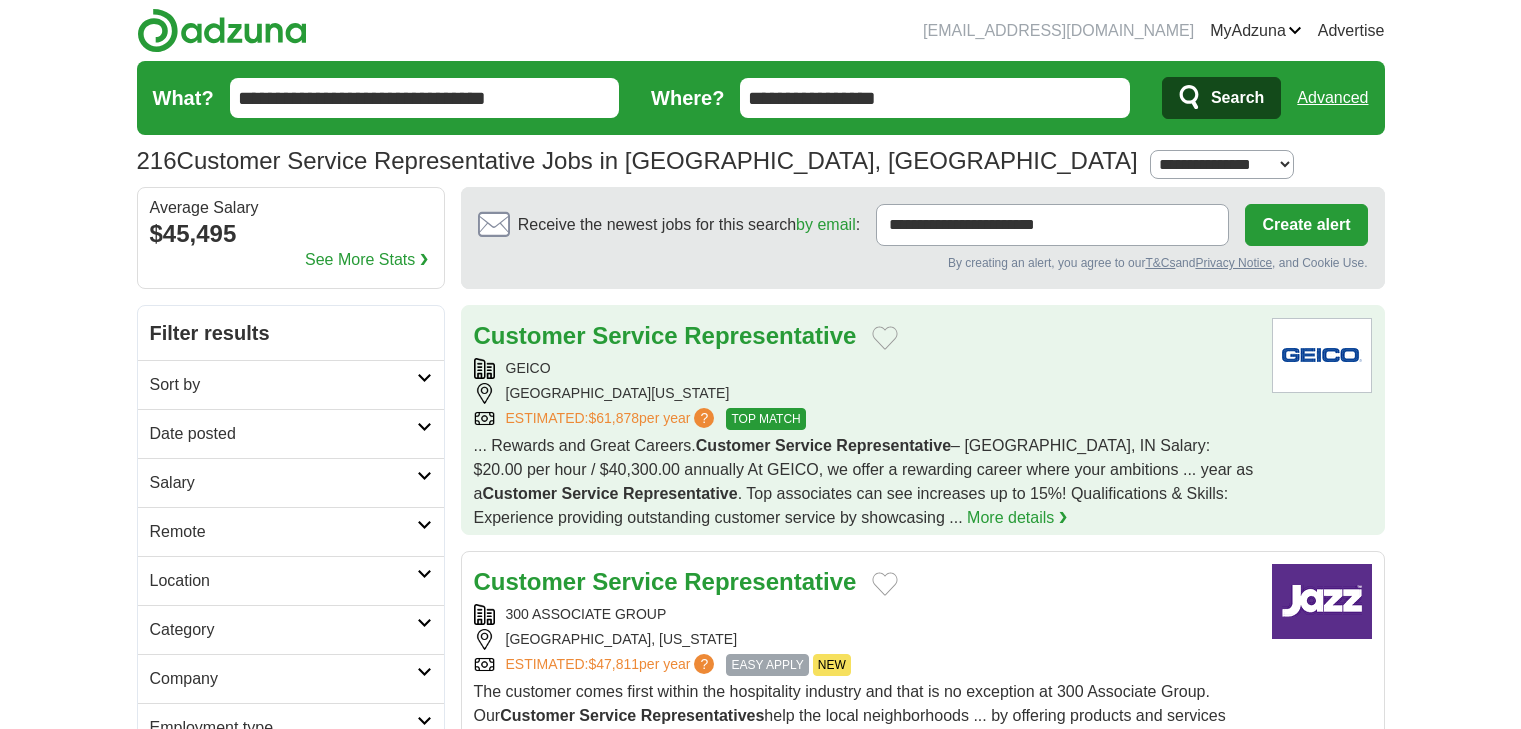 scroll, scrollTop: 0, scrollLeft: 0, axis: both 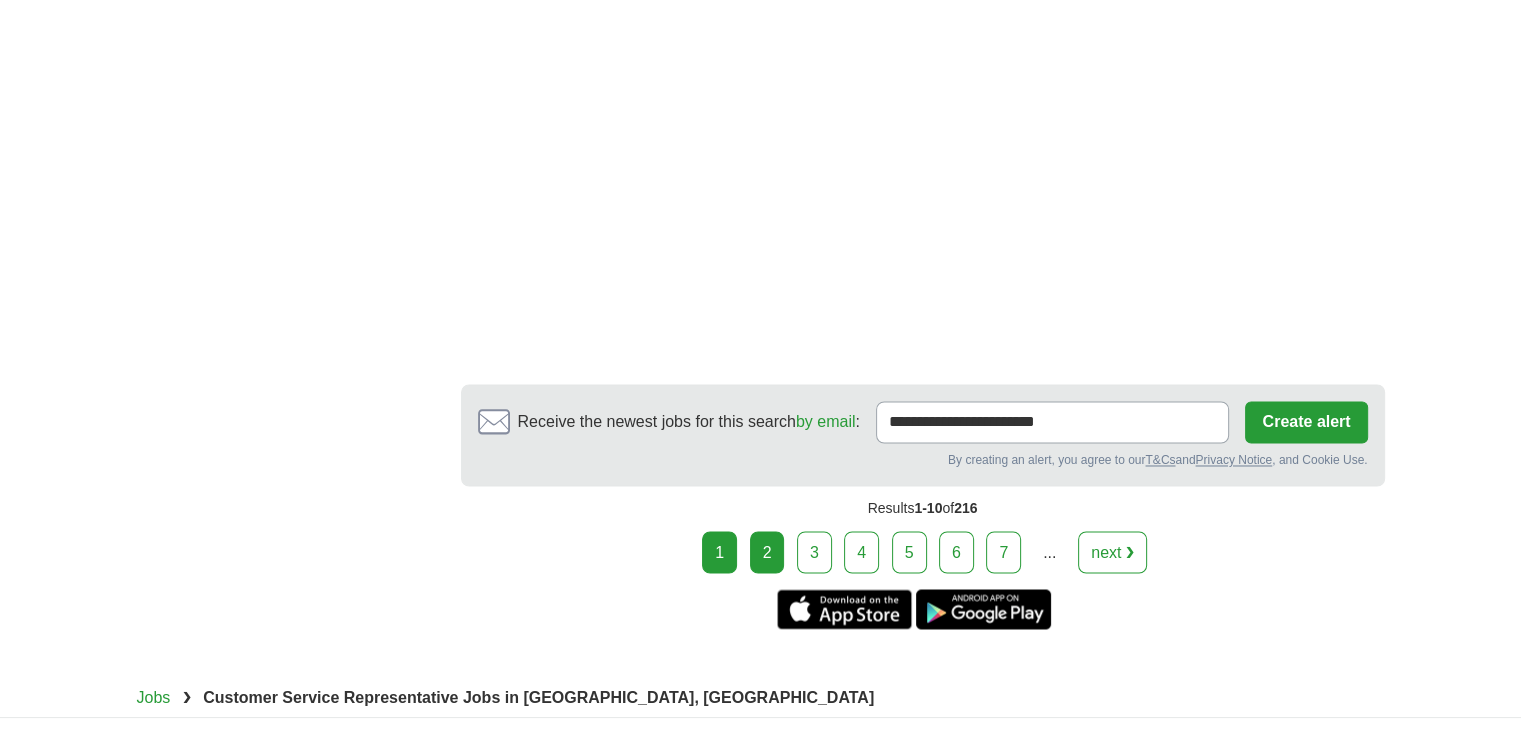 click on "2" at bounding box center [767, 552] 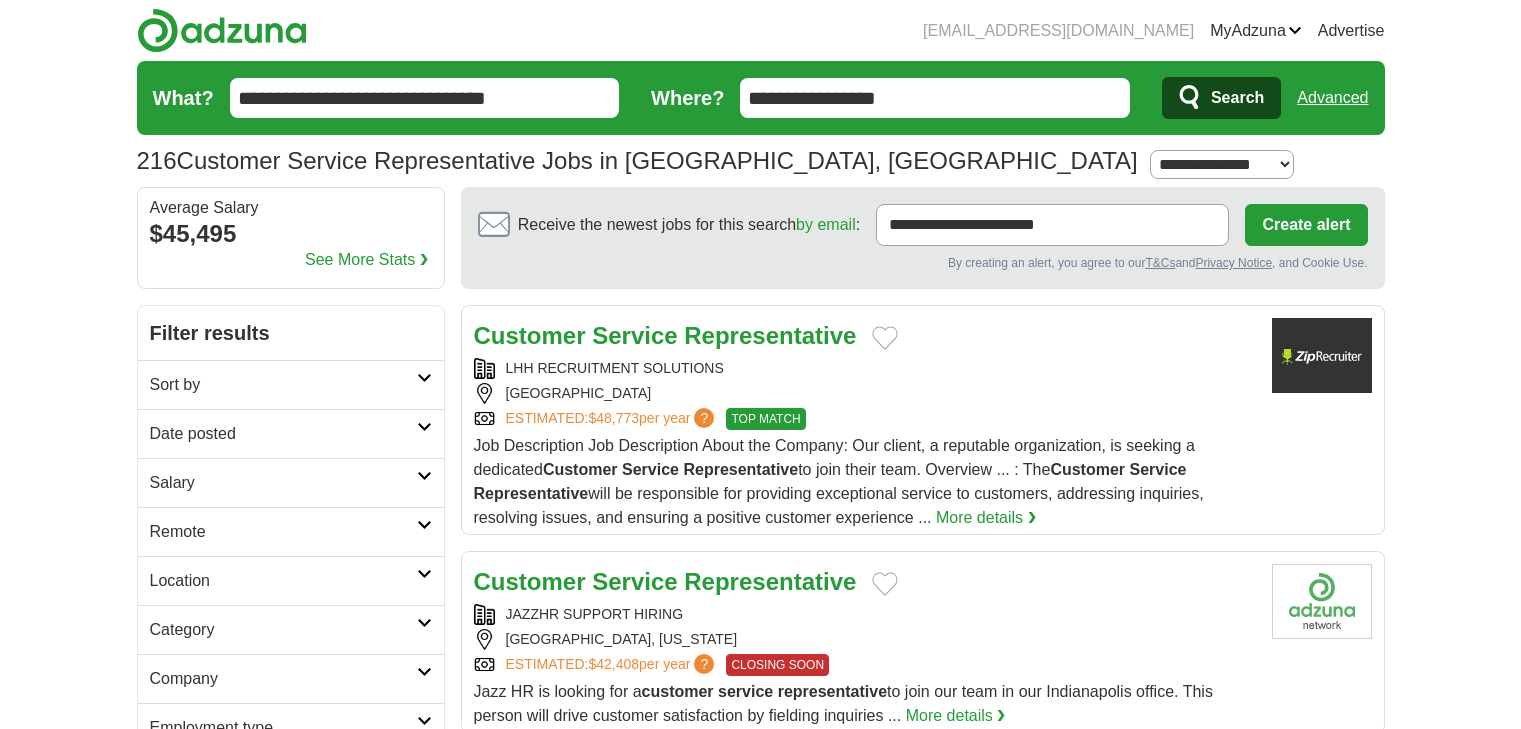 scroll, scrollTop: 0, scrollLeft: 0, axis: both 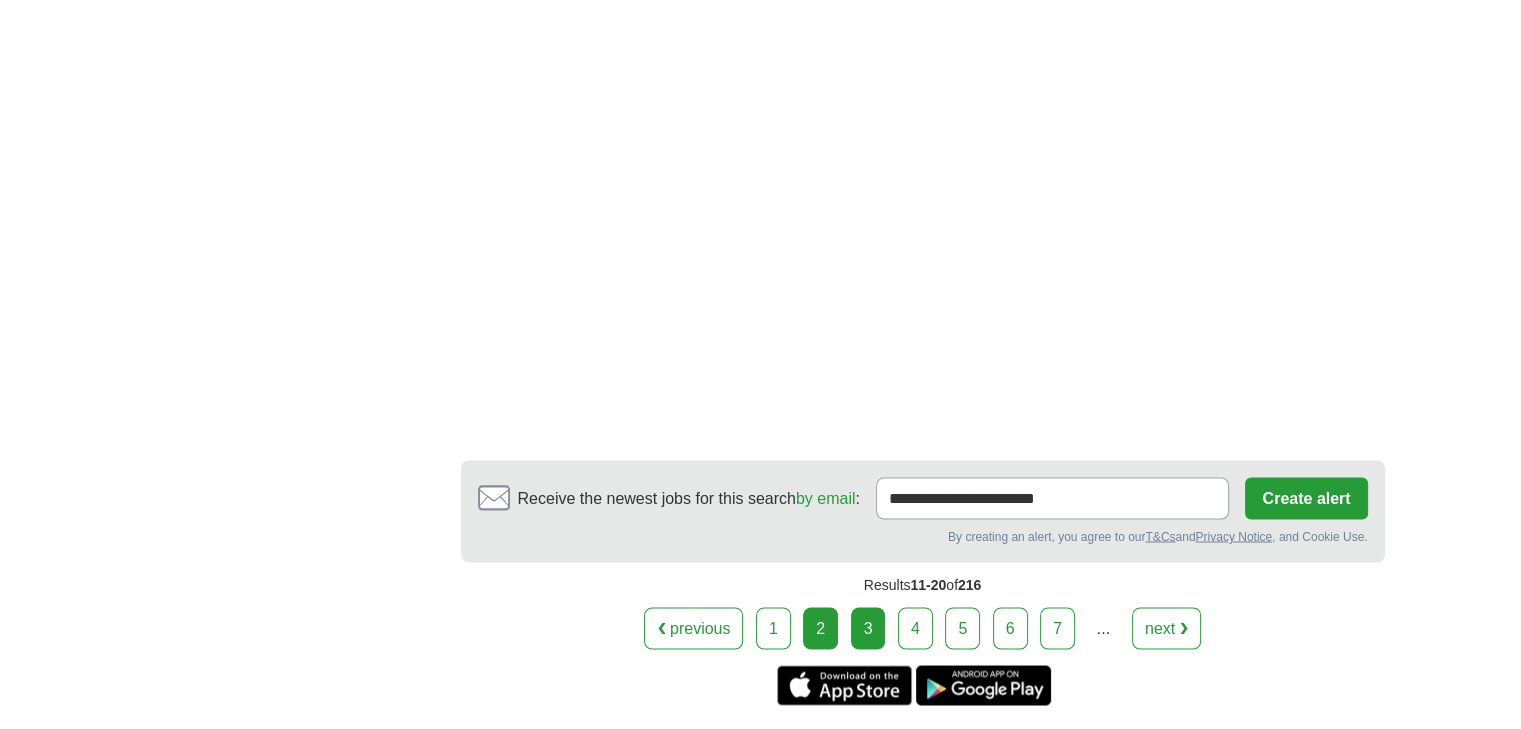 click on "3" at bounding box center [868, 628] 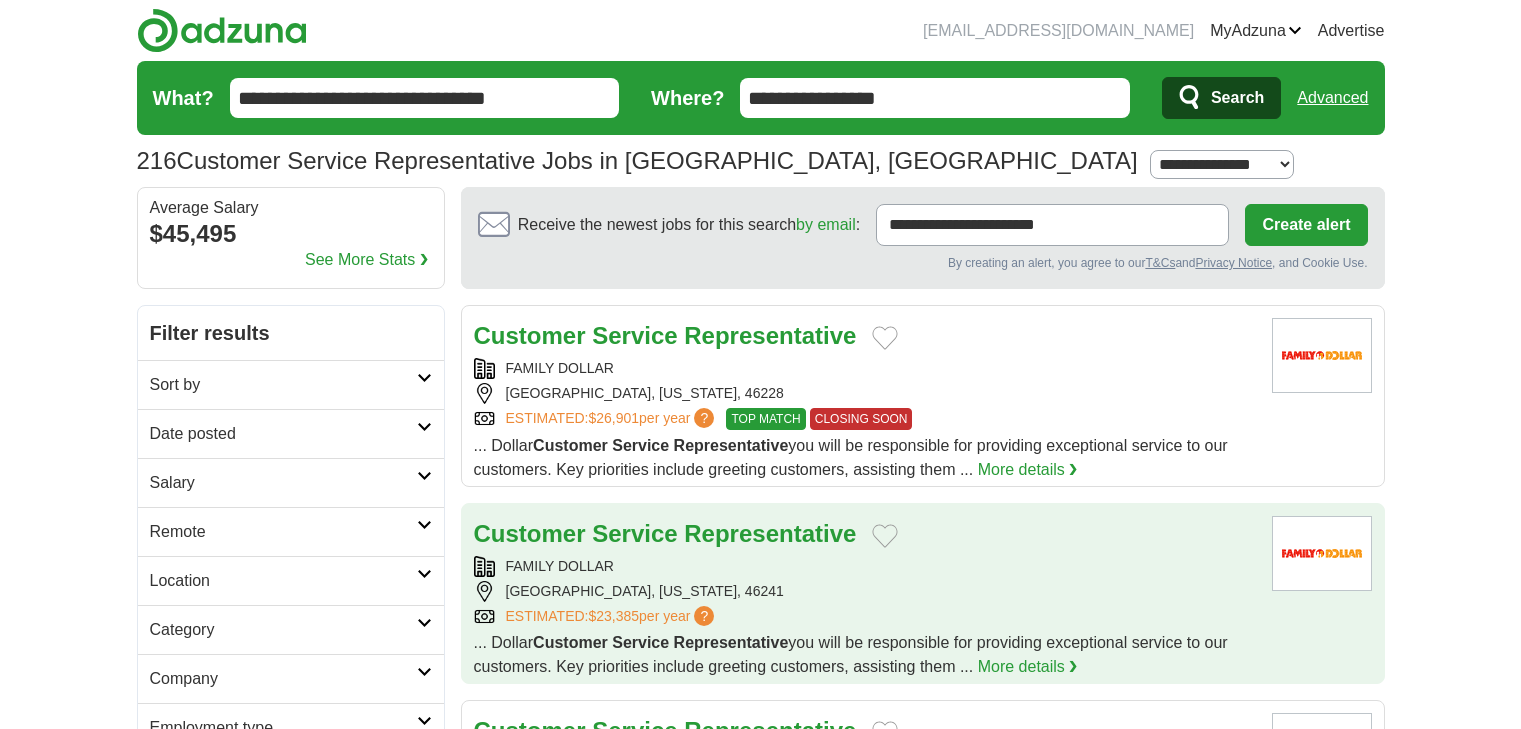 scroll, scrollTop: 0, scrollLeft: 0, axis: both 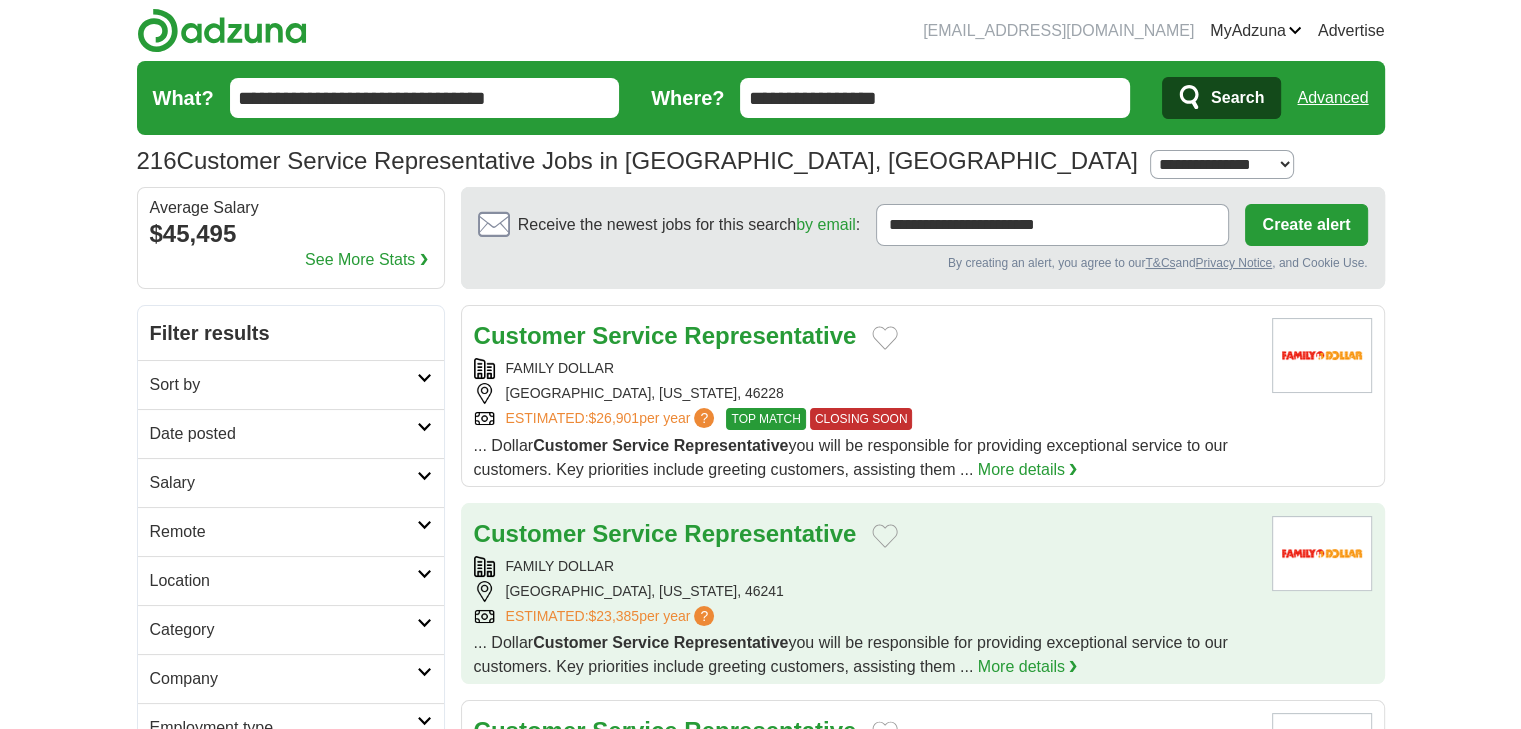 click on "Customer   Service   Representative
FAMILY DOLLAR
INDIANAPOLIS, INDIANA, 46241
ESTIMATED:
$23,385
per year
?
...  Dollar  Customer   Service   Representative
More details ❯" at bounding box center [865, 597] 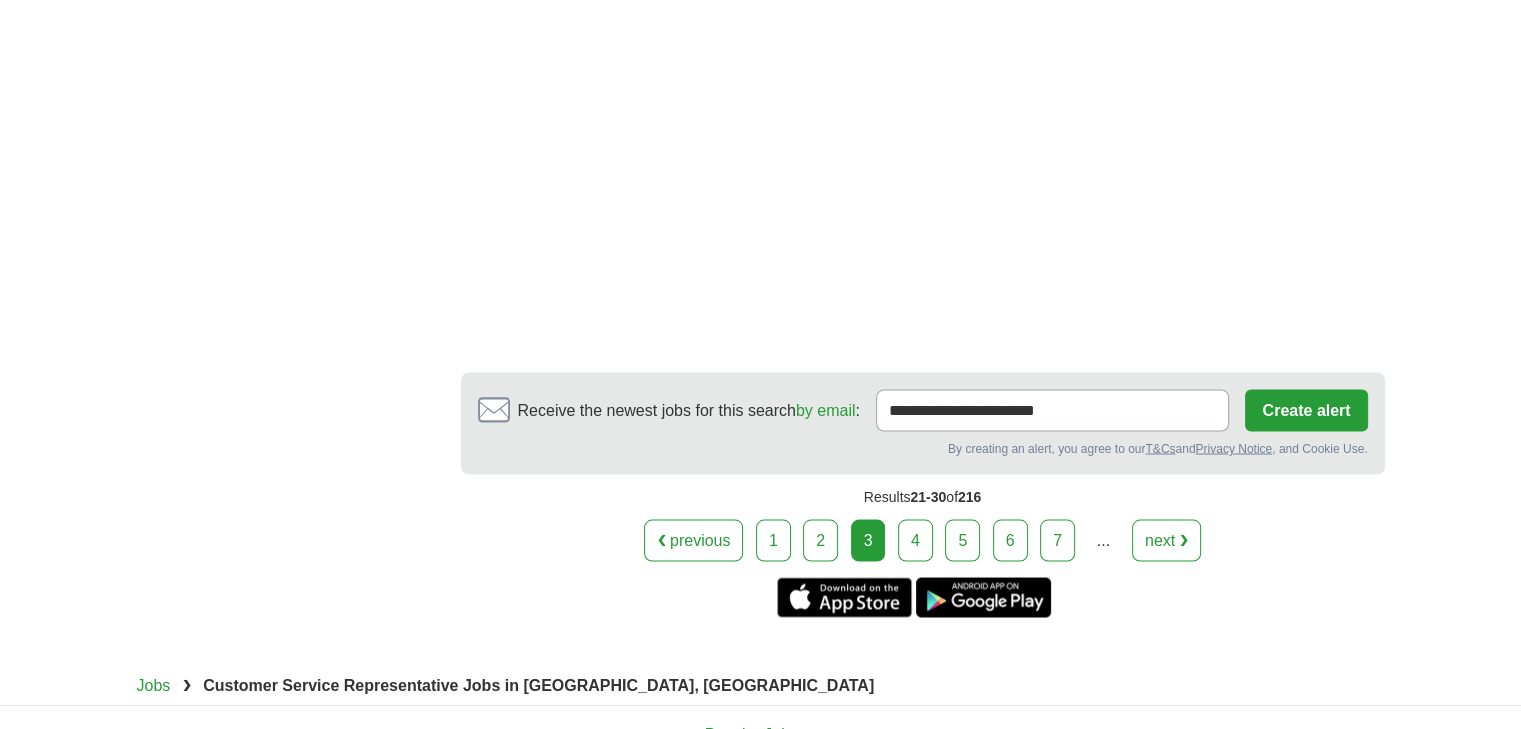 scroll, scrollTop: 3525, scrollLeft: 0, axis: vertical 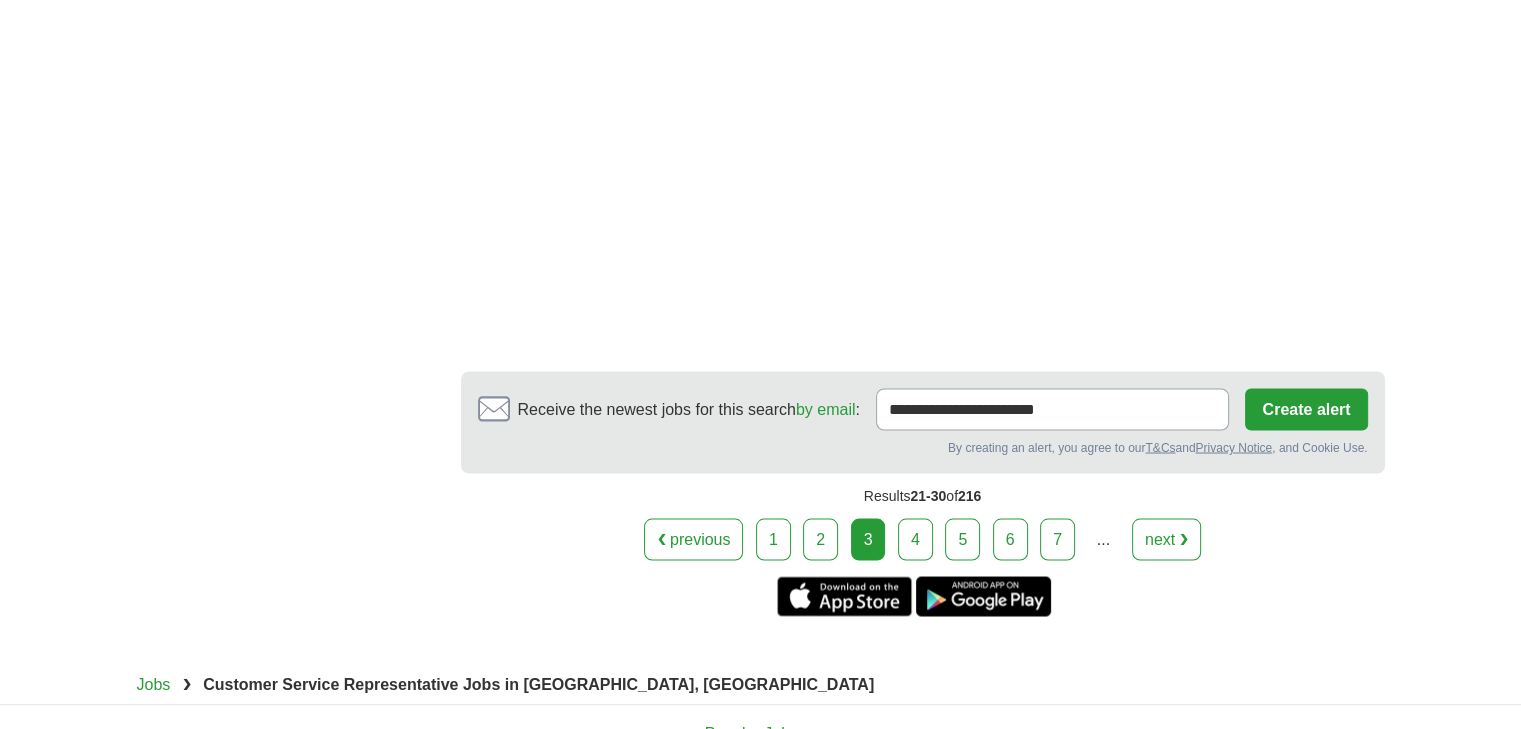 click on "Results  21-30  of  216" at bounding box center [923, 495] 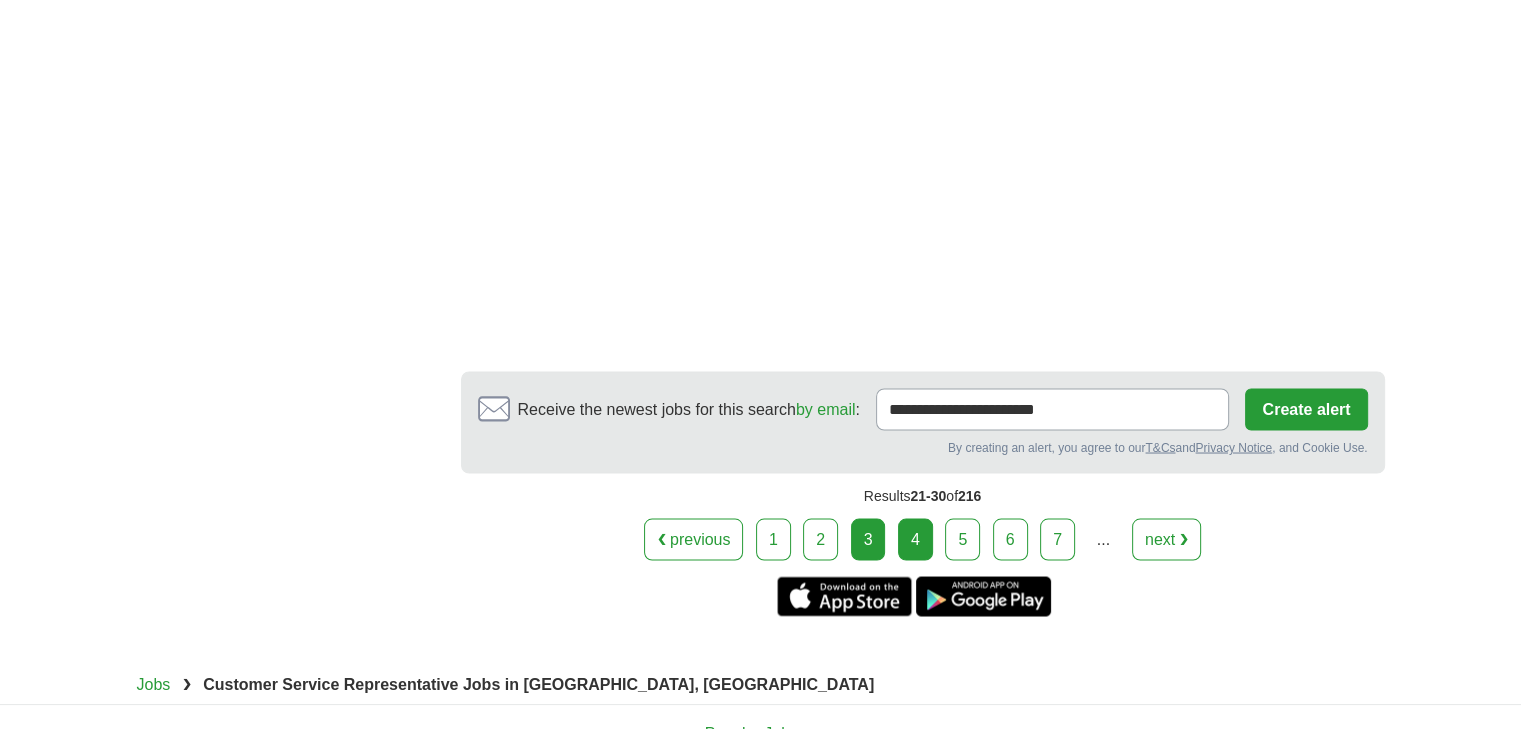 click on "4" at bounding box center [915, 539] 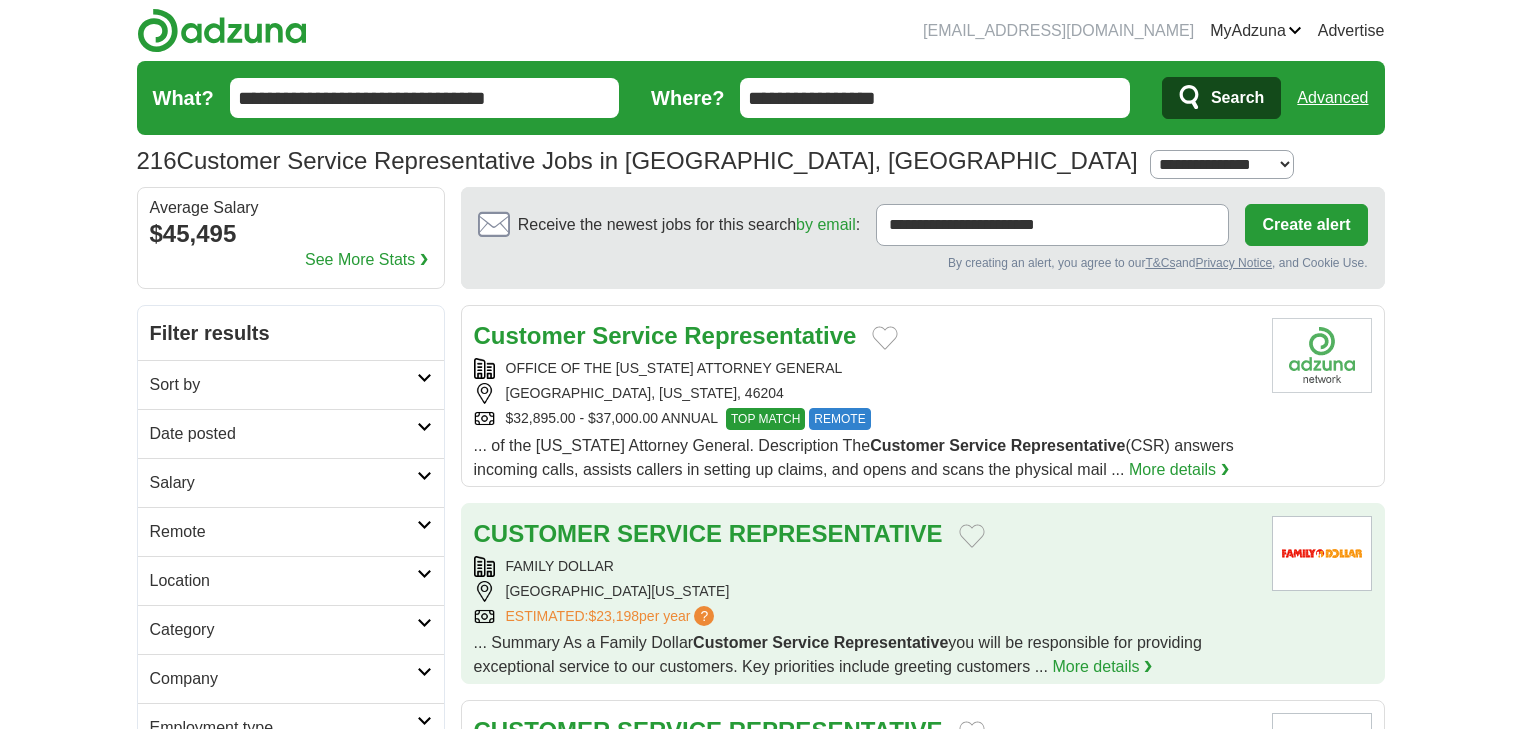 scroll, scrollTop: 0, scrollLeft: 0, axis: both 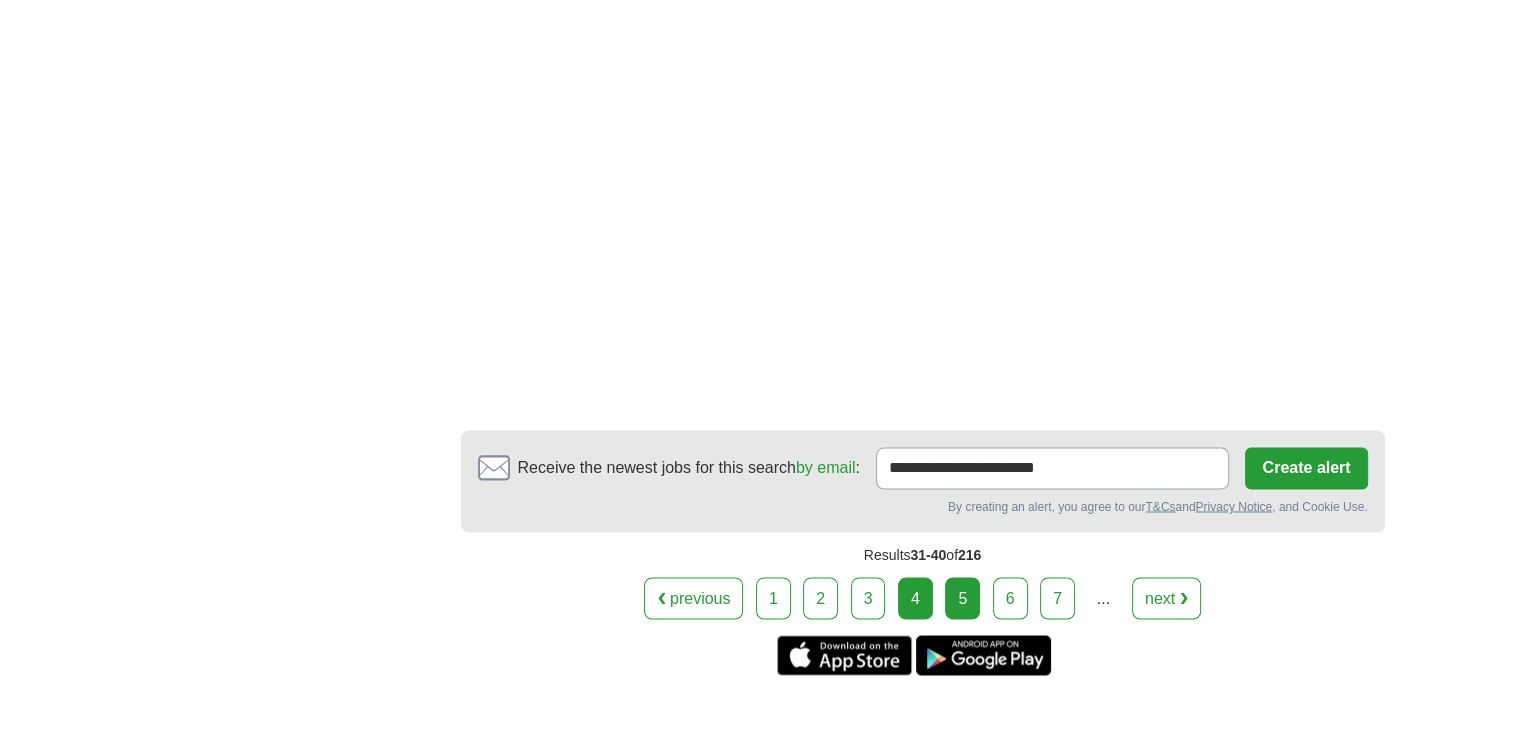 click on "5" at bounding box center (962, 598) 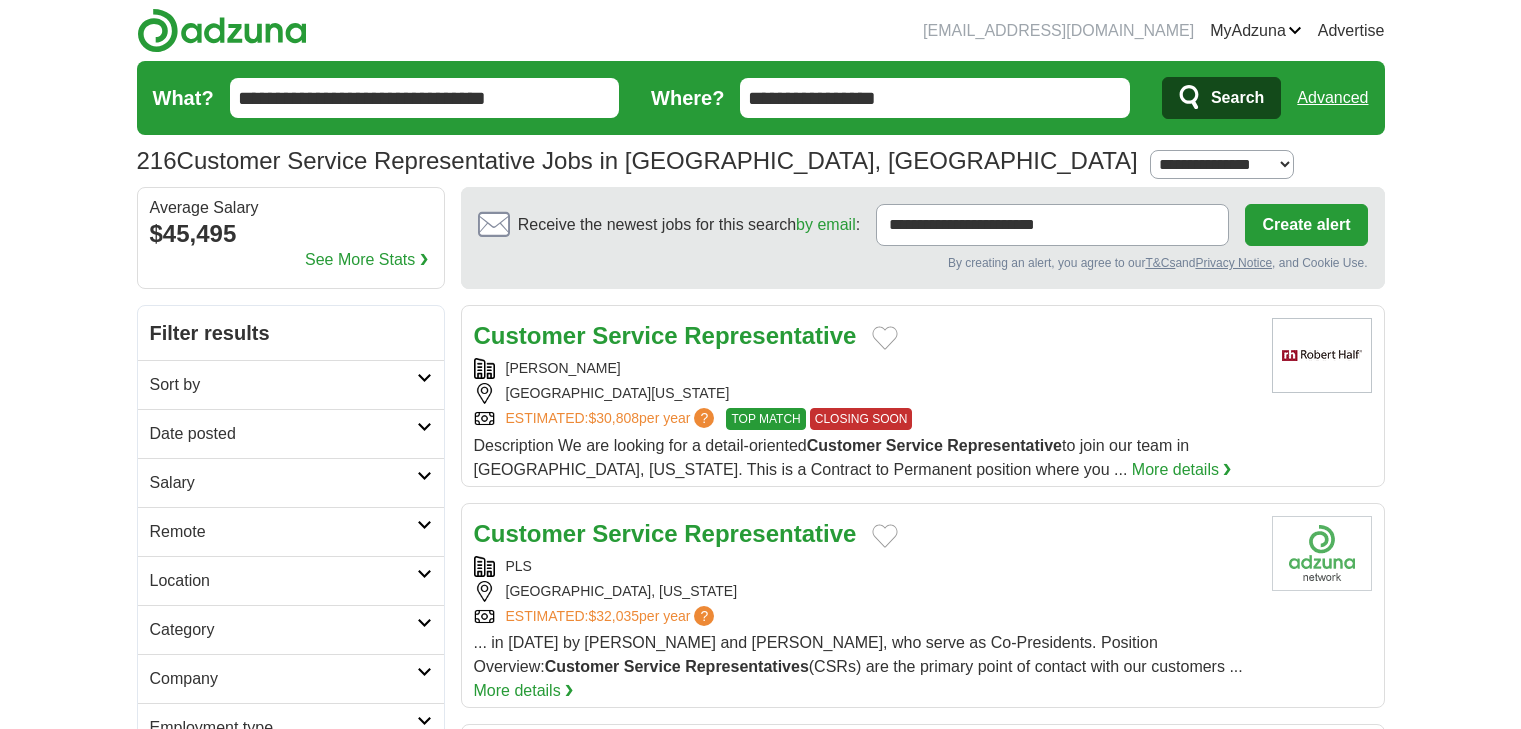 scroll, scrollTop: 0, scrollLeft: 0, axis: both 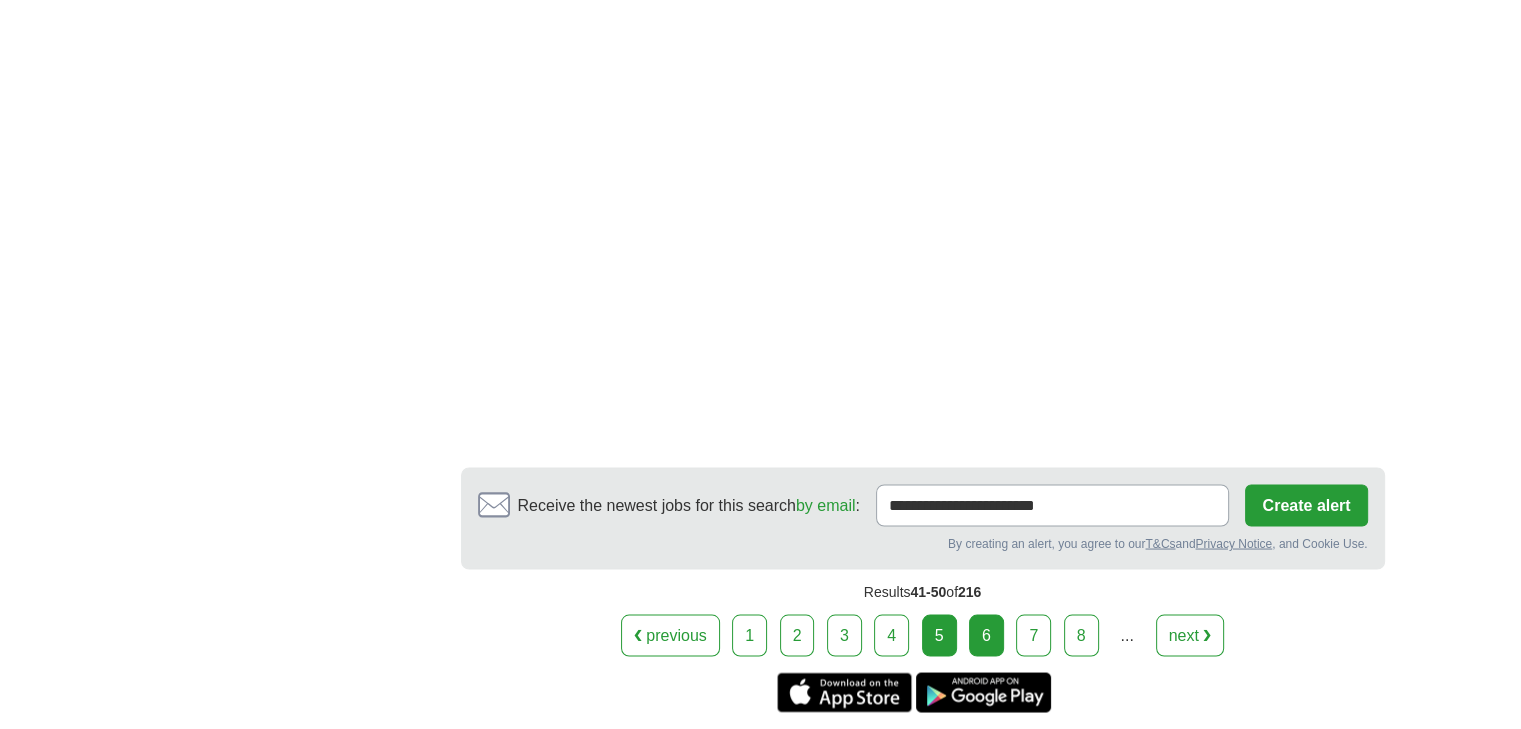 click on "6" at bounding box center (986, 635) 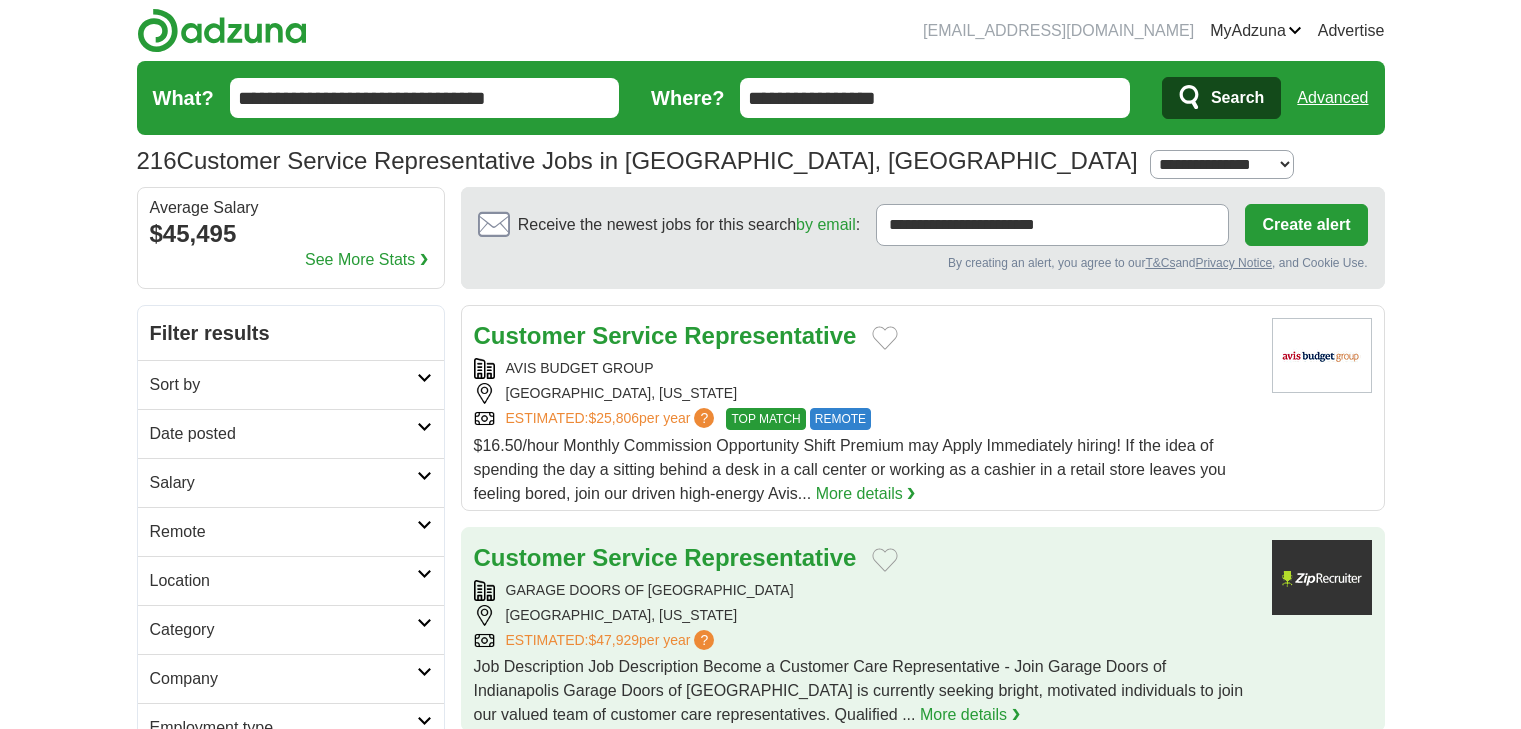 scroll, scrollTop: 0, scrollLeft: 0, axis: both 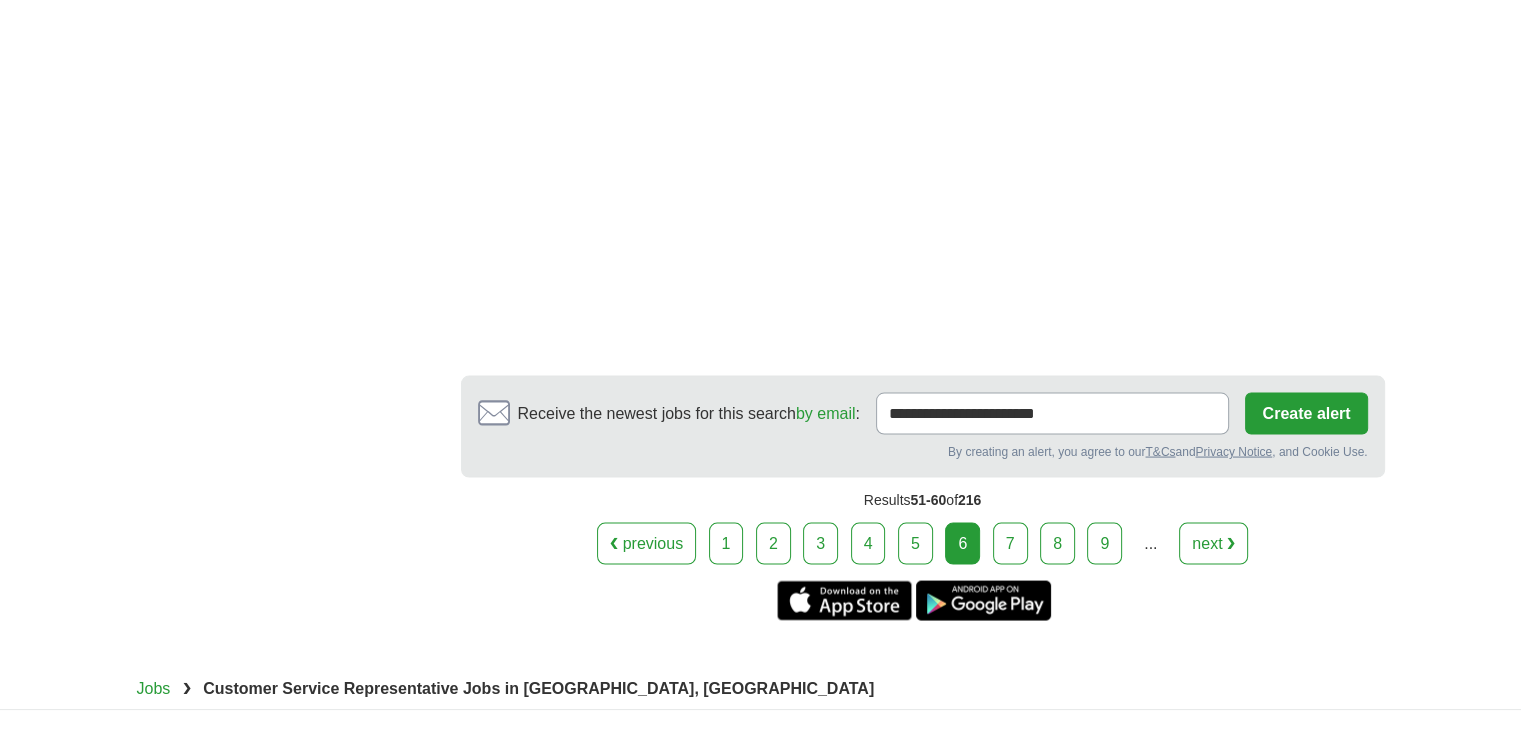 click on "Jobs
❯
Customer Service Representative Jobs in [GEOGRAPHIC_DATA], [GEOGRAPHIC_DATA]" at bounding box center (761, 685) 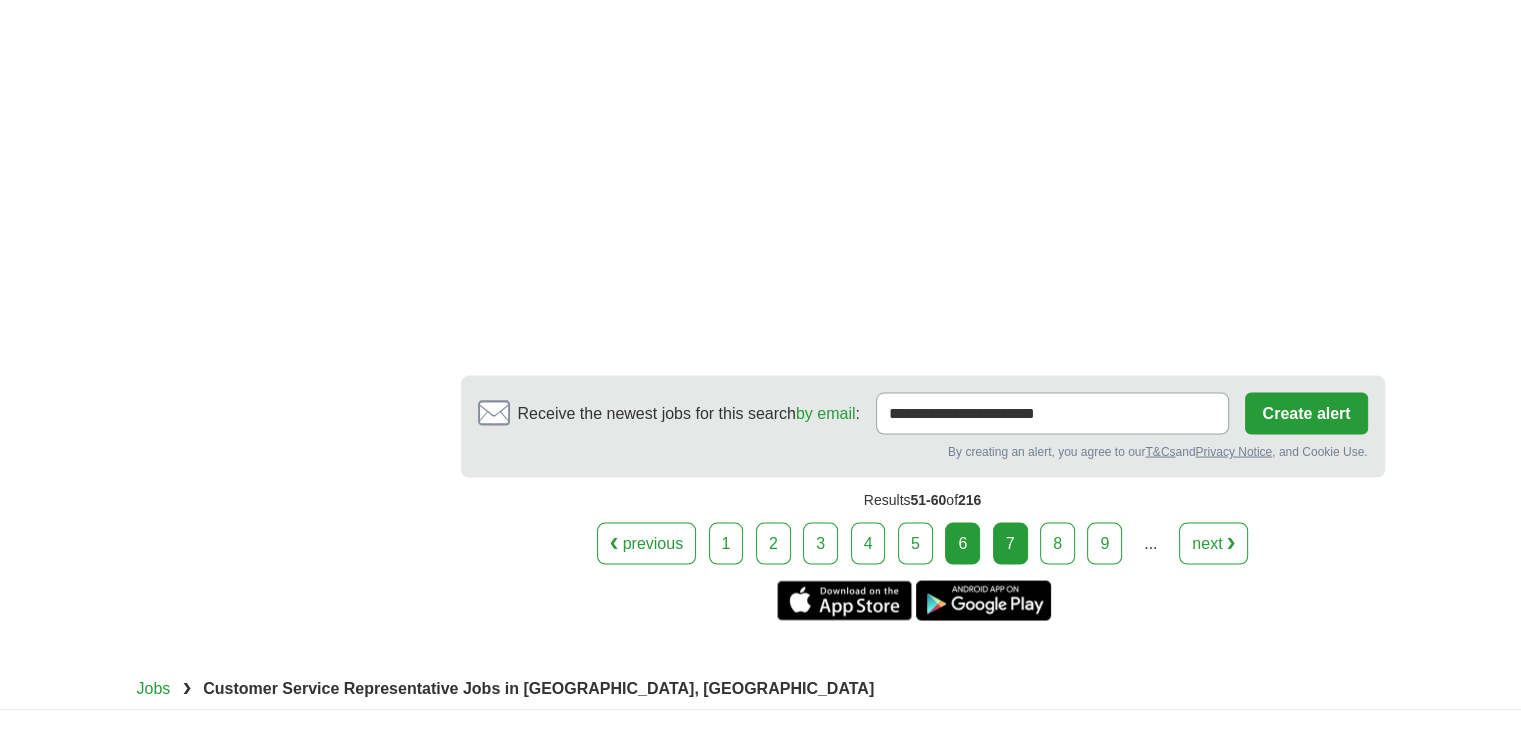 click on "7" at bounding box center [1010, 544] 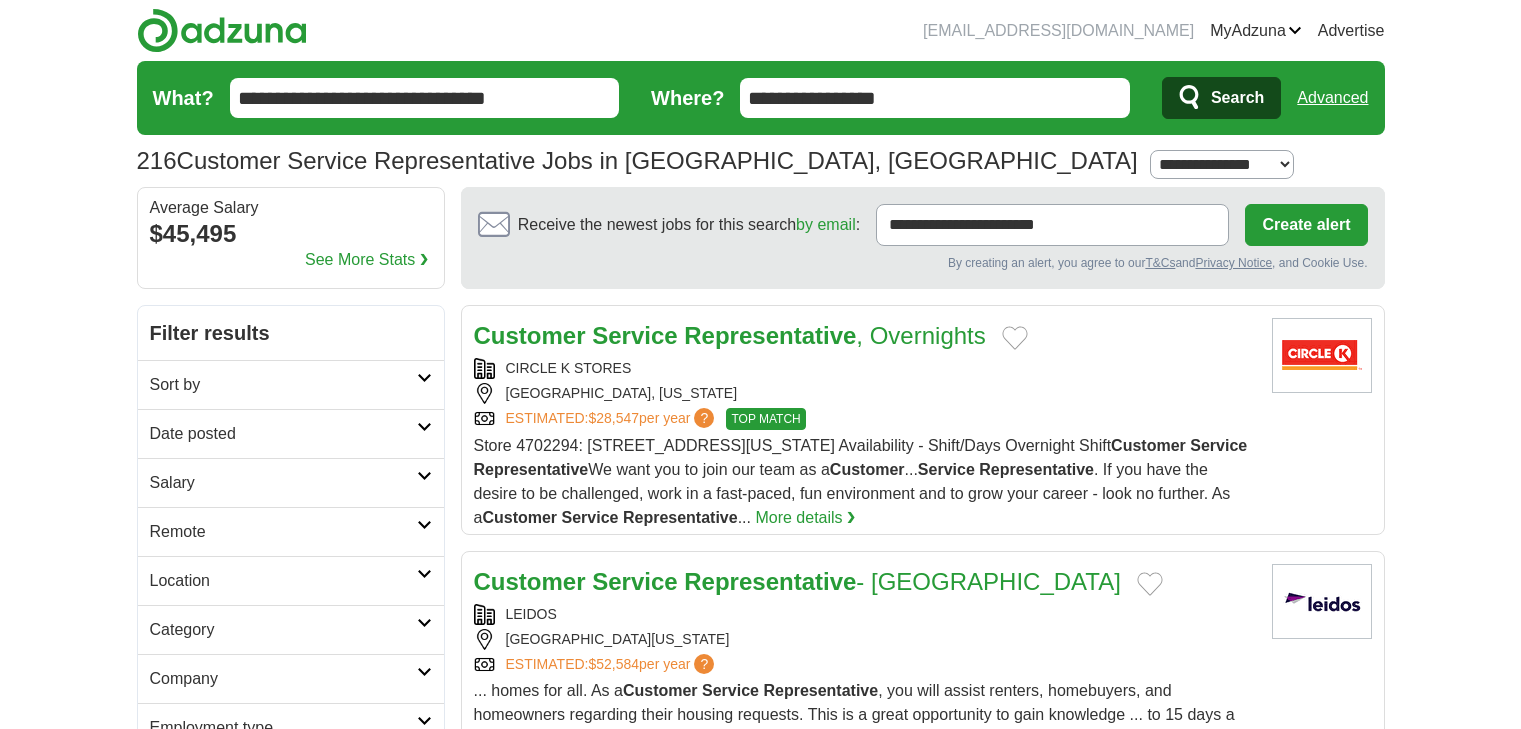 scroll, scrollTop: 0, scrollLeft: 0, axis: both 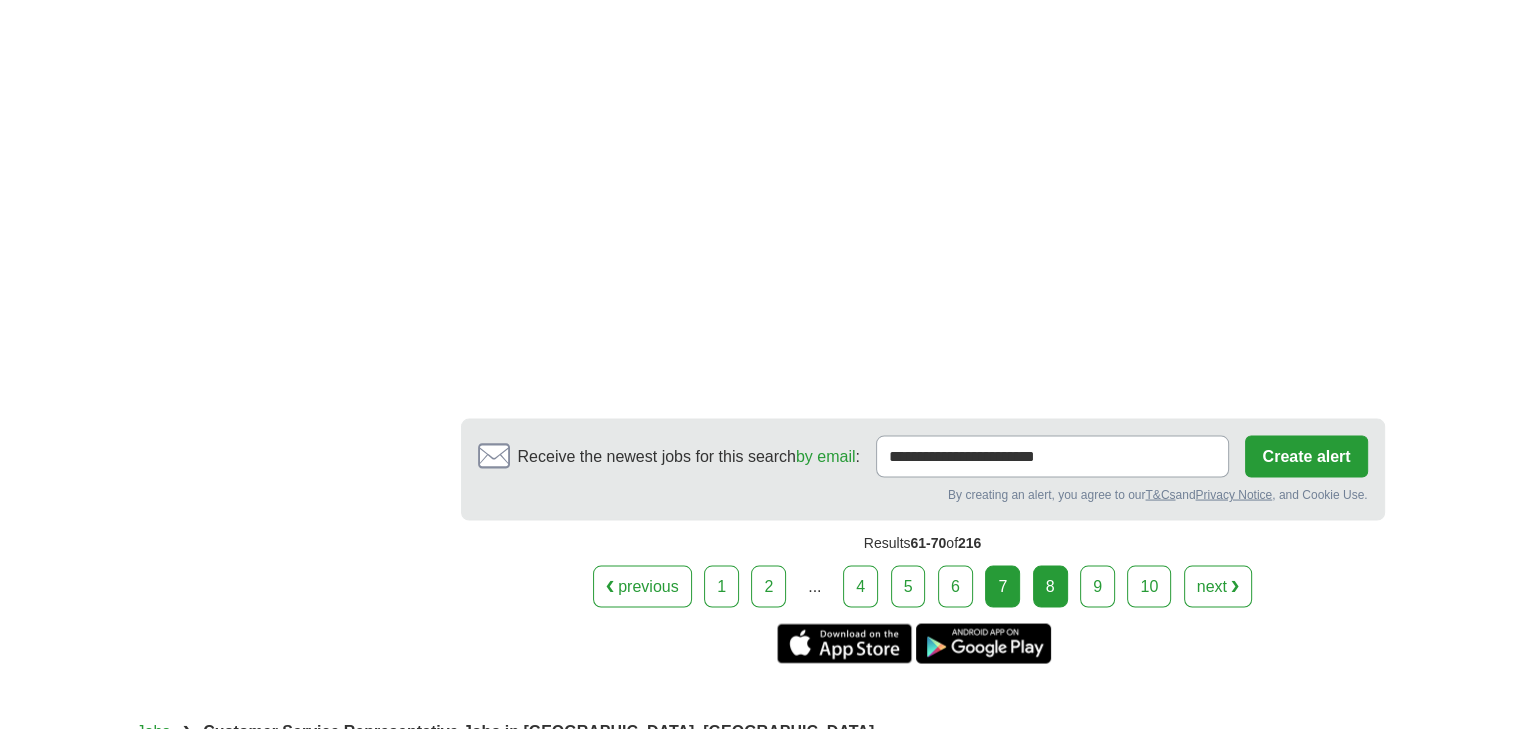 click on "8" at bounding box center (1050, 586) 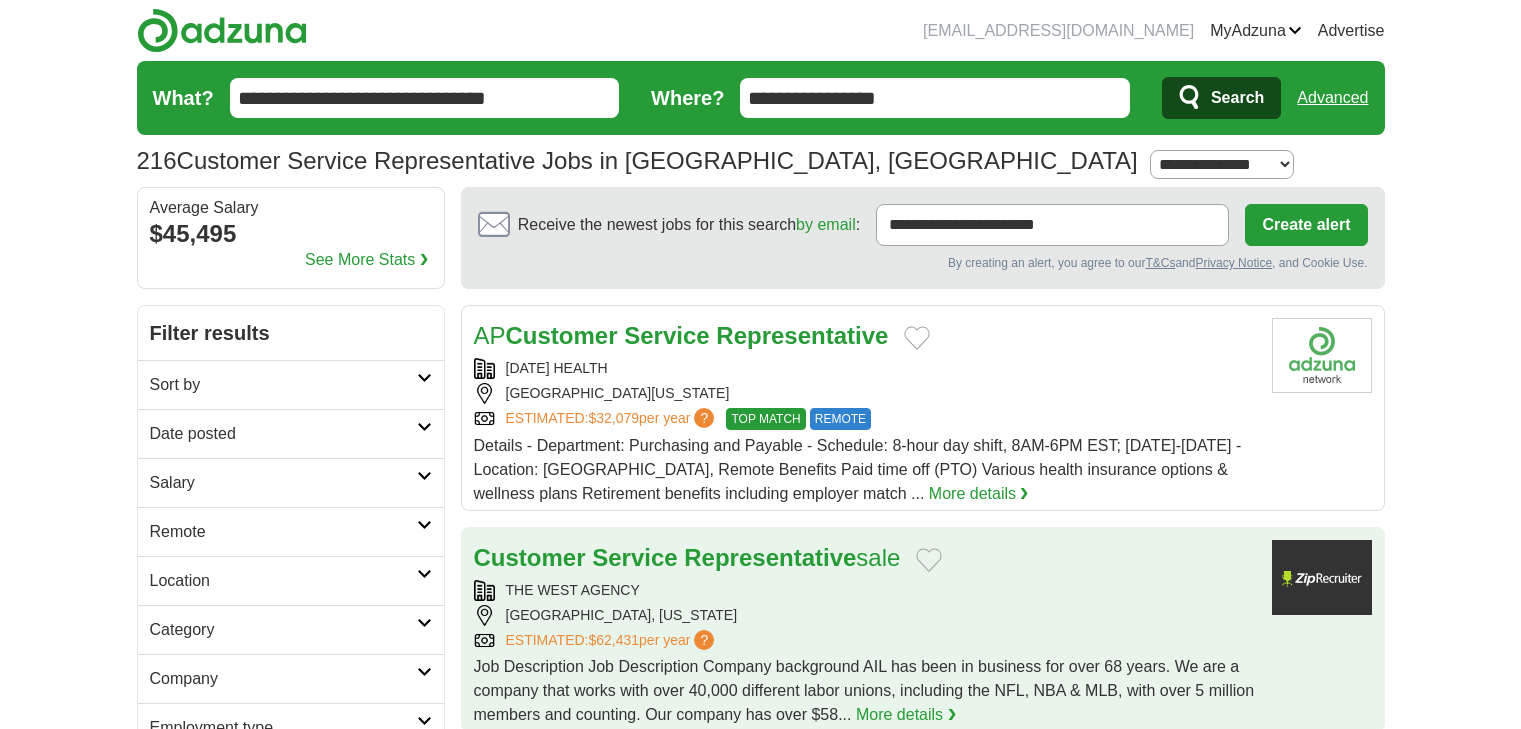 scroll, scrollTop: 0, scrollLeft: 0, axis: both 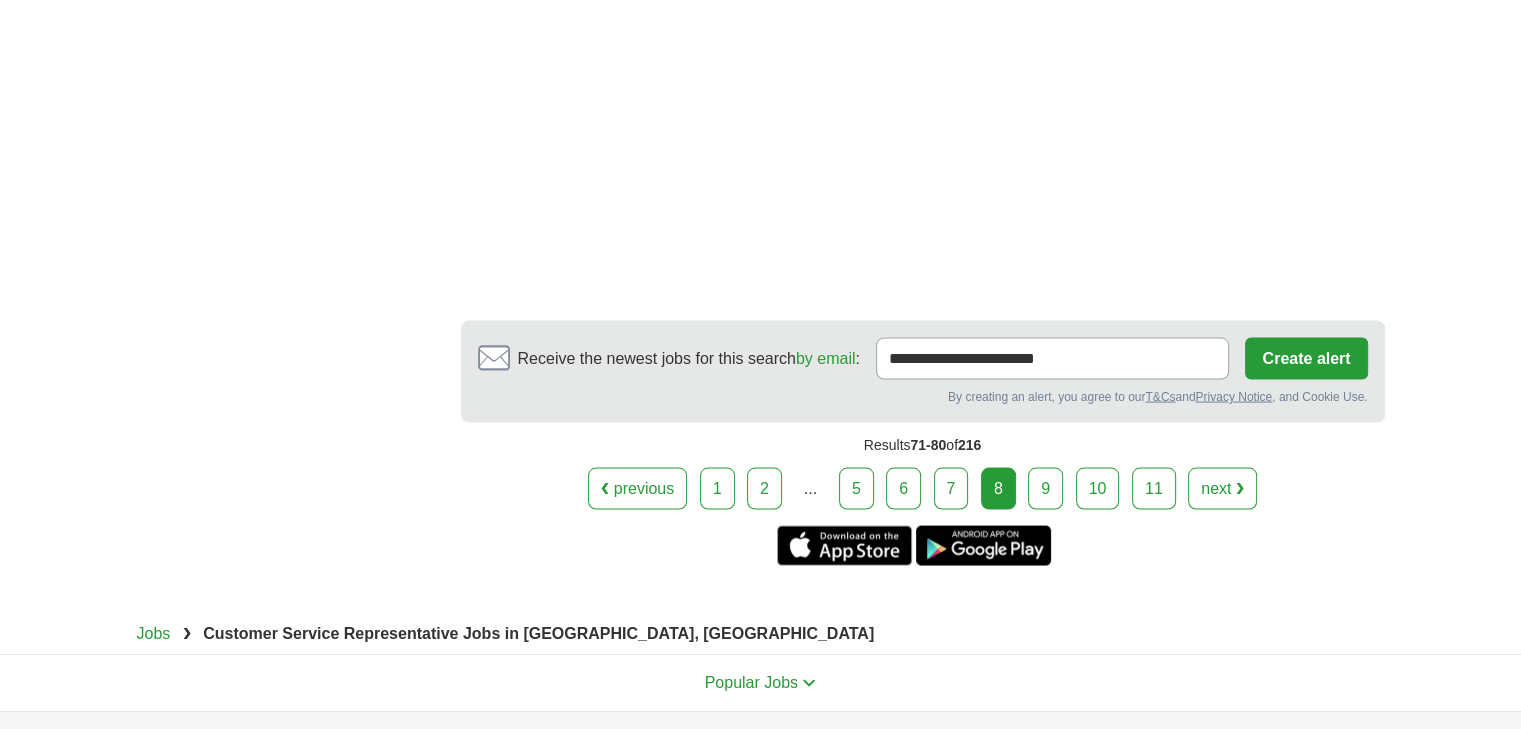 drag, startPoint x: 921, startPoint y: 577, endPoint x: 788, endPoint y: 605, distance: 135.91542 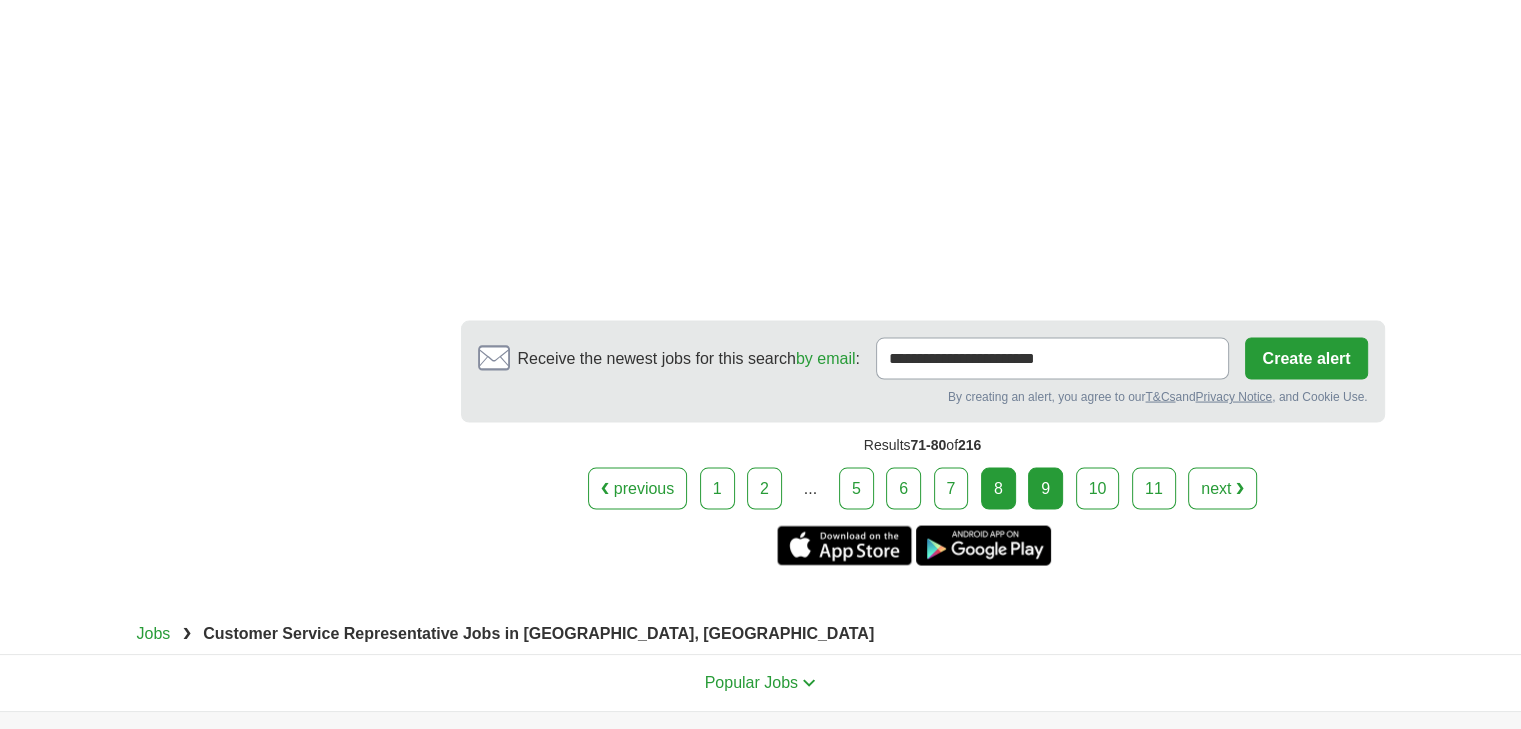 click on "9" at bounding box center (1045, 489) 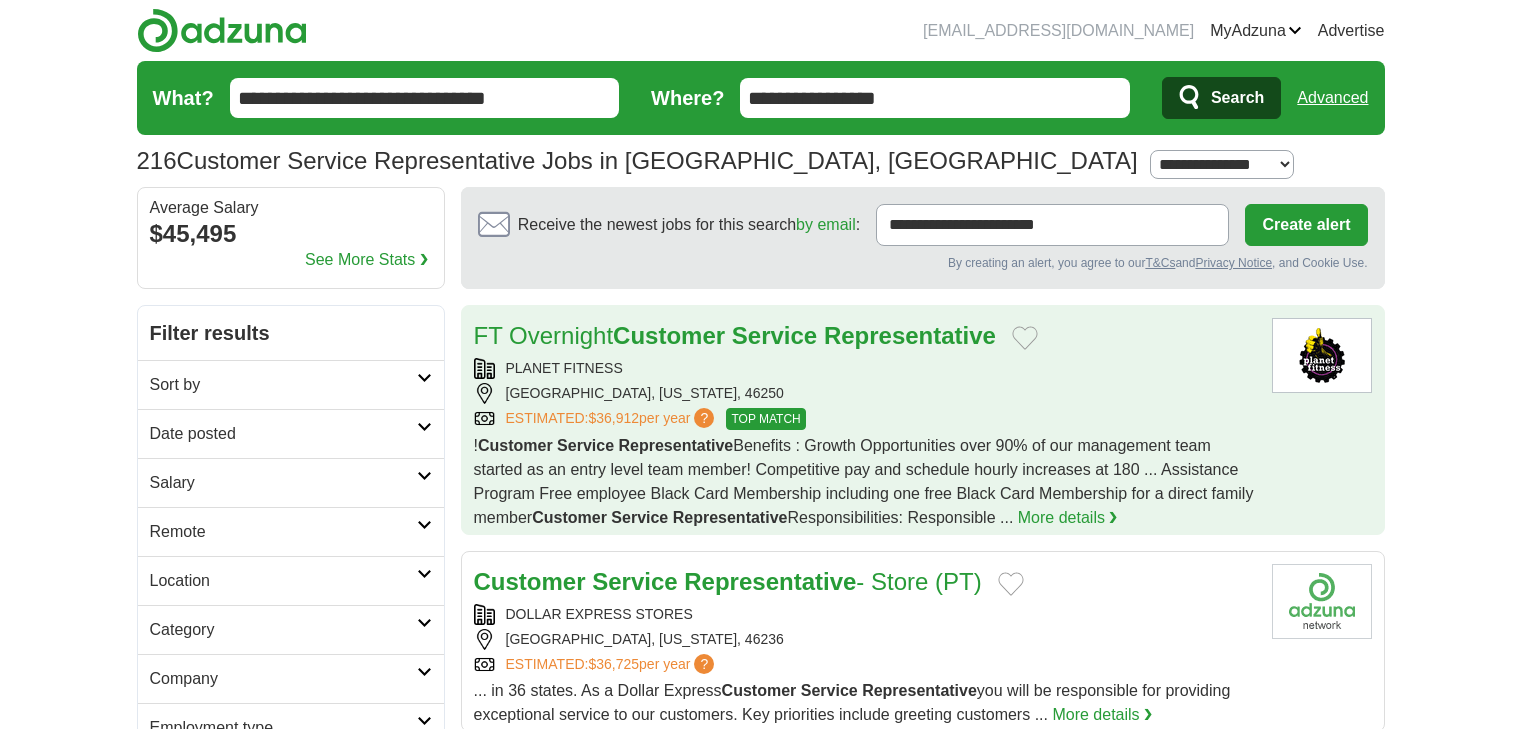 scroll, scrollTop: 0, scrollLeft: 0, axis: both 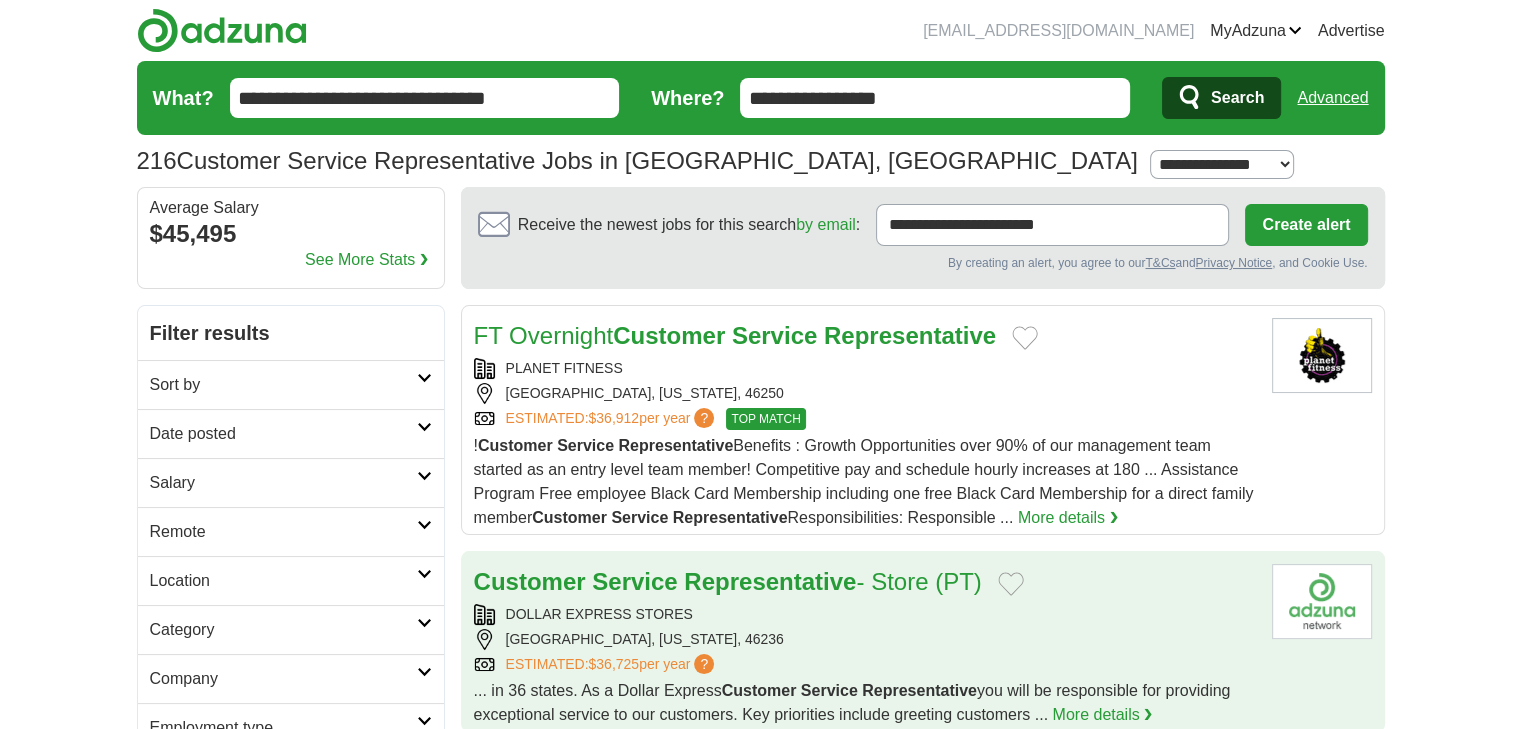 click on "Customer   Service   Representative  - Store (PT)" at bounding box center [728, 582] 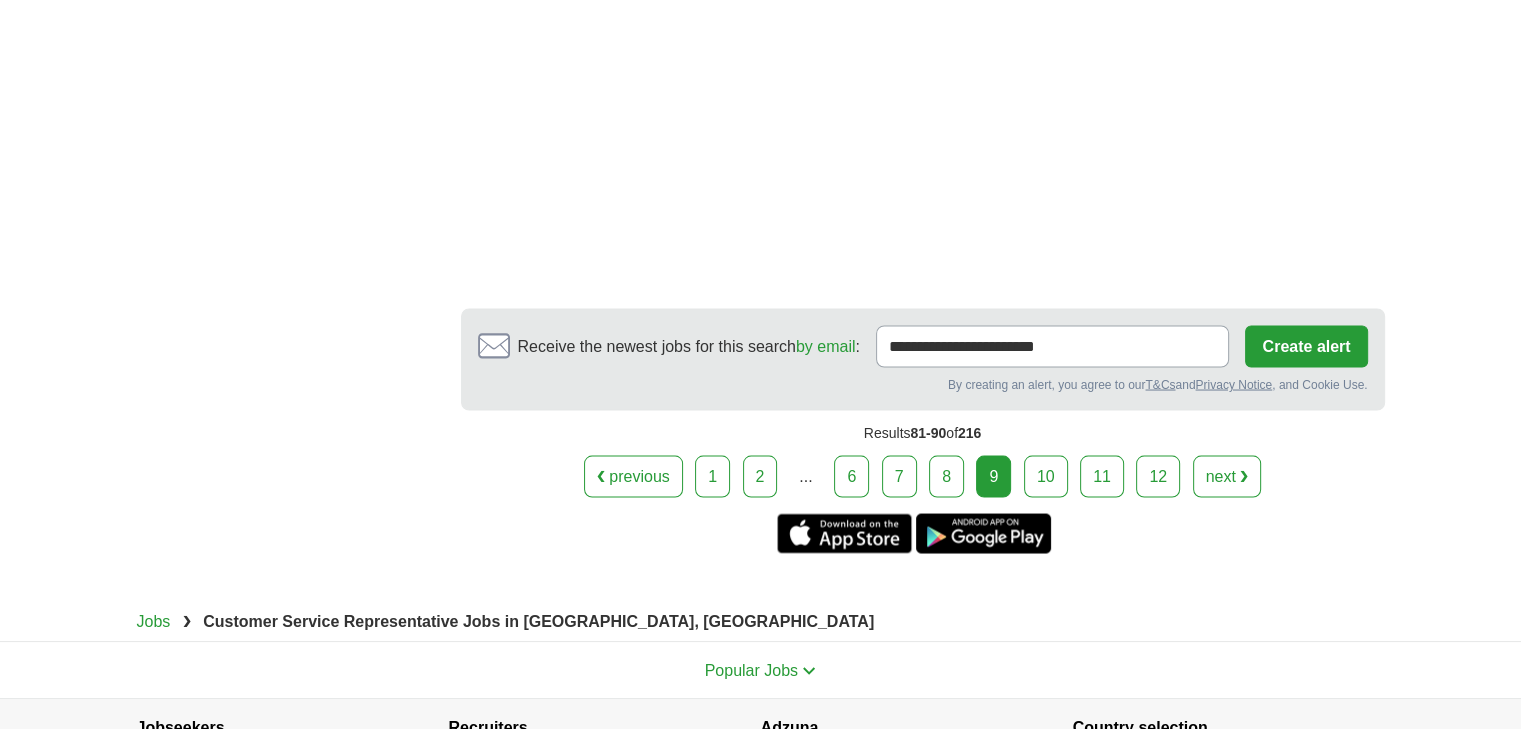 scroll, scrollTop: 3663, scrollLeft: 0, axis: vertical 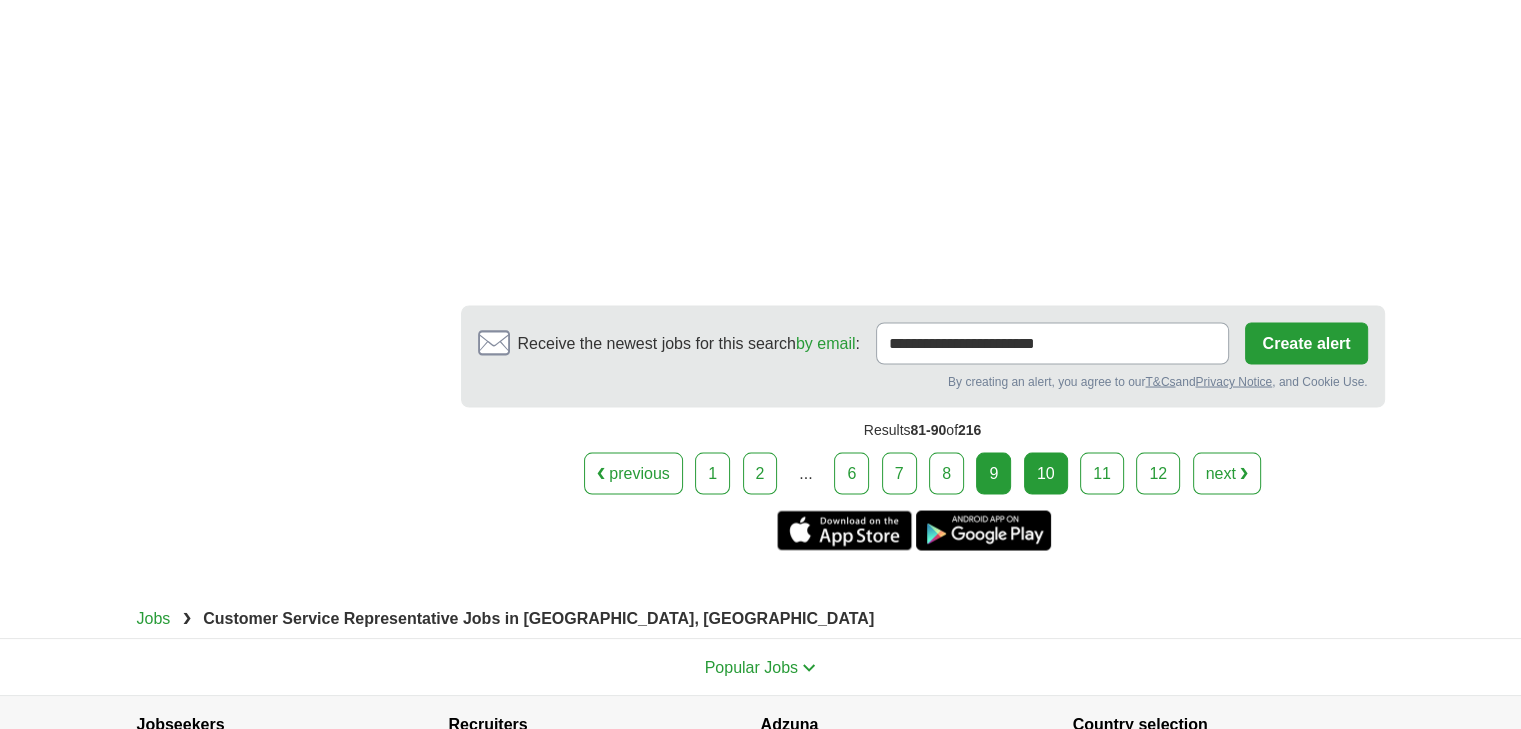 click on "10" at bounding box center [1046, 473] 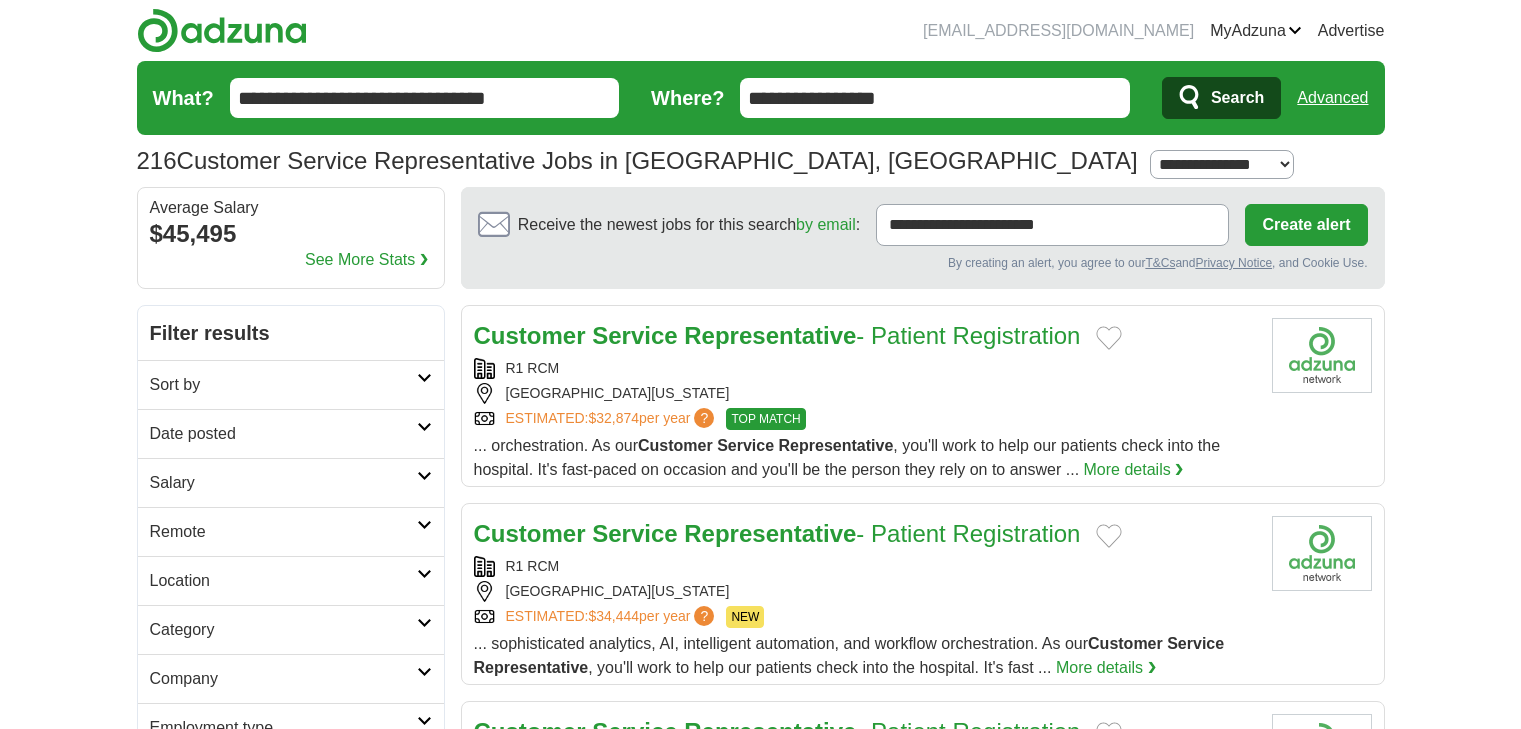 scroll, scrollTop: 0, scrollLeft: 0, axis: both 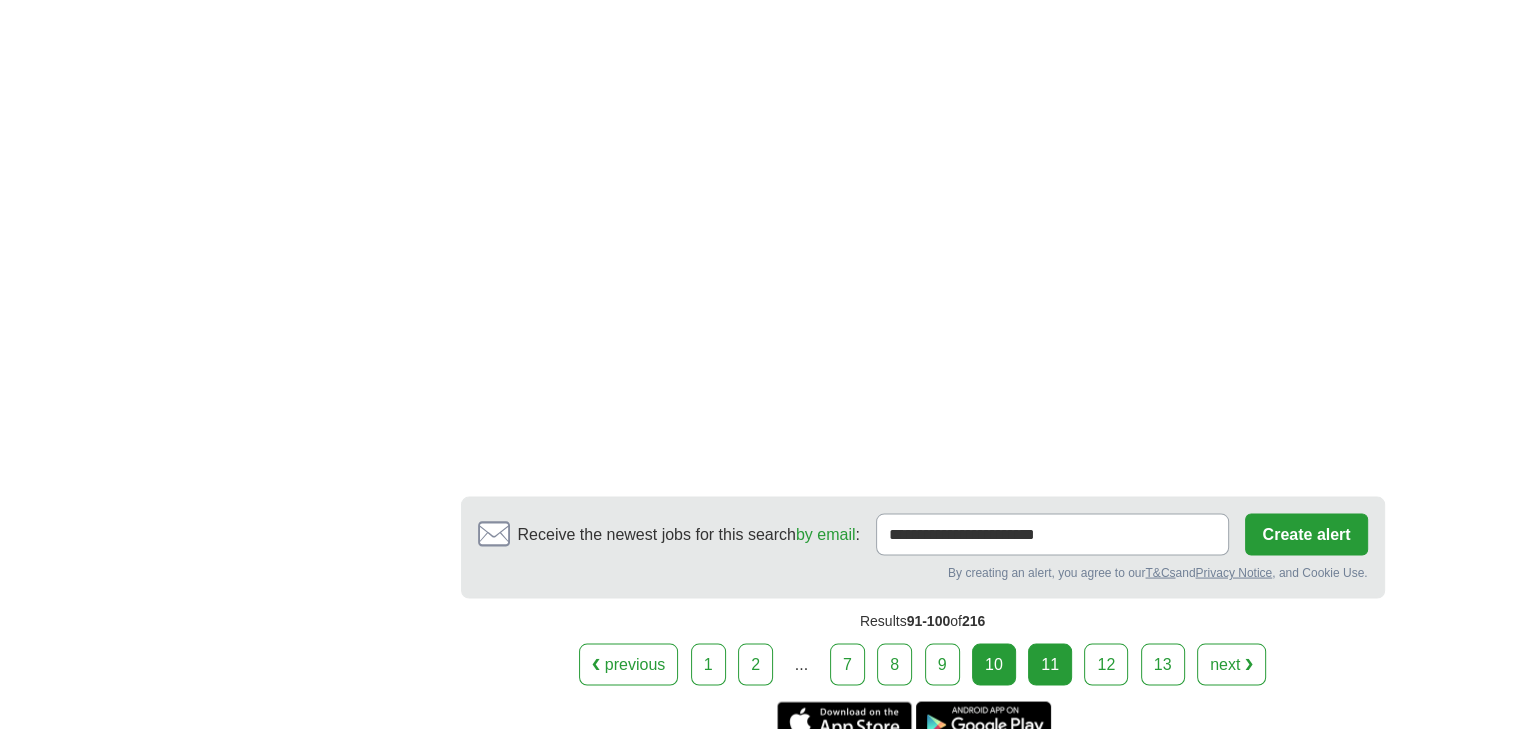 click on "11" at bounding box center (1050, 664) 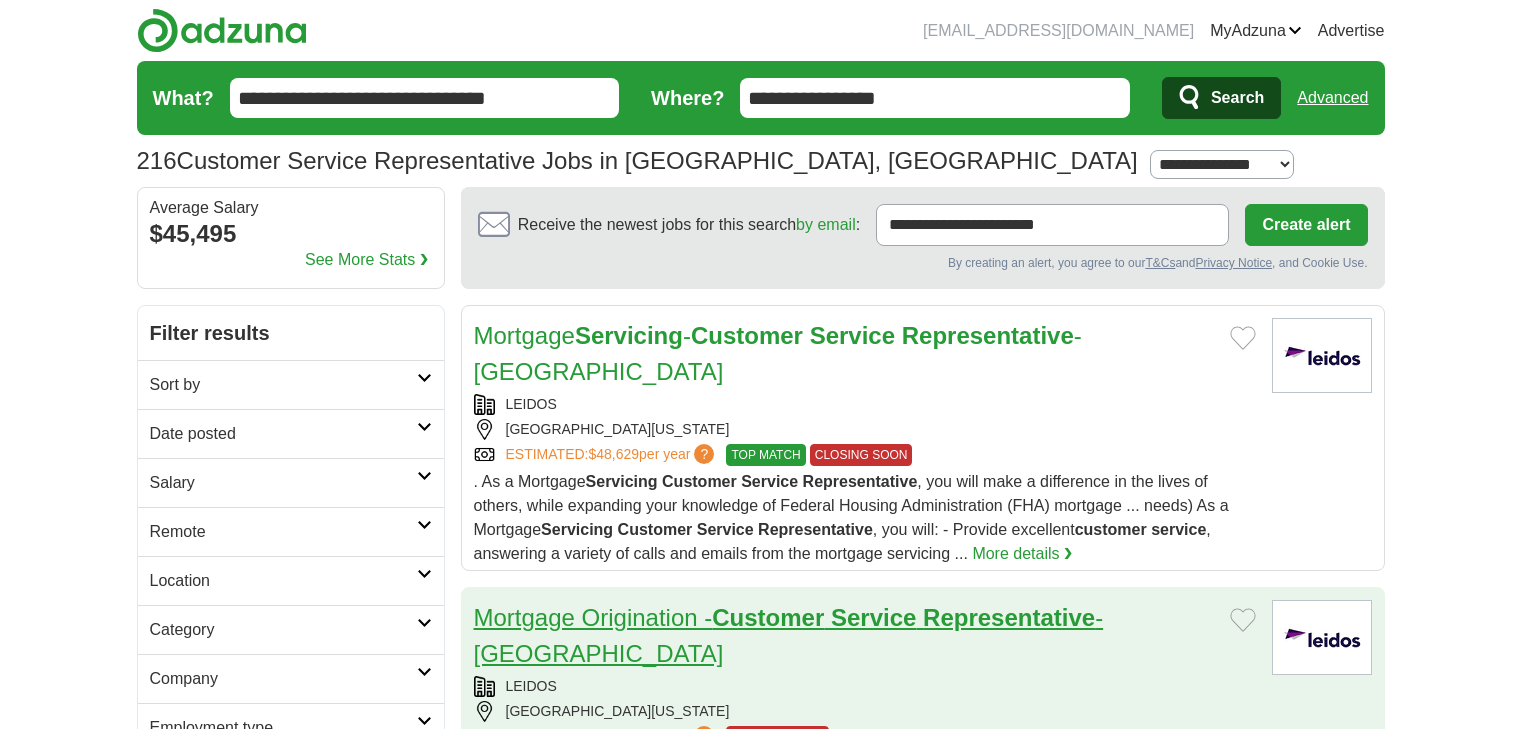 scroll, scrollTop: 0, scrollLeft: 0, axis: both 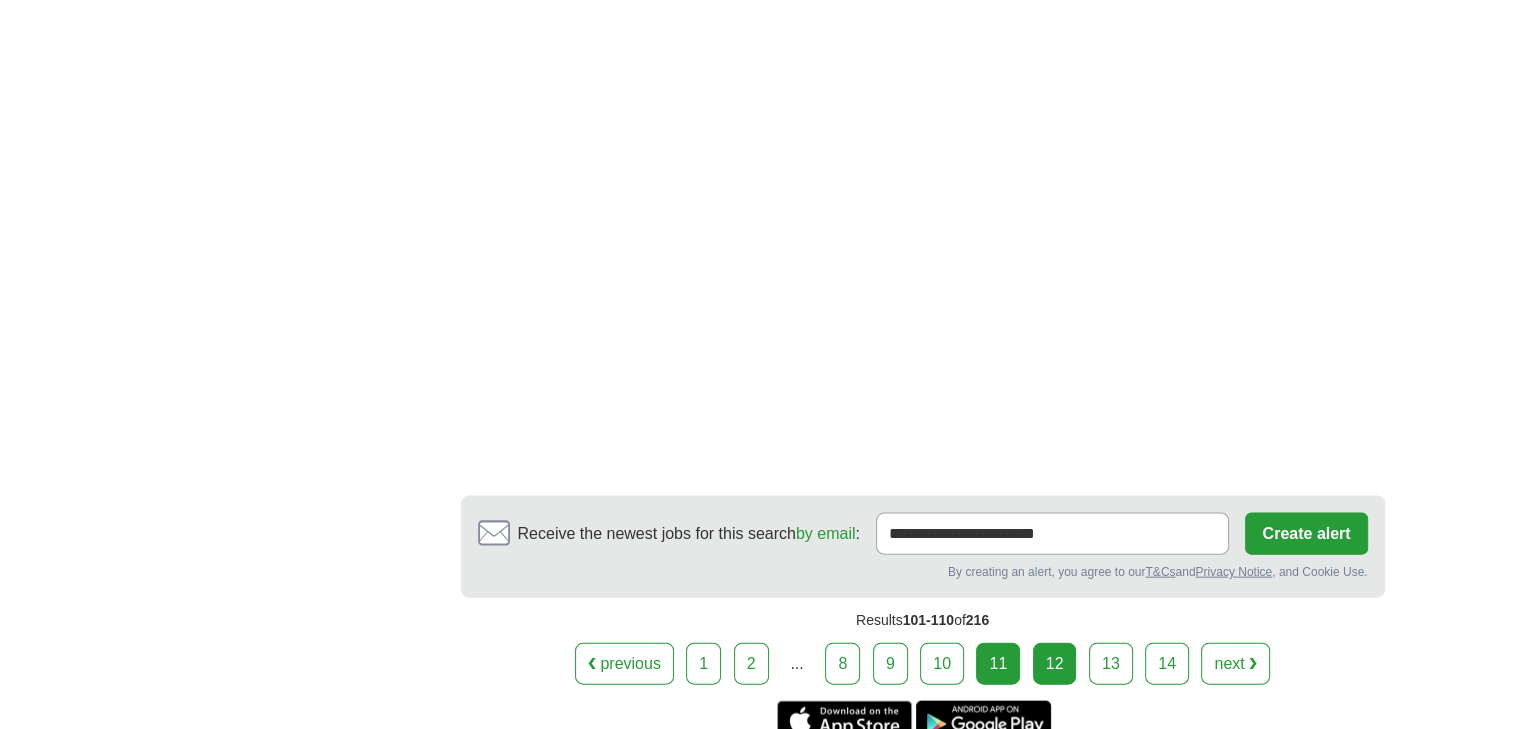 click on "12" at bounding box center [1055, 664] 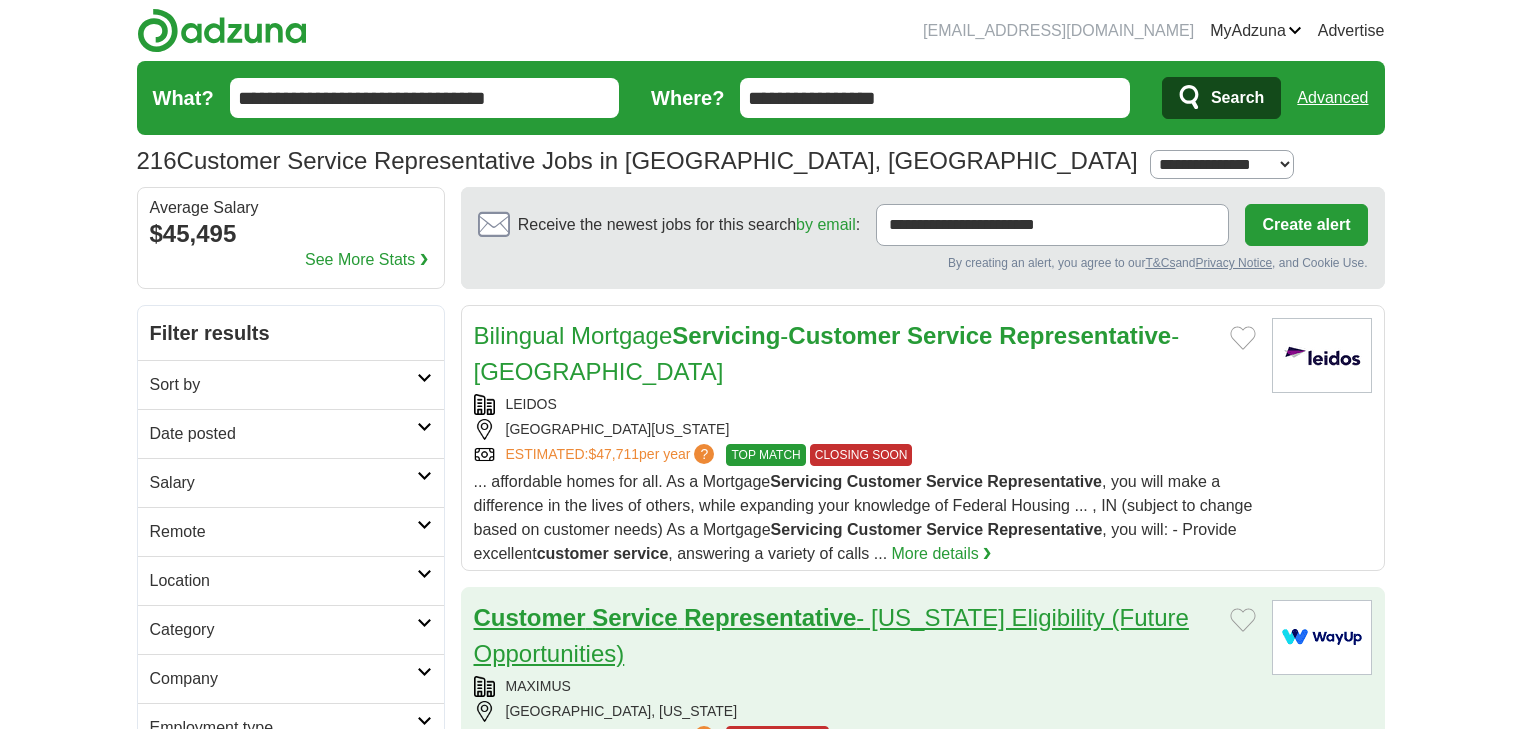 scroll, scrollTop: 0, scrollLeft: 0, axis: both 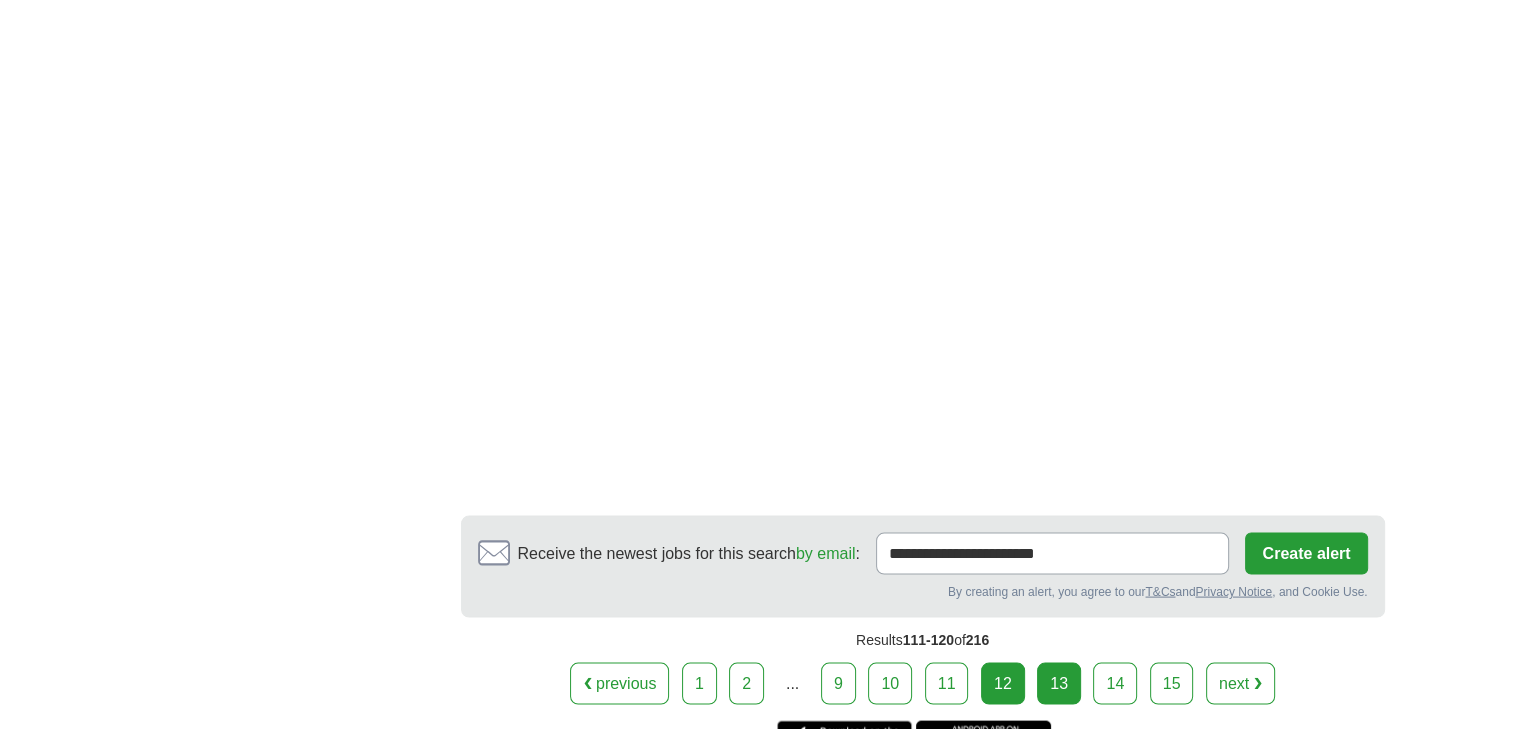 click on "13" at bounding box center (1059, 684) 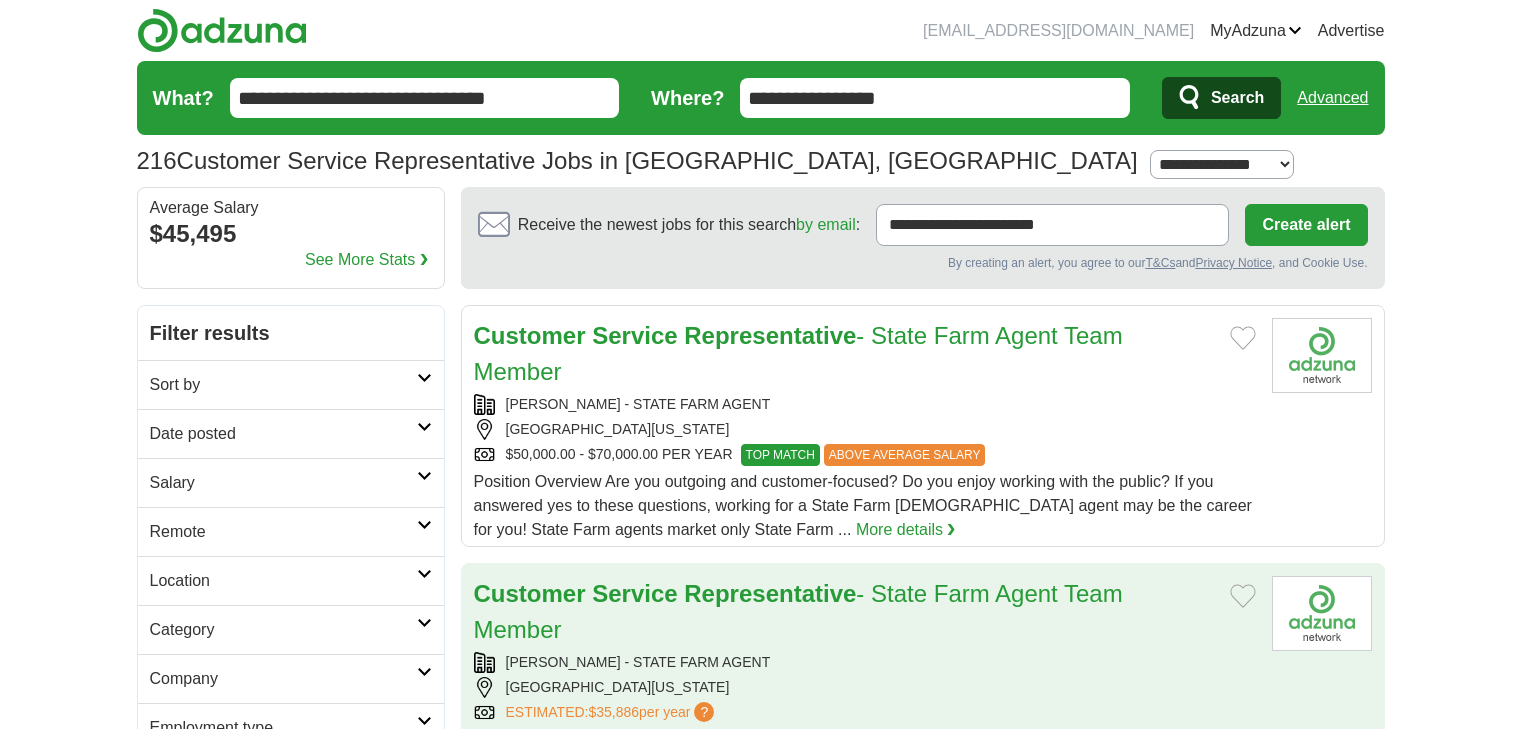 scroll, scrollTop: 0, scrollLeft: 0, axis: both 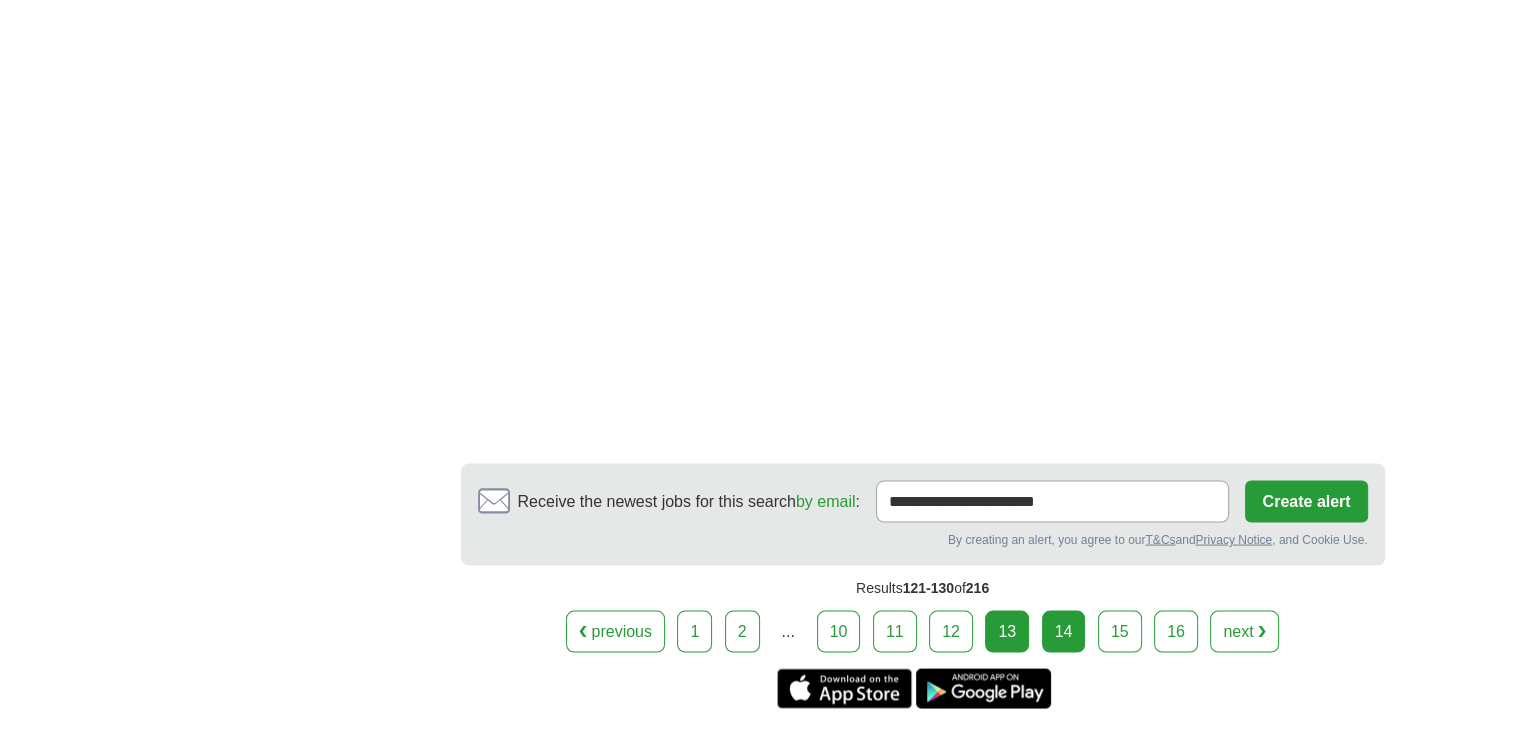click on "14" at bounding box center (1064, 632) 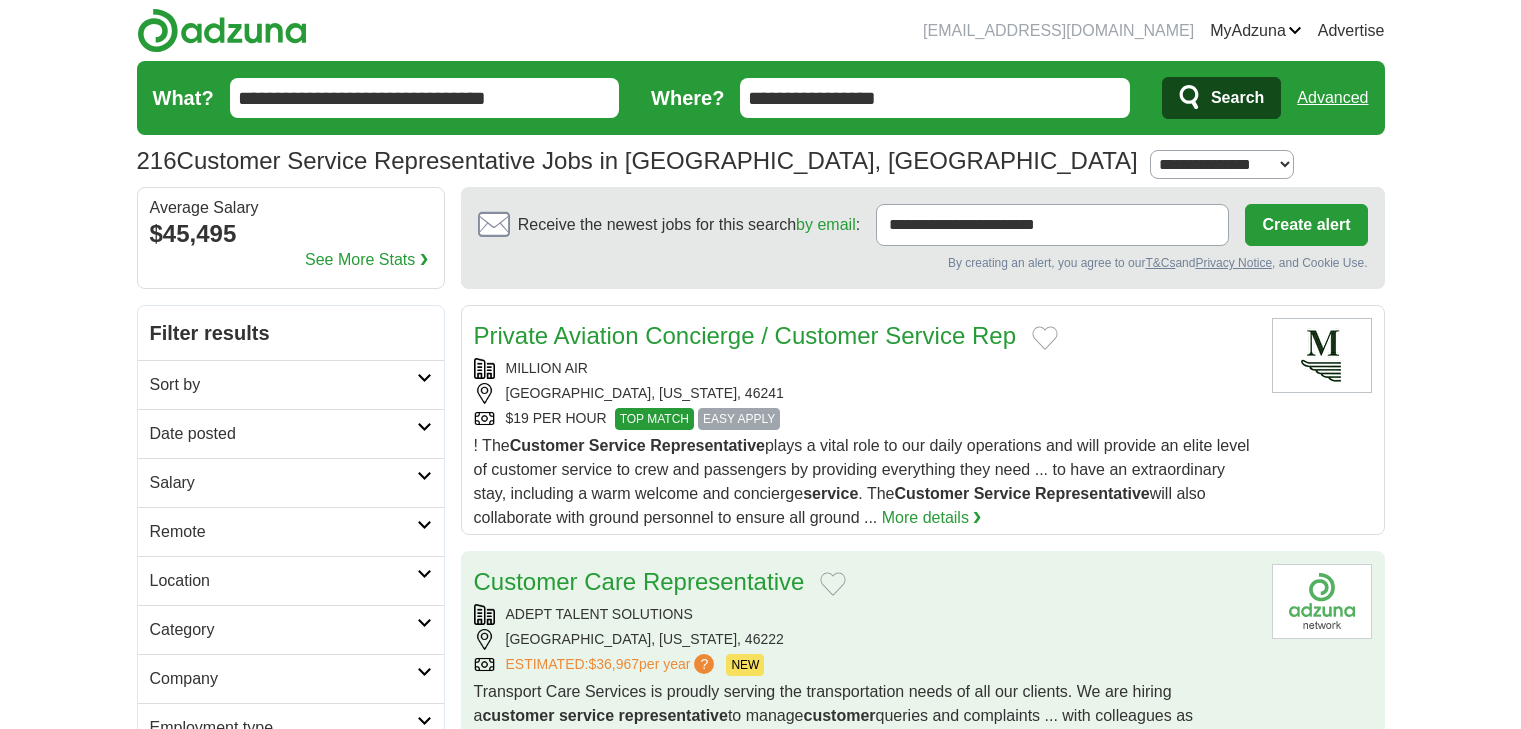 scroll, scrollTop: 0, scrollLeft: 0, axis: both 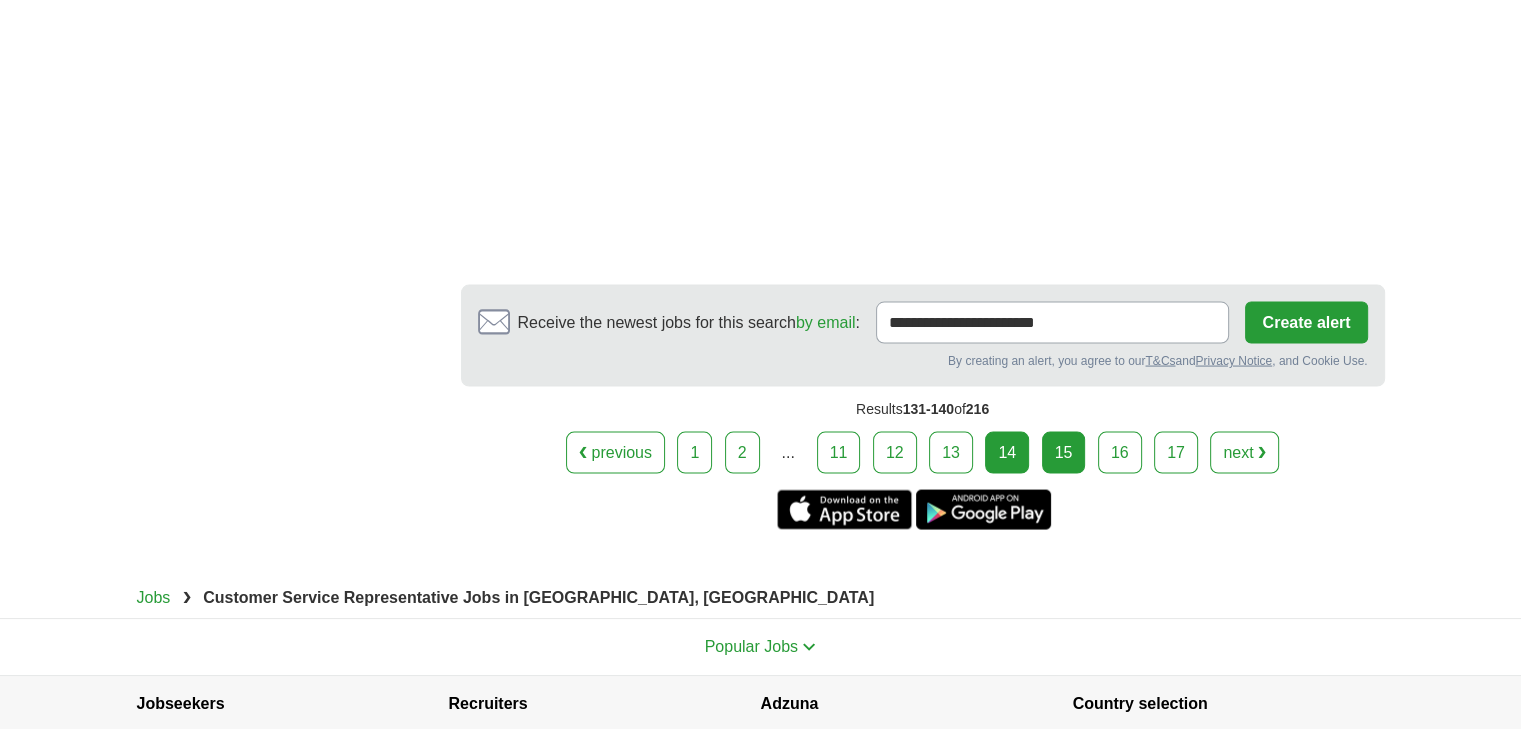 click on "15" at bounding box center [1064, 453] 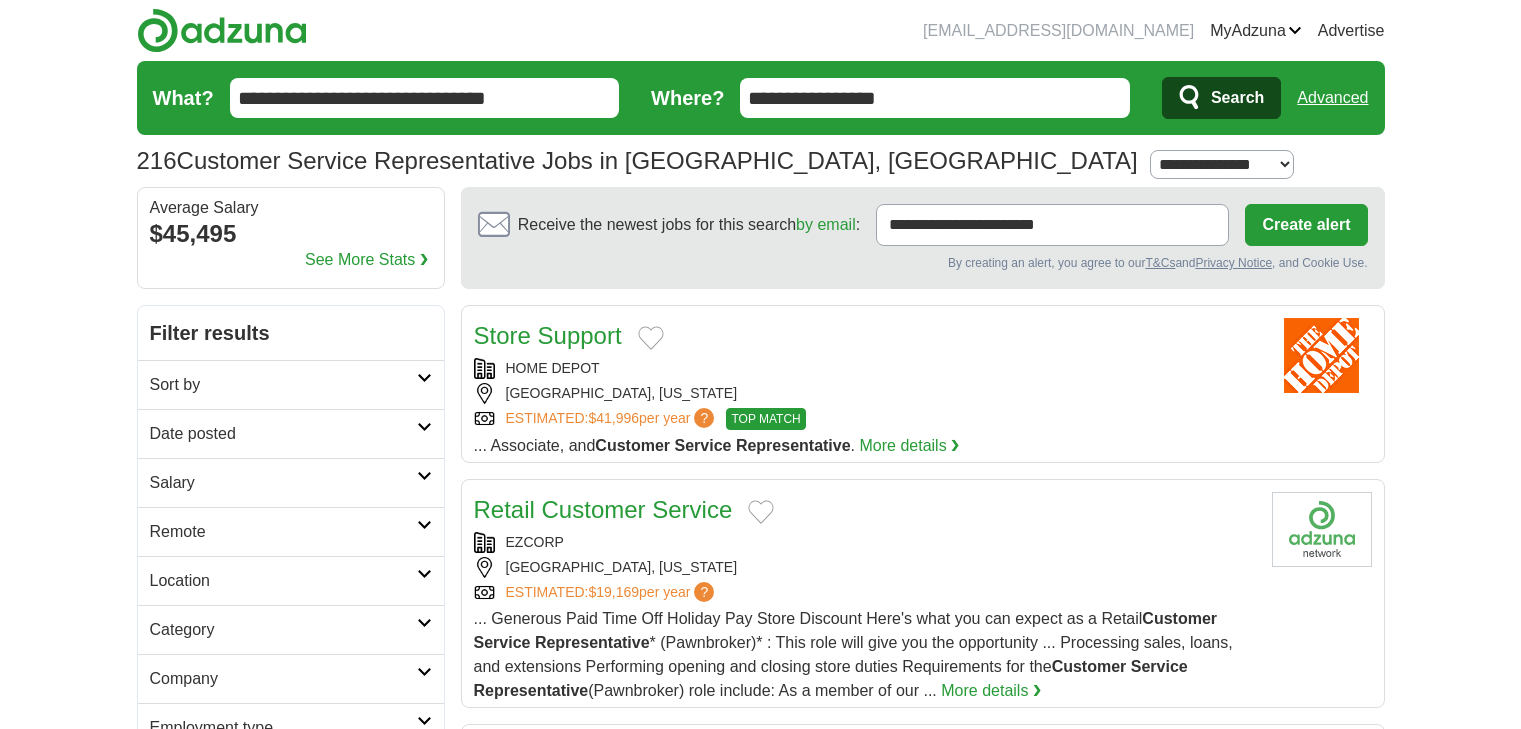 scroll, scrollTop: 0, scrollLeft: 0, axis: both 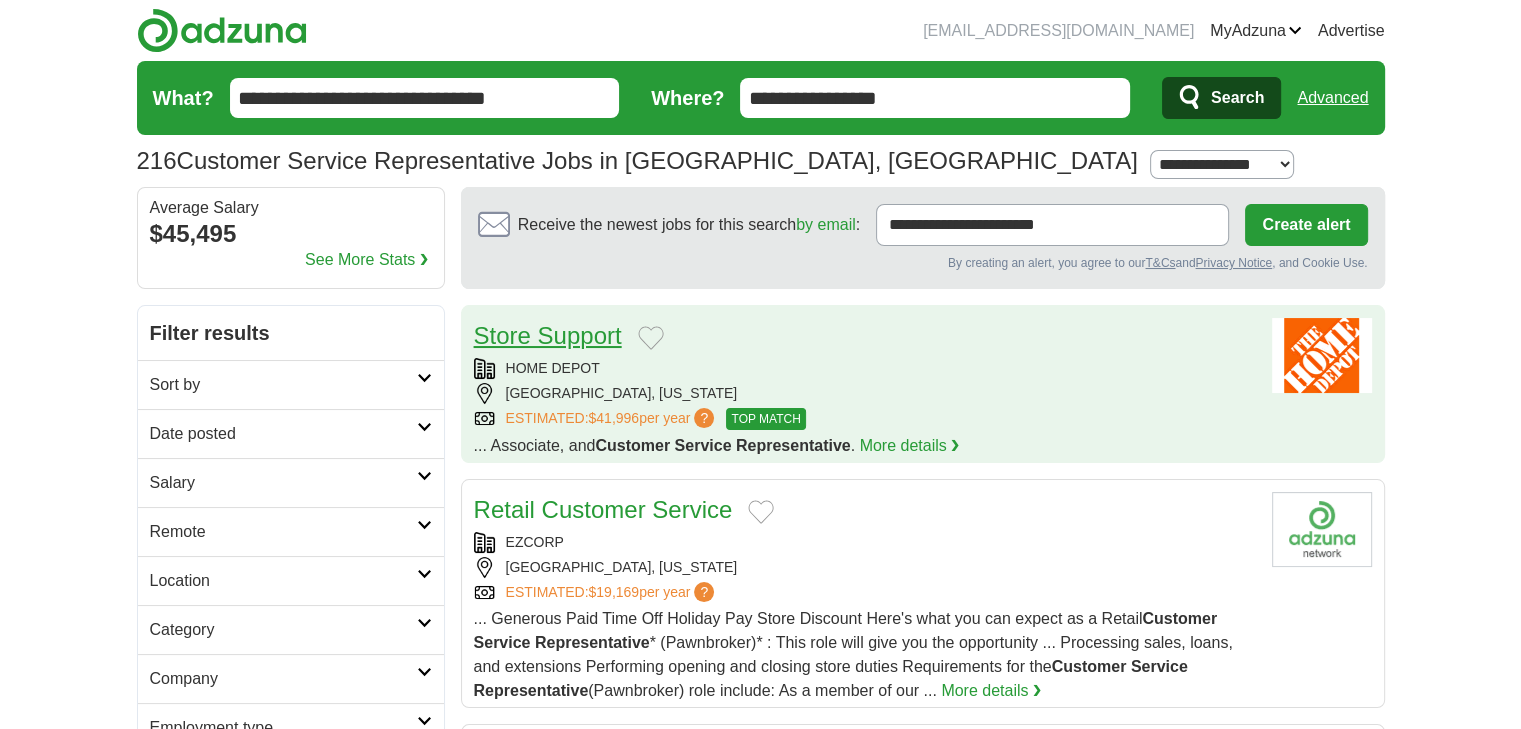click on "Store Support" at bounding box center [548, 335] 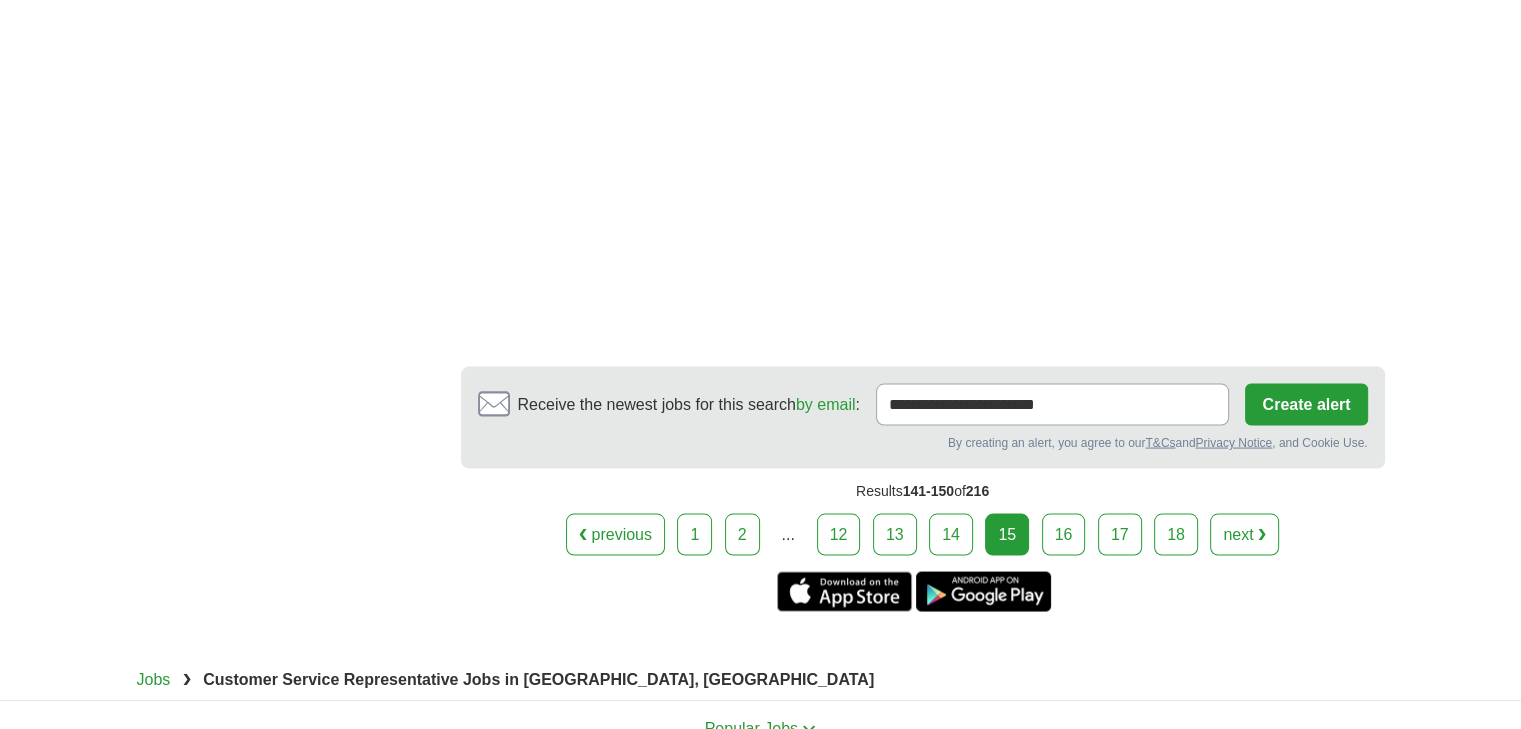 scroll, scrollTop: 3809, scrollLeft: 0, axis: vertical 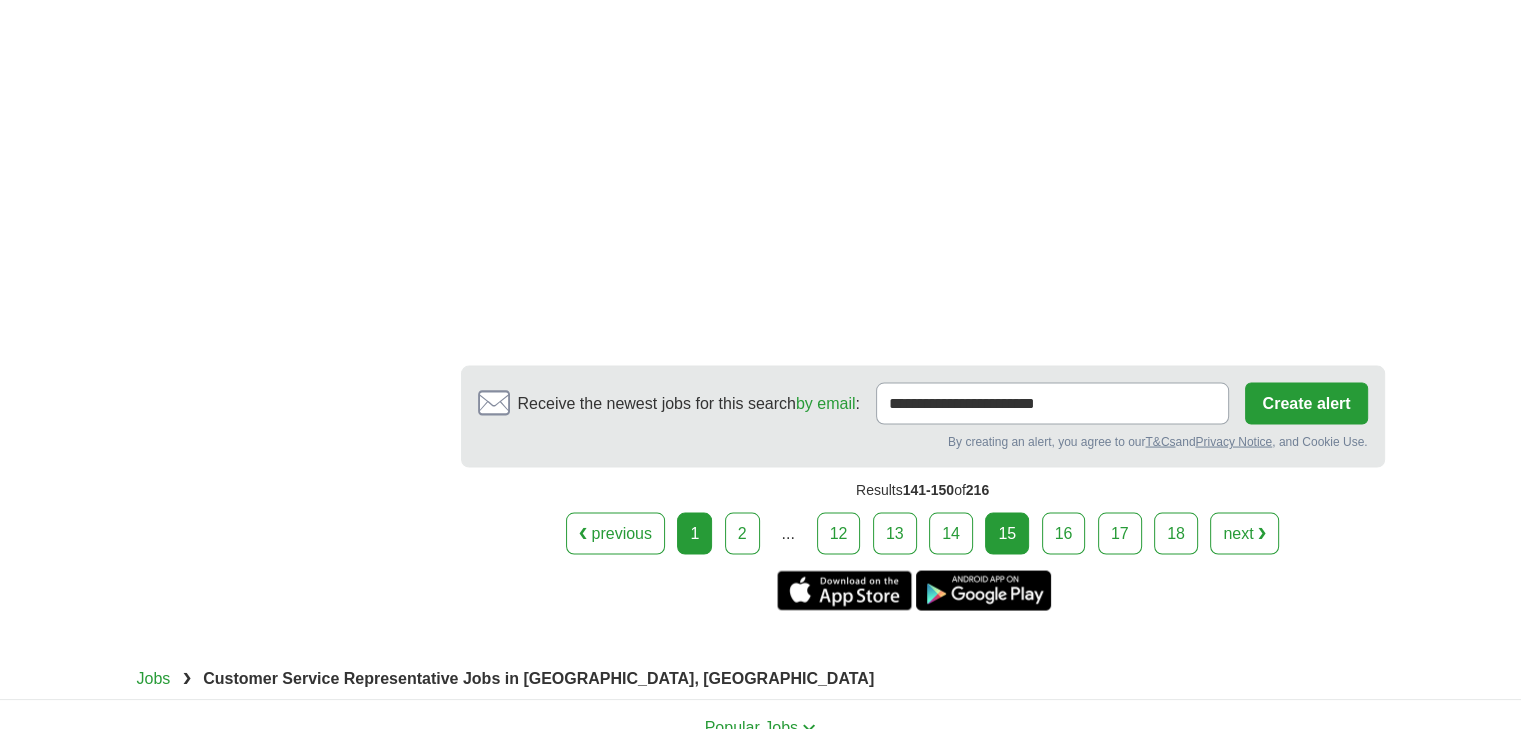 click on "1" at bounding box center [694, 534] 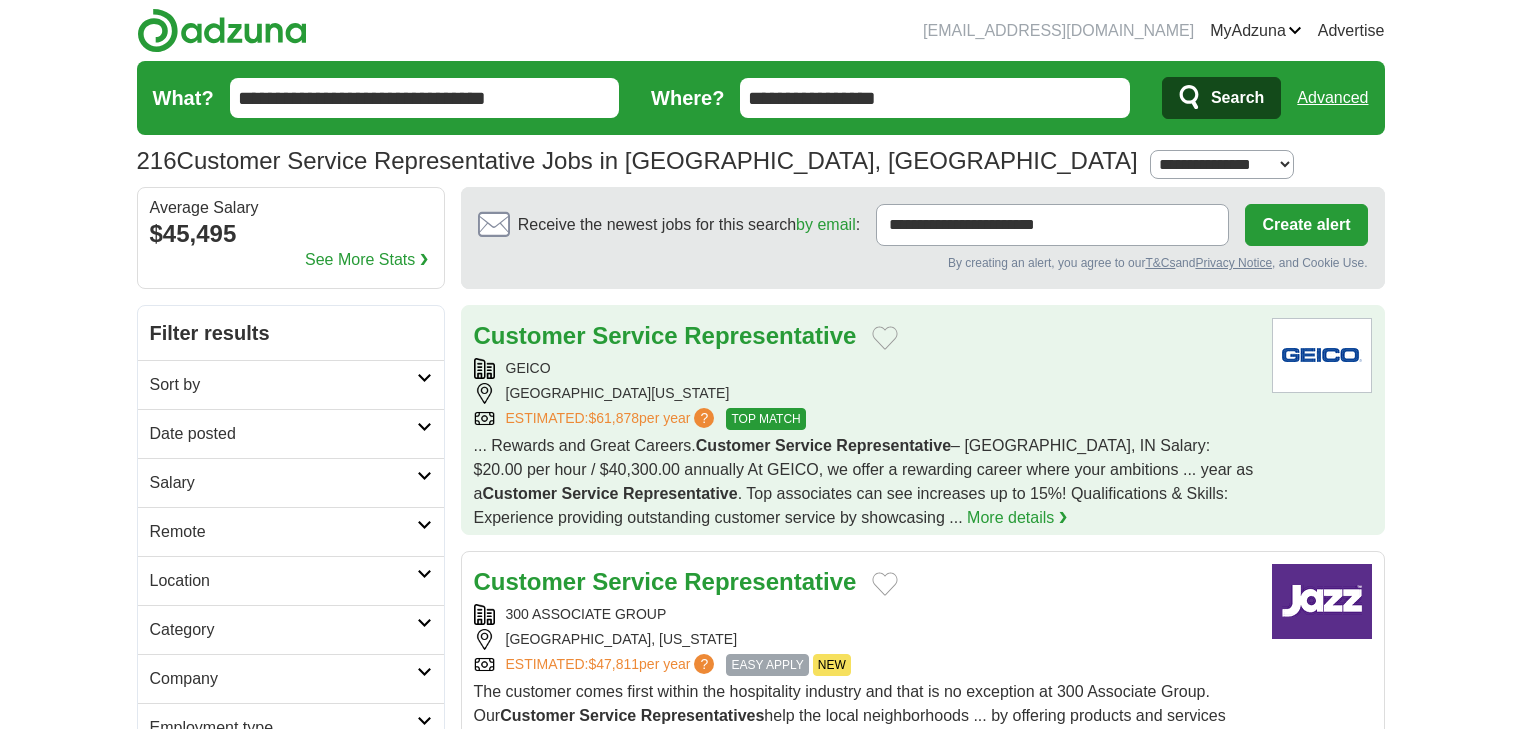 scroll, scrollTop: 0, scrollLeft: 0, axis: both 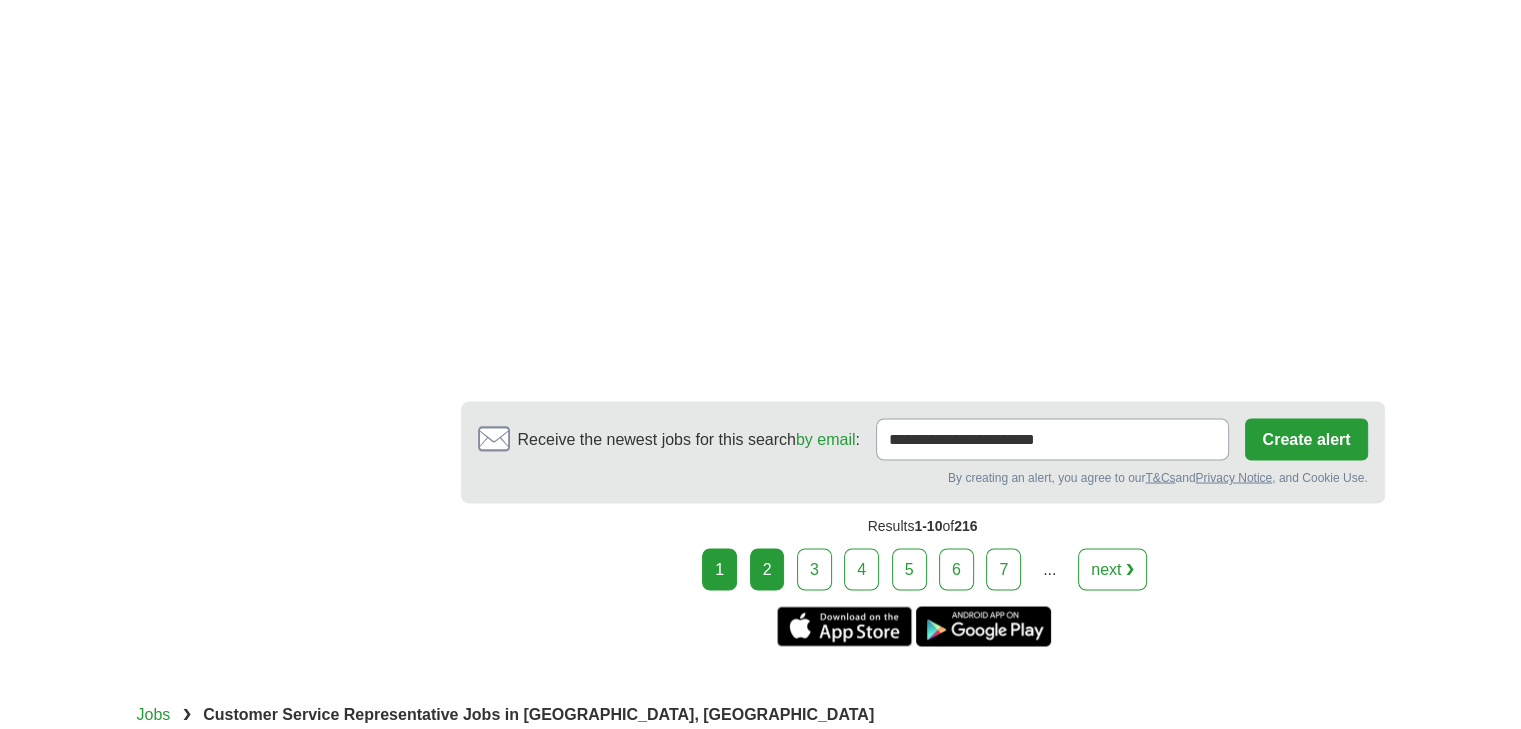 click on "2" at bounding box center (767, 569) 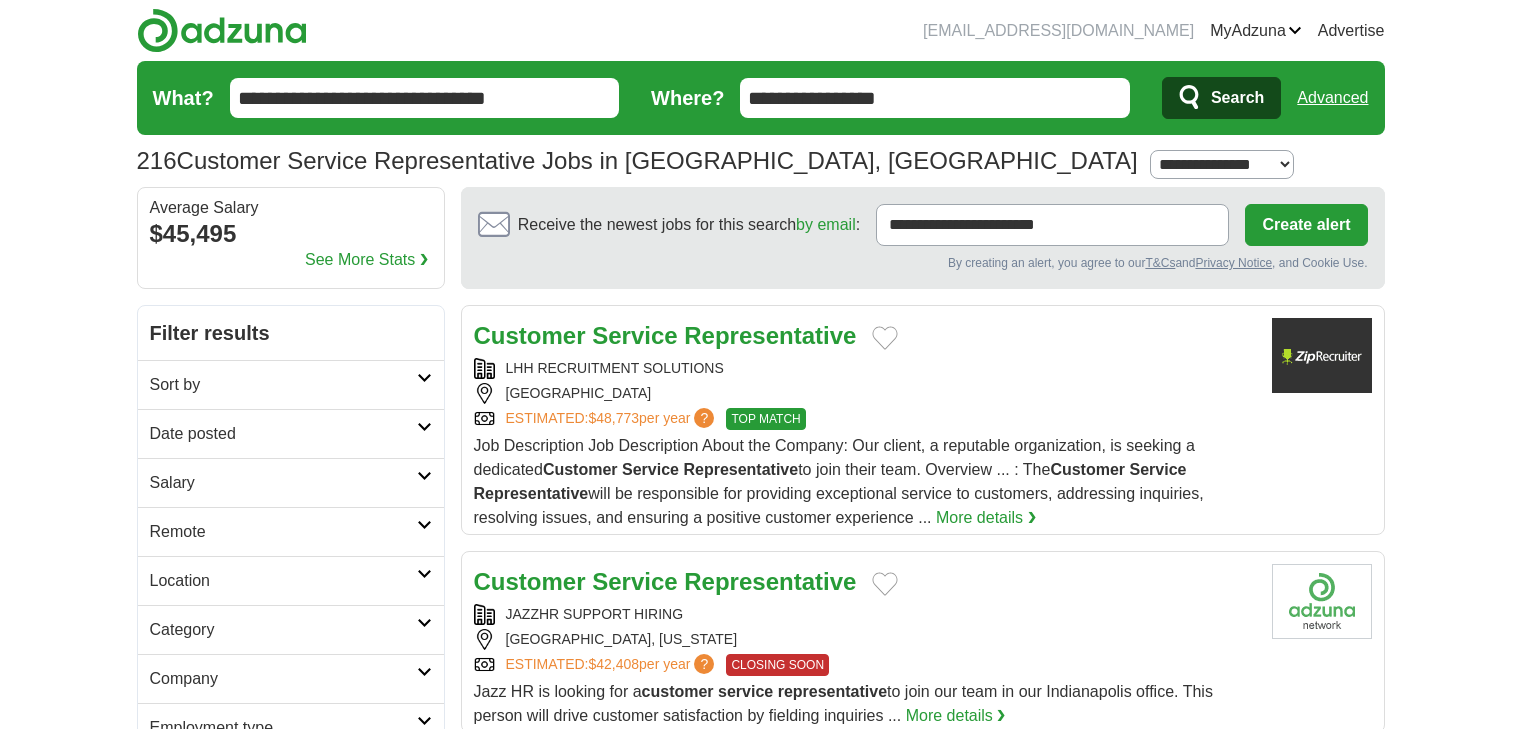 scroll, scrollTop: 0, scrollLeft: 0, axis: both 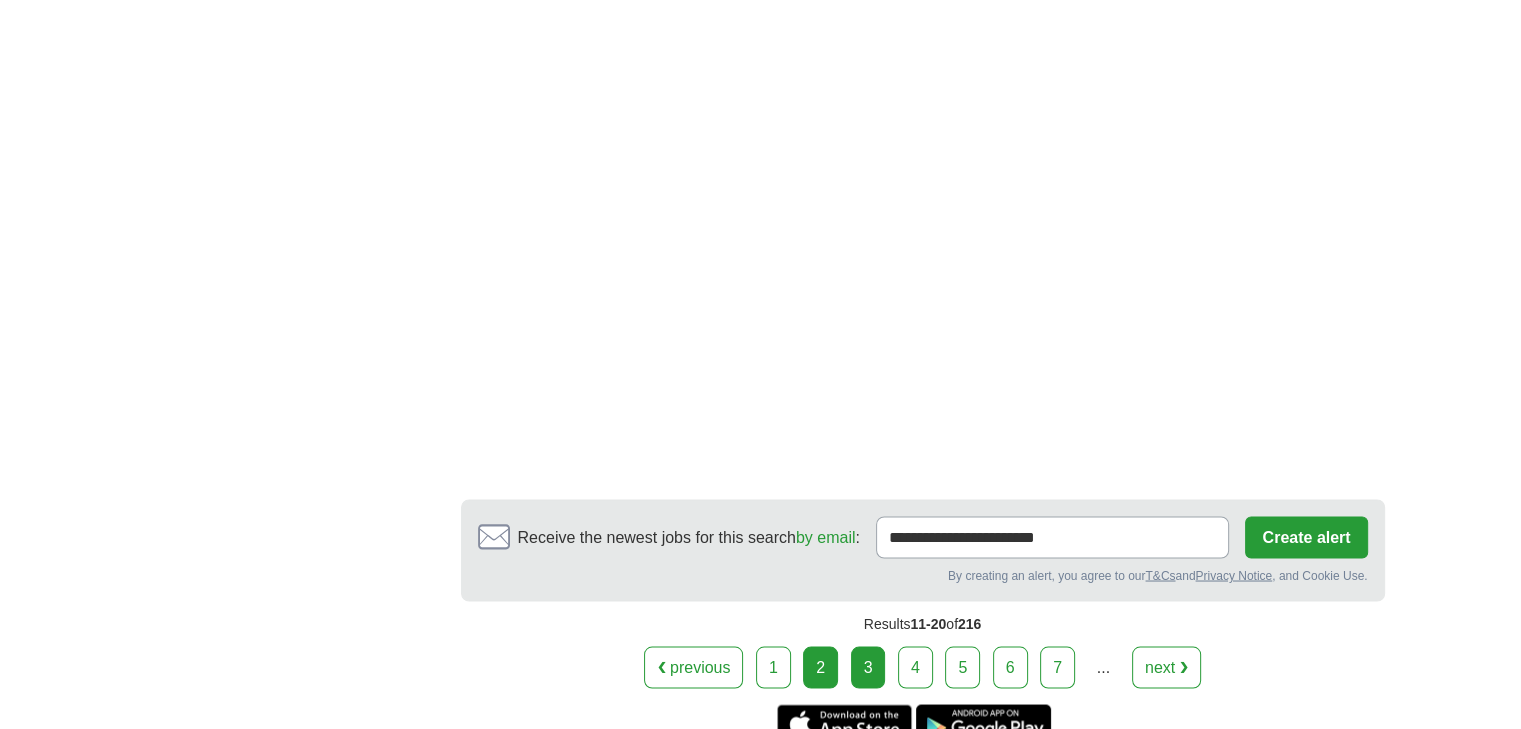 click on "3" at bounding box center (868, 667) 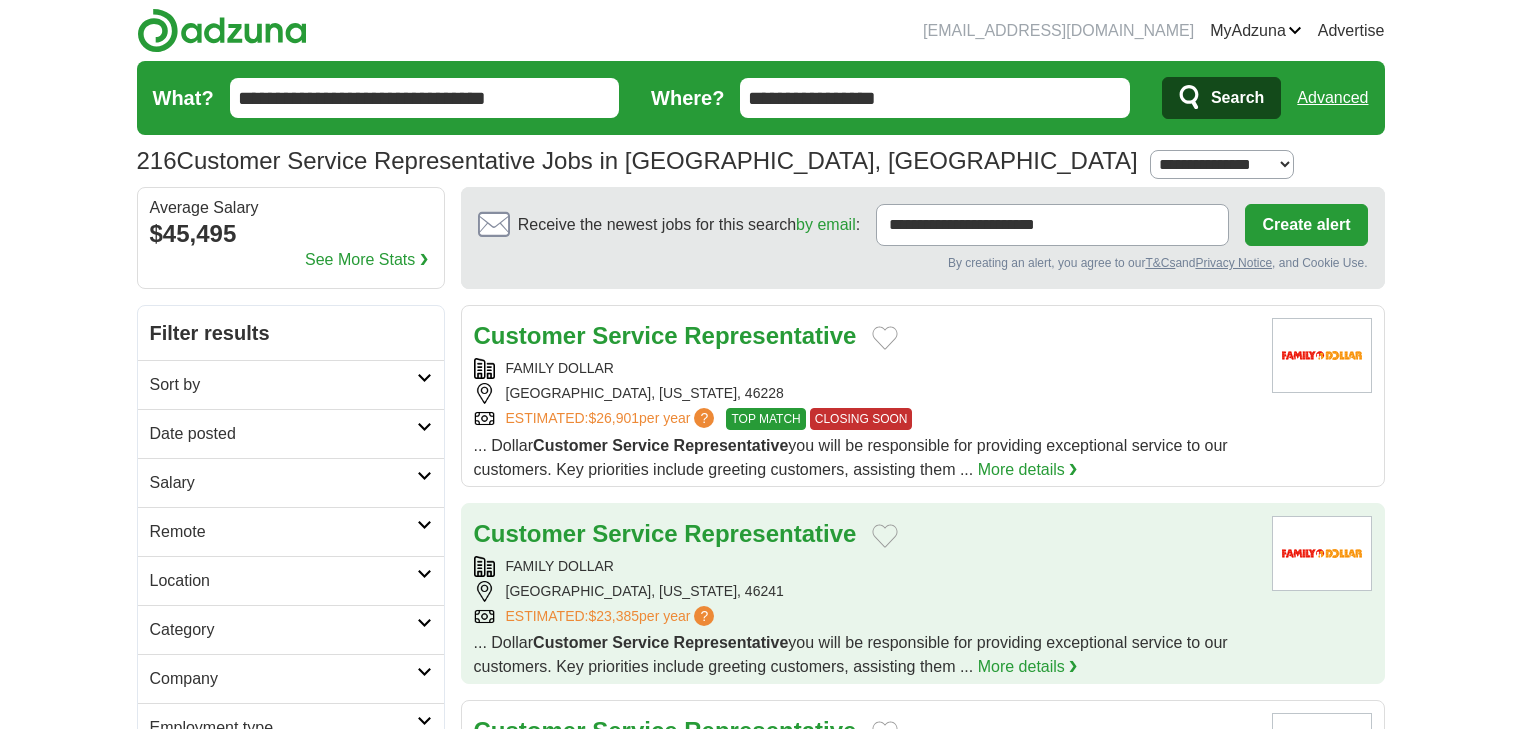 scroll, scrollTop: 0, scrollLeft: 0, axis: both 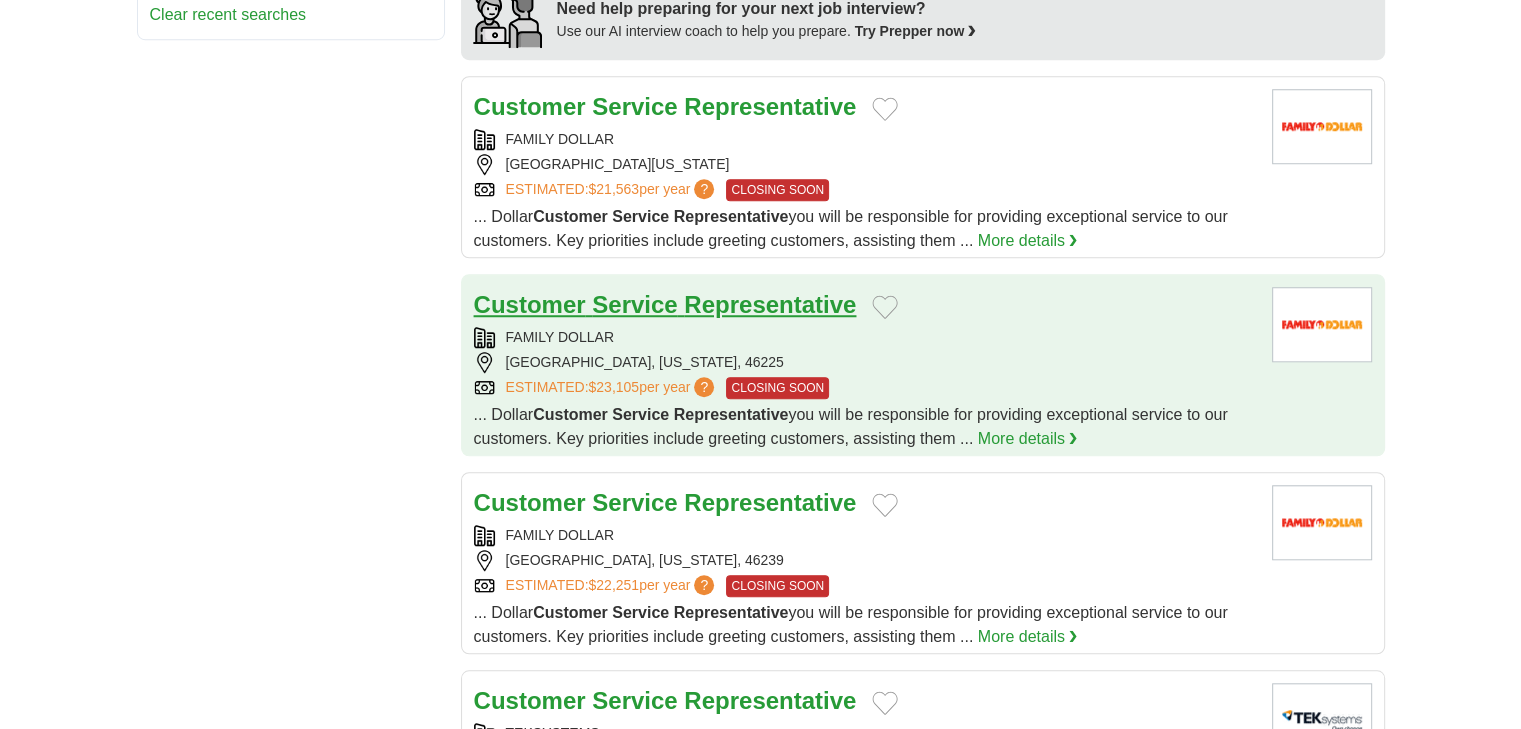 click on "Service" at bounding box center [634, 304] 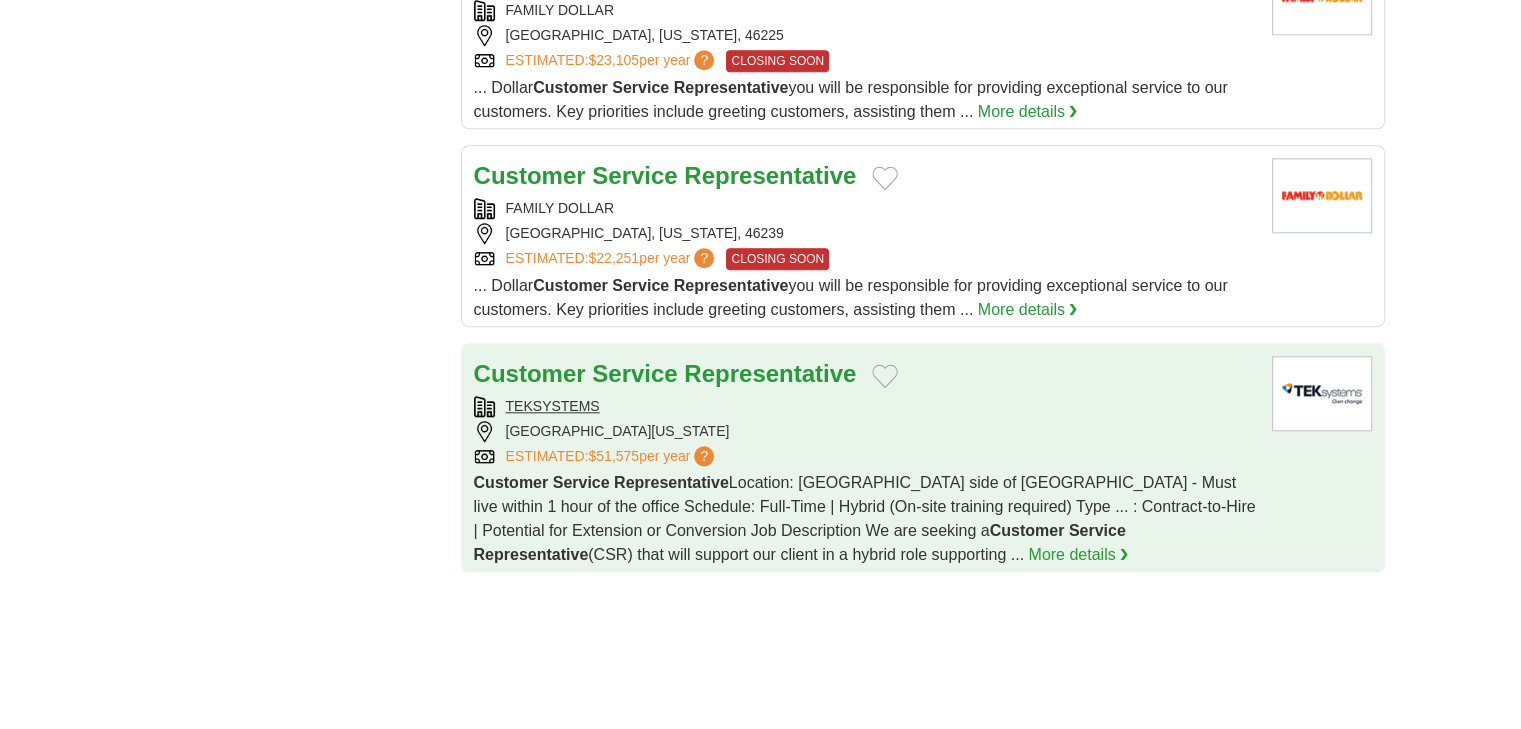 scroll, scrollTop: 1925, scrollLeft: 0, axis: vertical 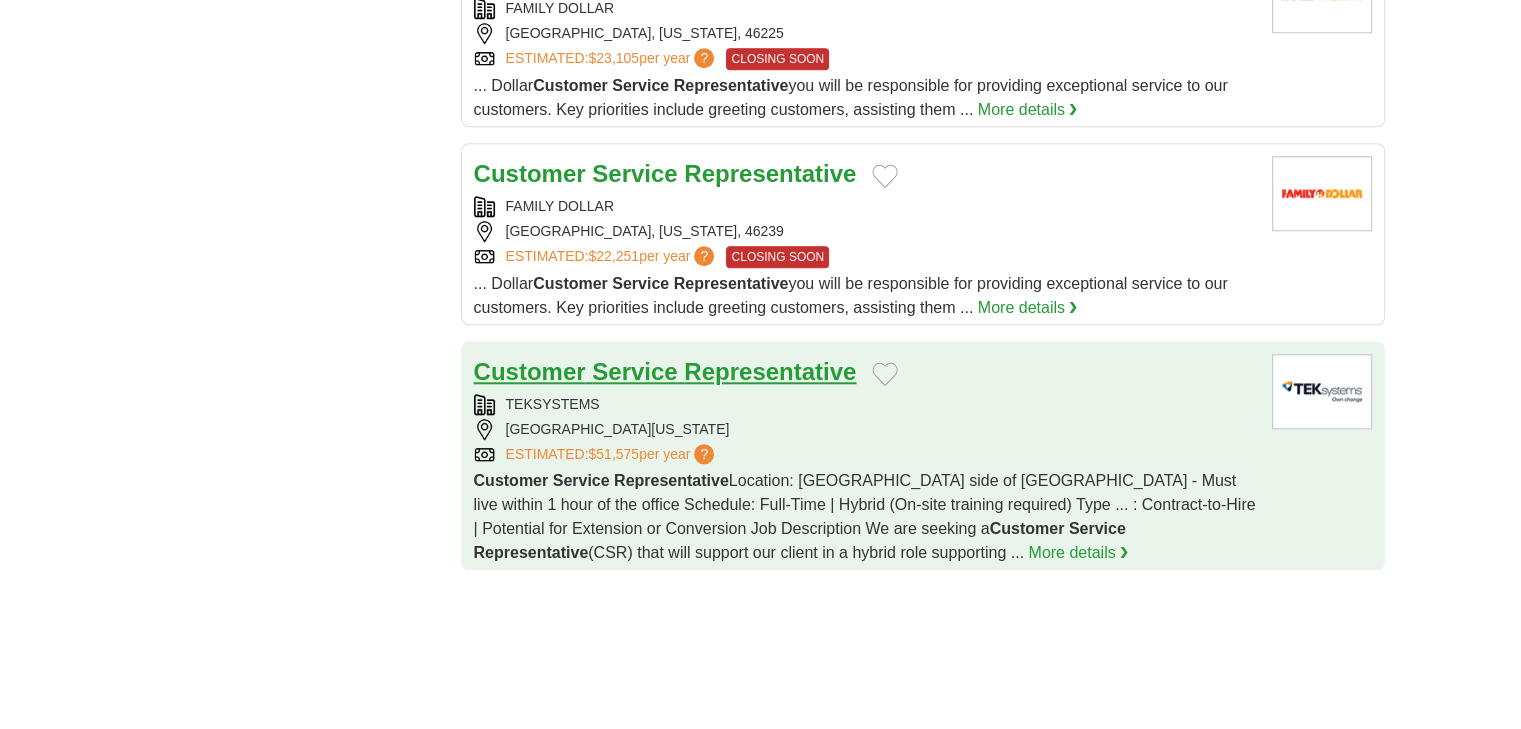 click on "Service" at bounding box center [634, 371] 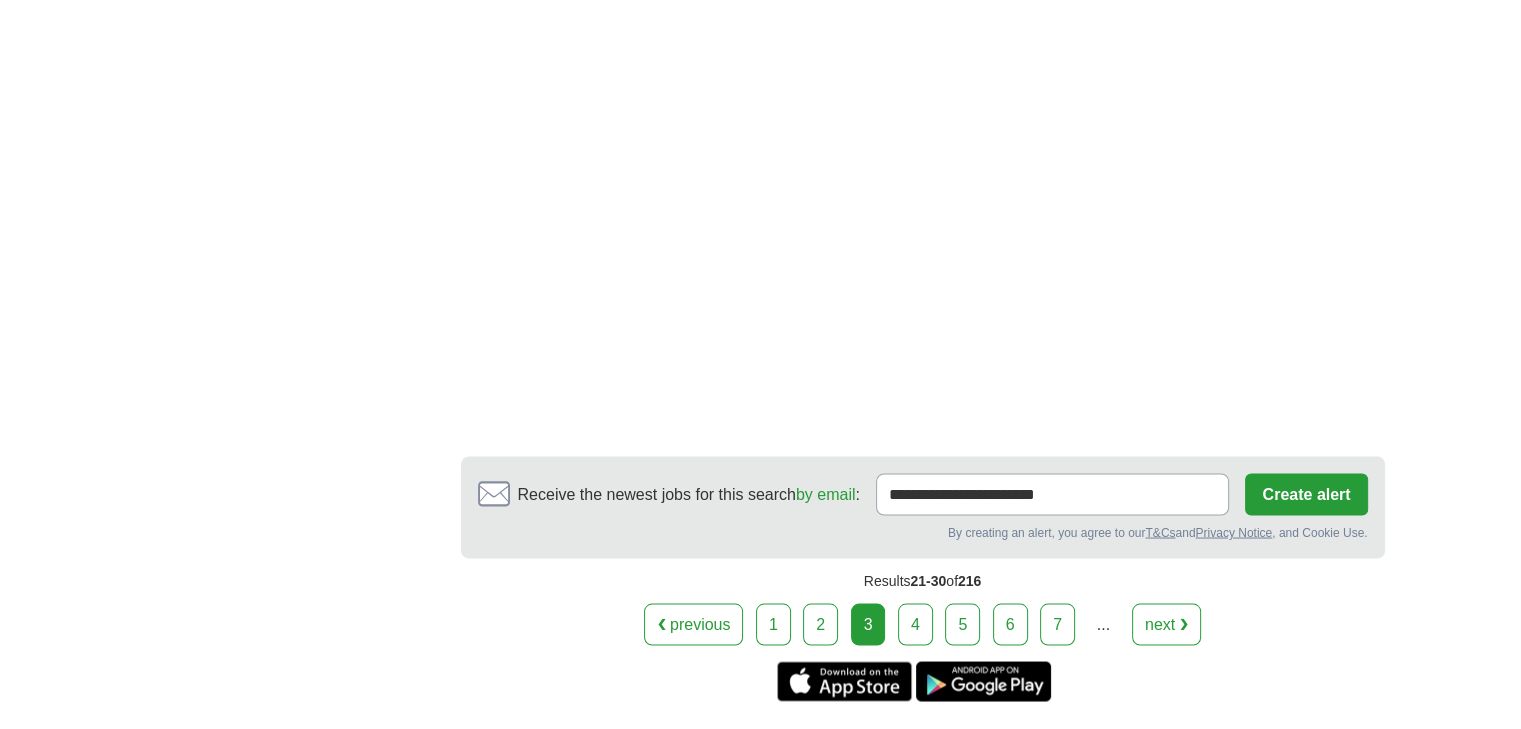 scroll, scrollTop: 3515, scrollLeft: 0, axis: vertical 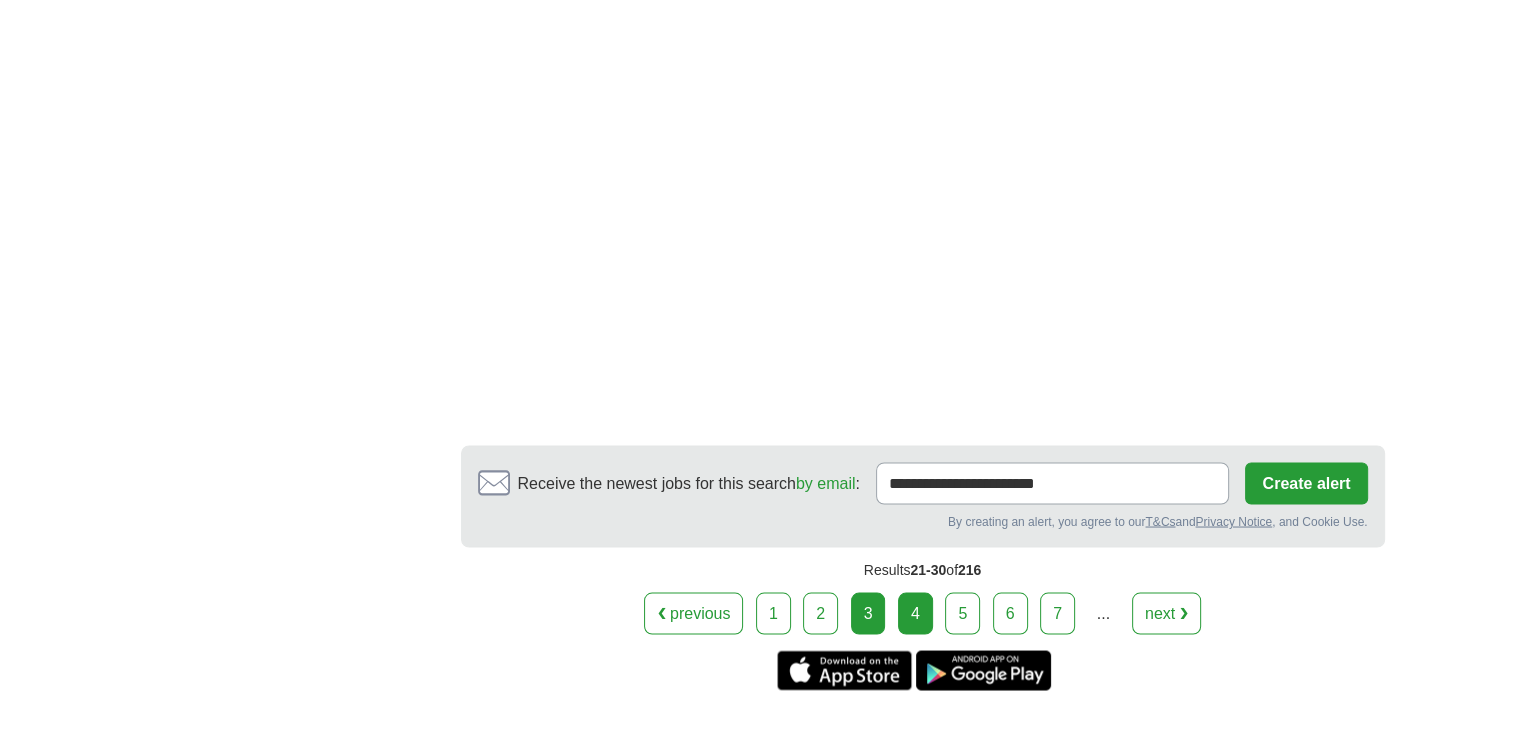 click on "4" at bounding box center (915, 613) 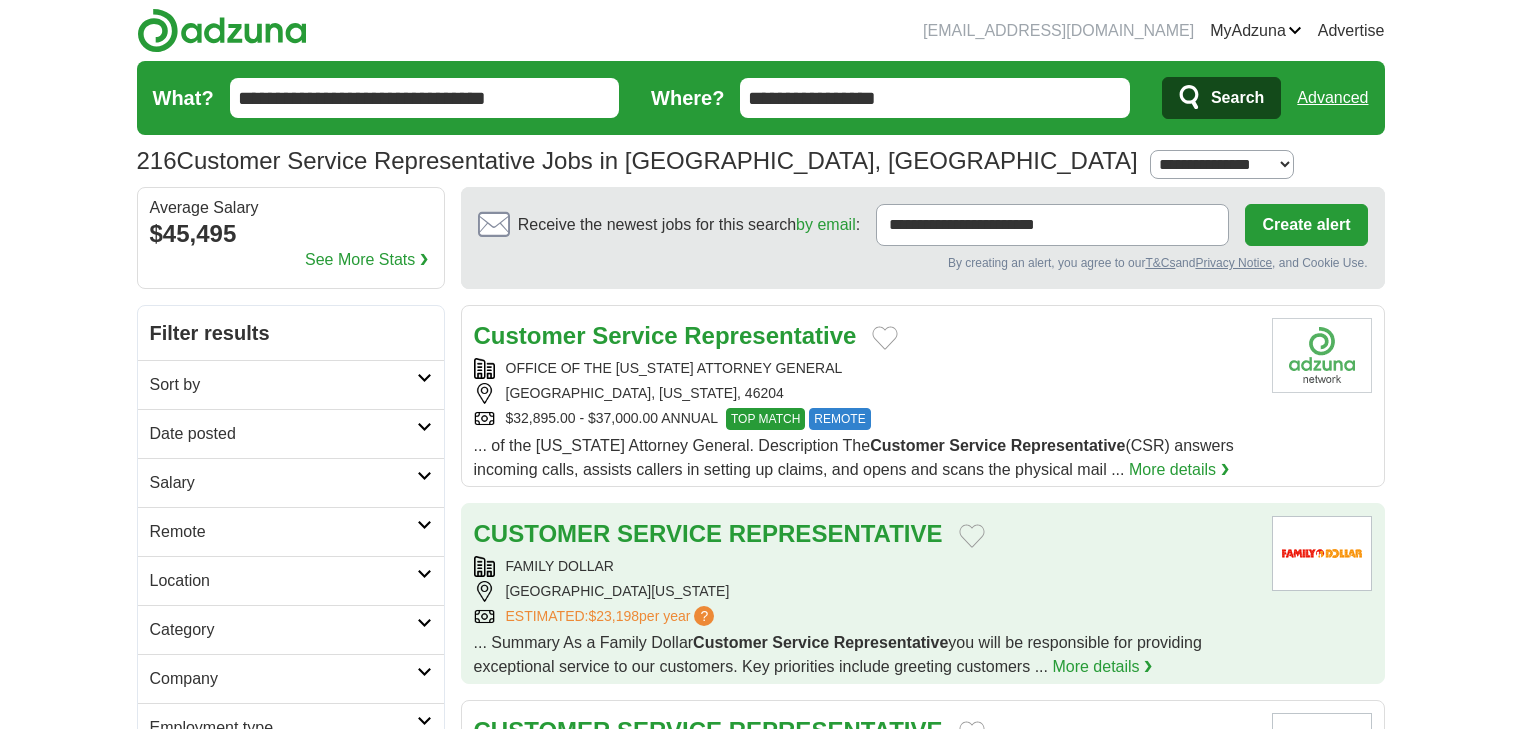 scroll, scrollTop: 0, scrollLeft: 0, axis: both 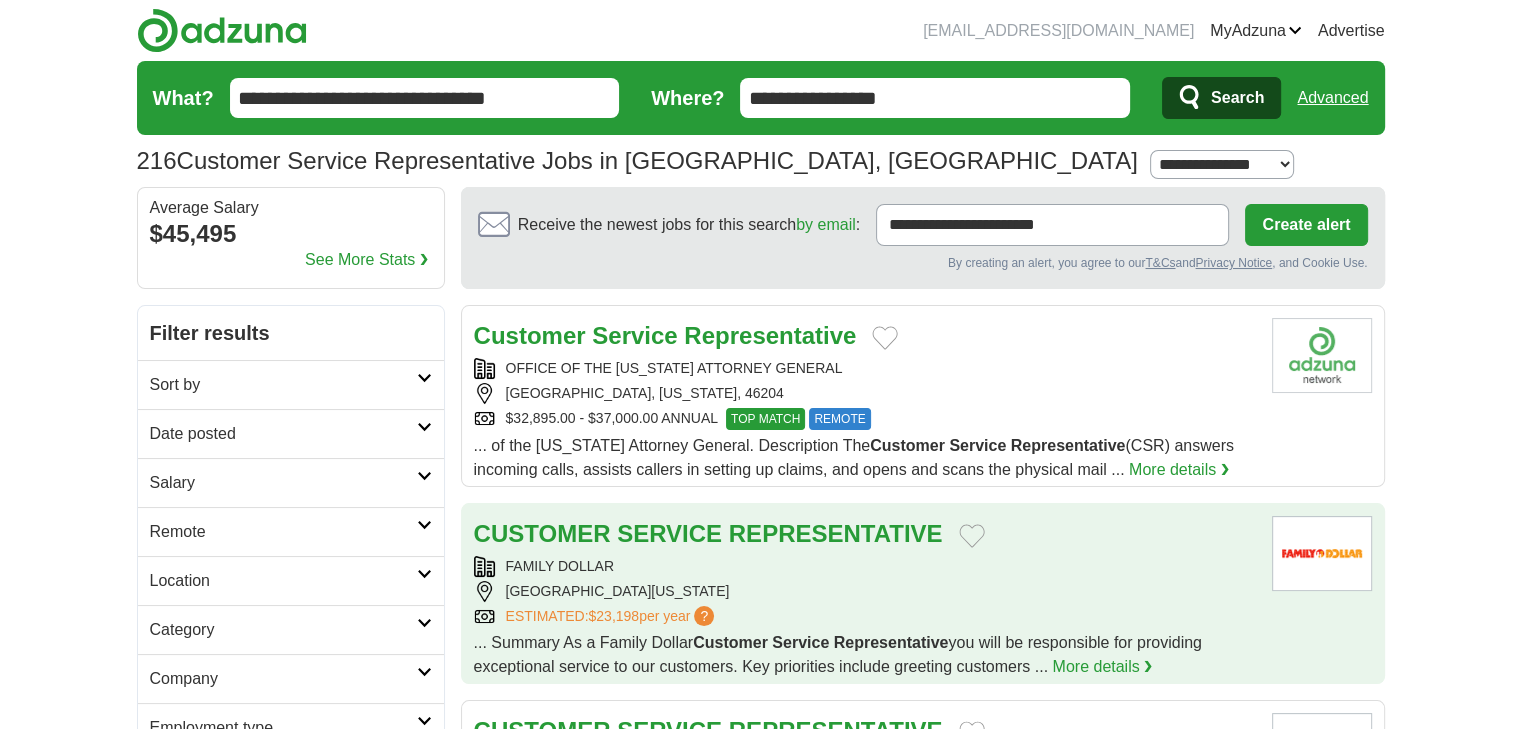 click on "CUSTOMER   SERVICE   REPRESENTATIVE
FAMILY DOLLAR
[GEOGRAPHIC_DATA], [US_STATE], 46107
ESTIMATED:
$23,198
per year
?
...  Summary As a Family Dollar  Customer   Service   Representative" at bounding box center [923, 593] 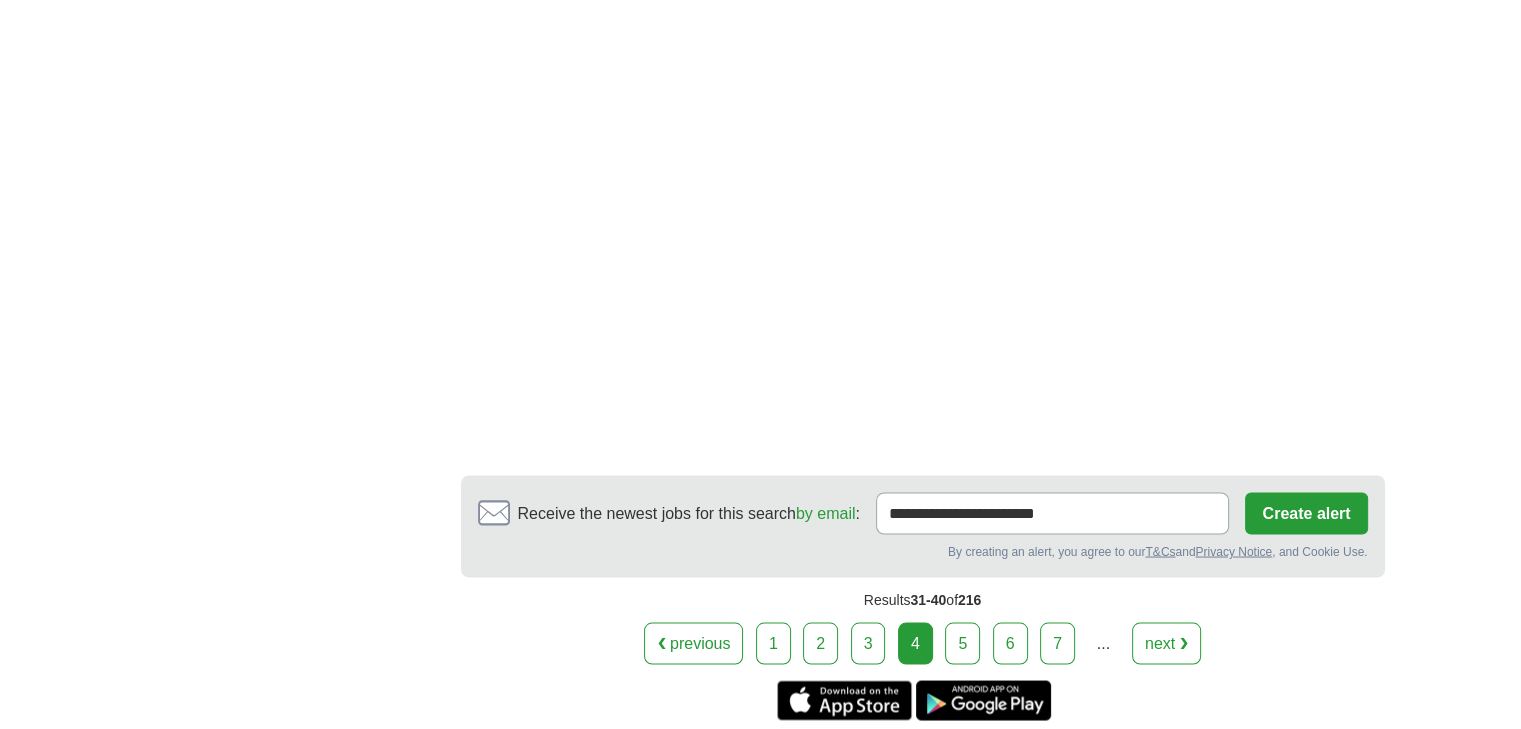 scroll, scrollTop: 3560, scrollLeft: 0, axis: vertical 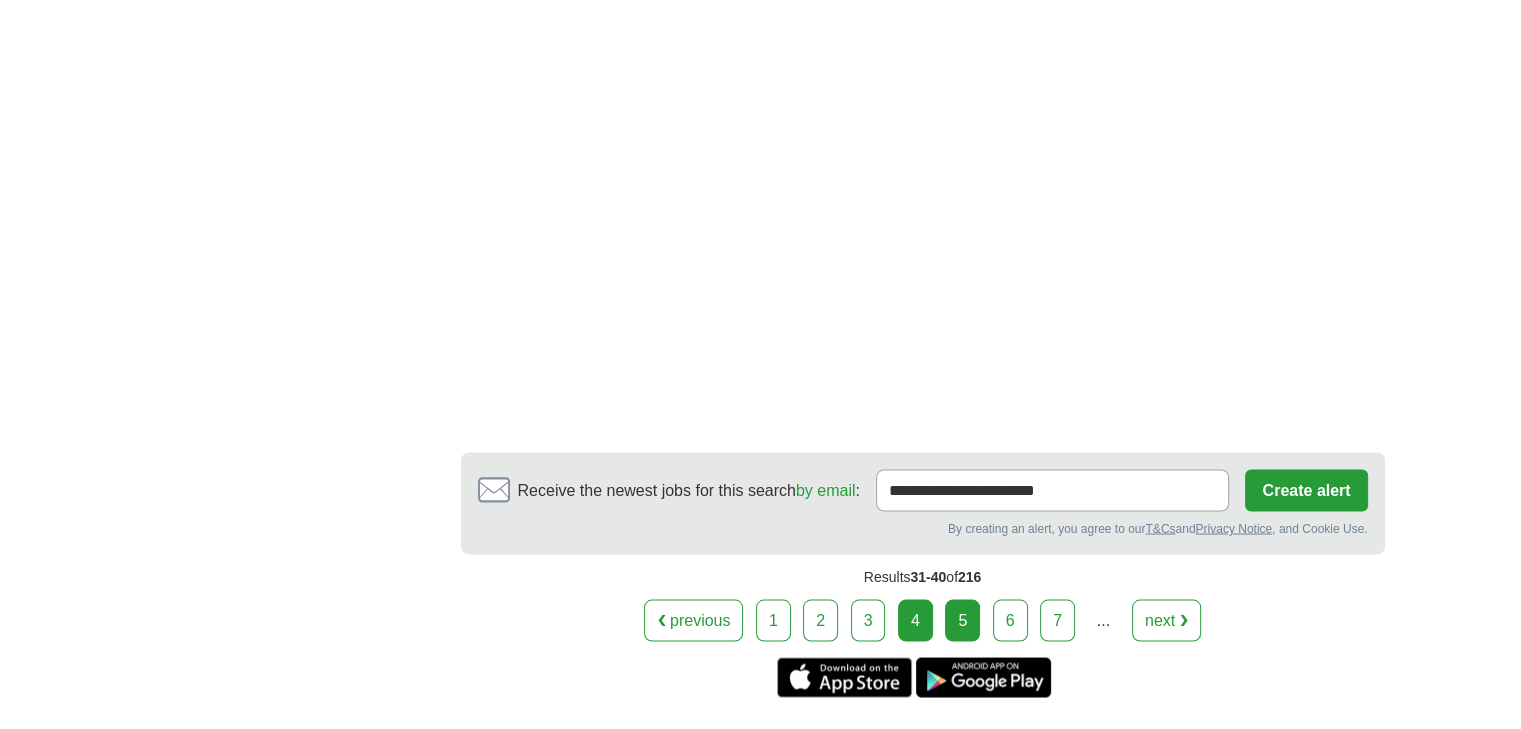 click on "5" at bounding box center (962, 620) 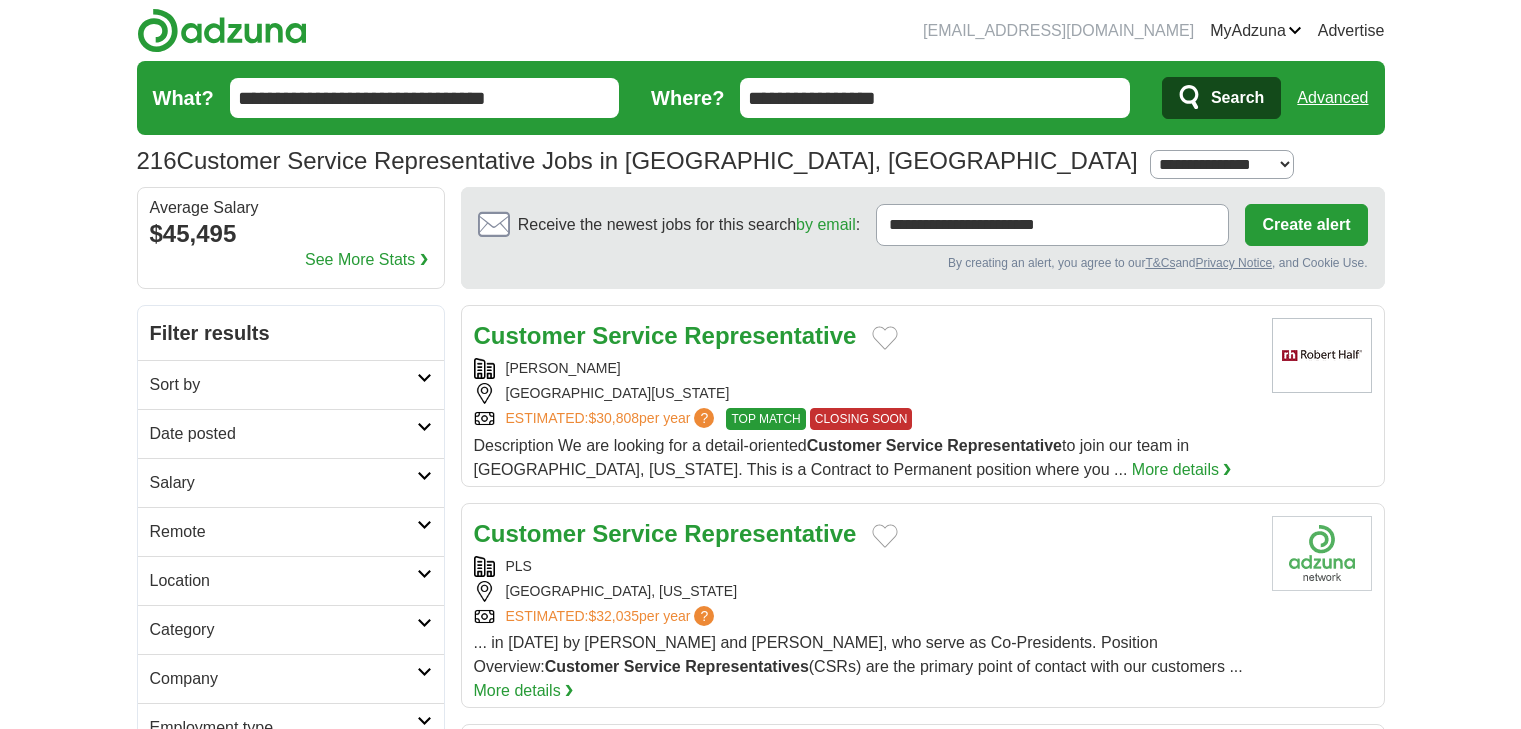 scroll, scrollTop: 0, scrollLeft: 0, axis: both 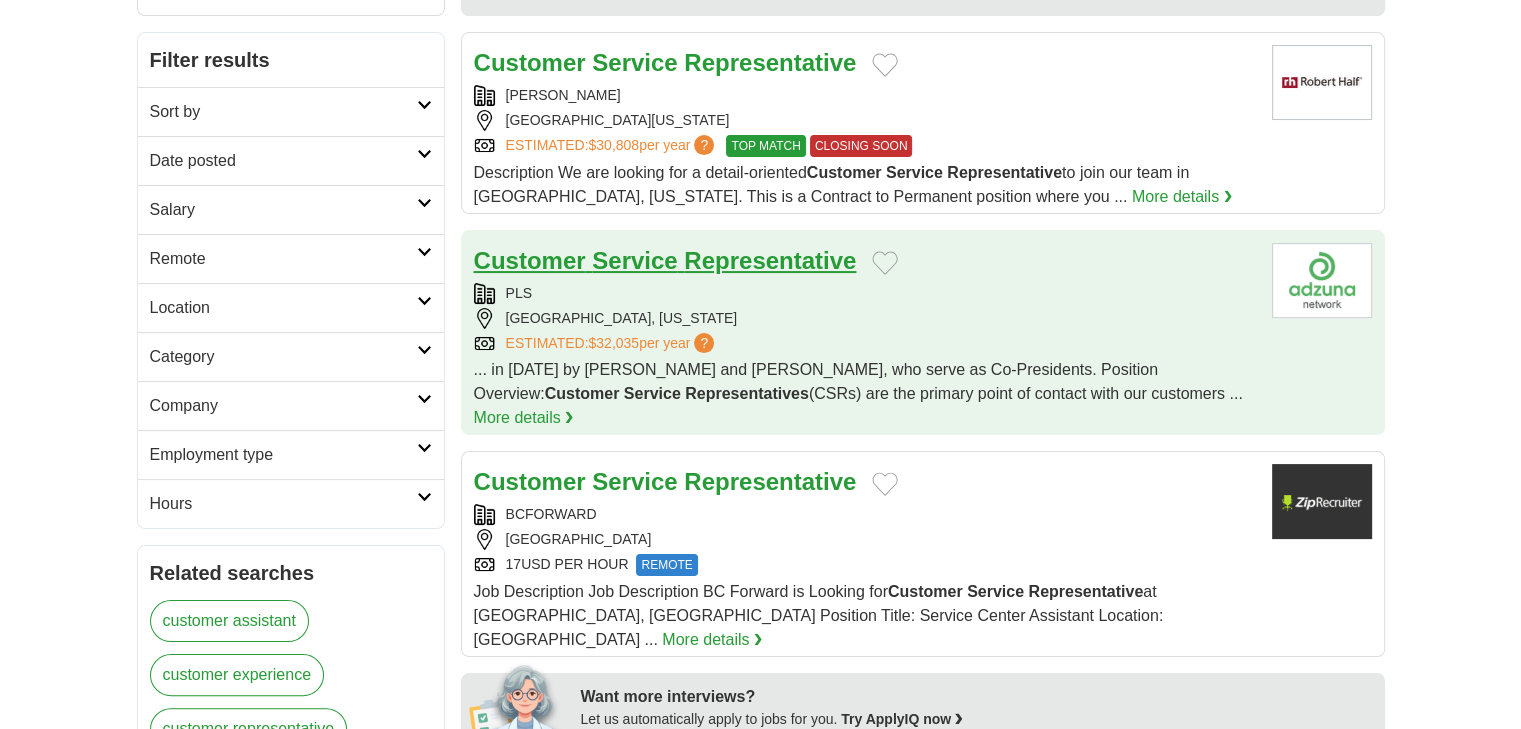 click on "Service" at bounding box center (634, 260) 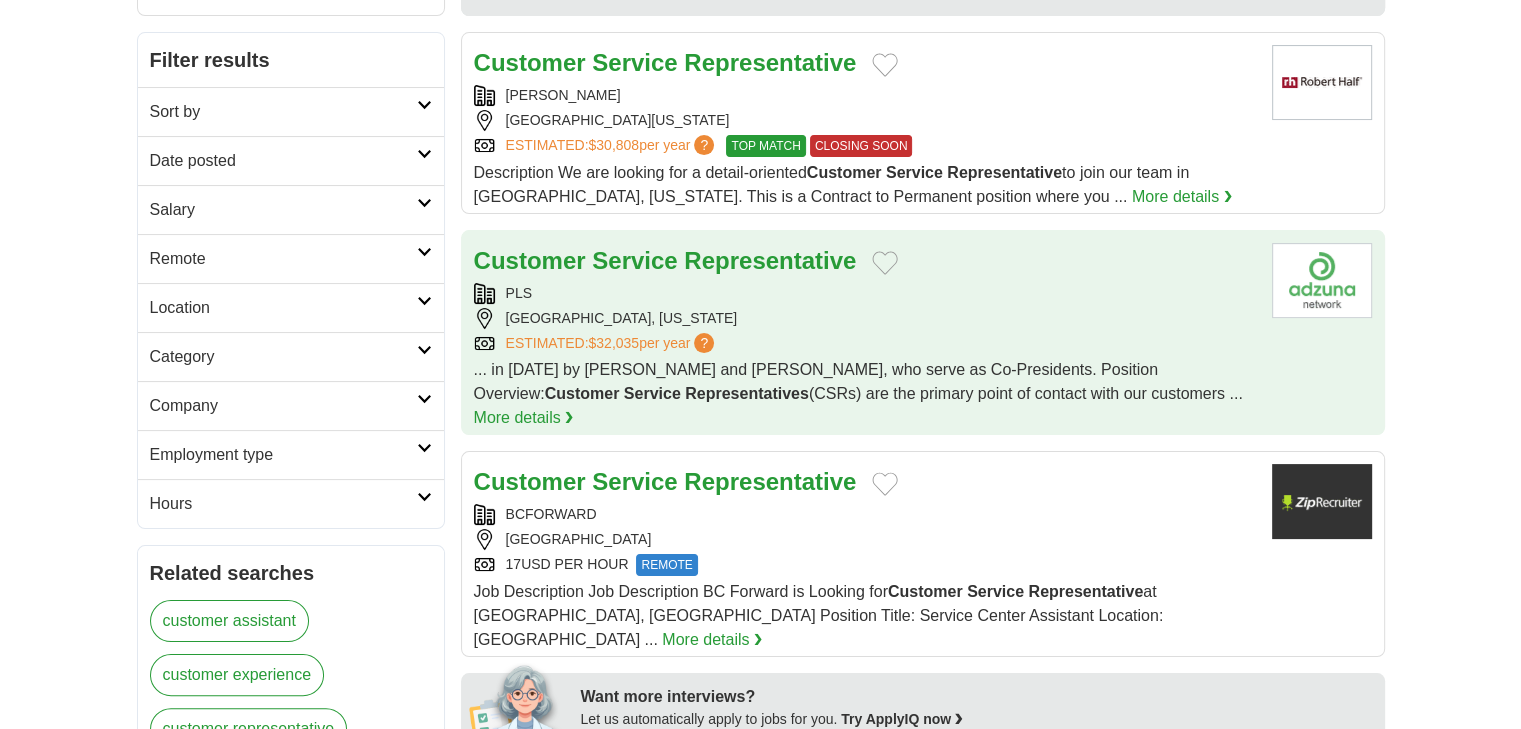 click on "[GEOGRAPHIC_DATA], [US_STATE]" at bounding box center [865, 318] 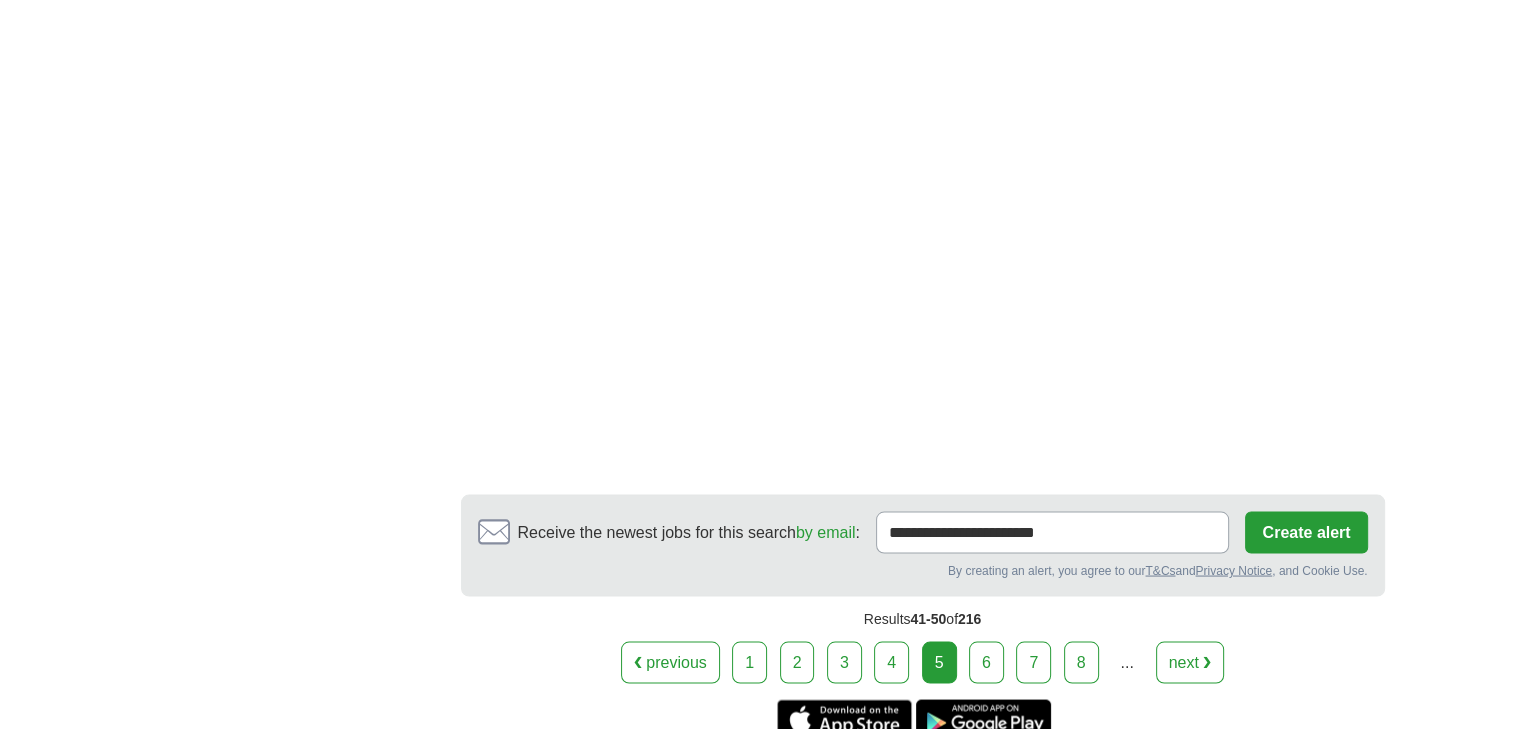 scroll, scrollTop: 3637, scrollLeft: 0, axis: vertical 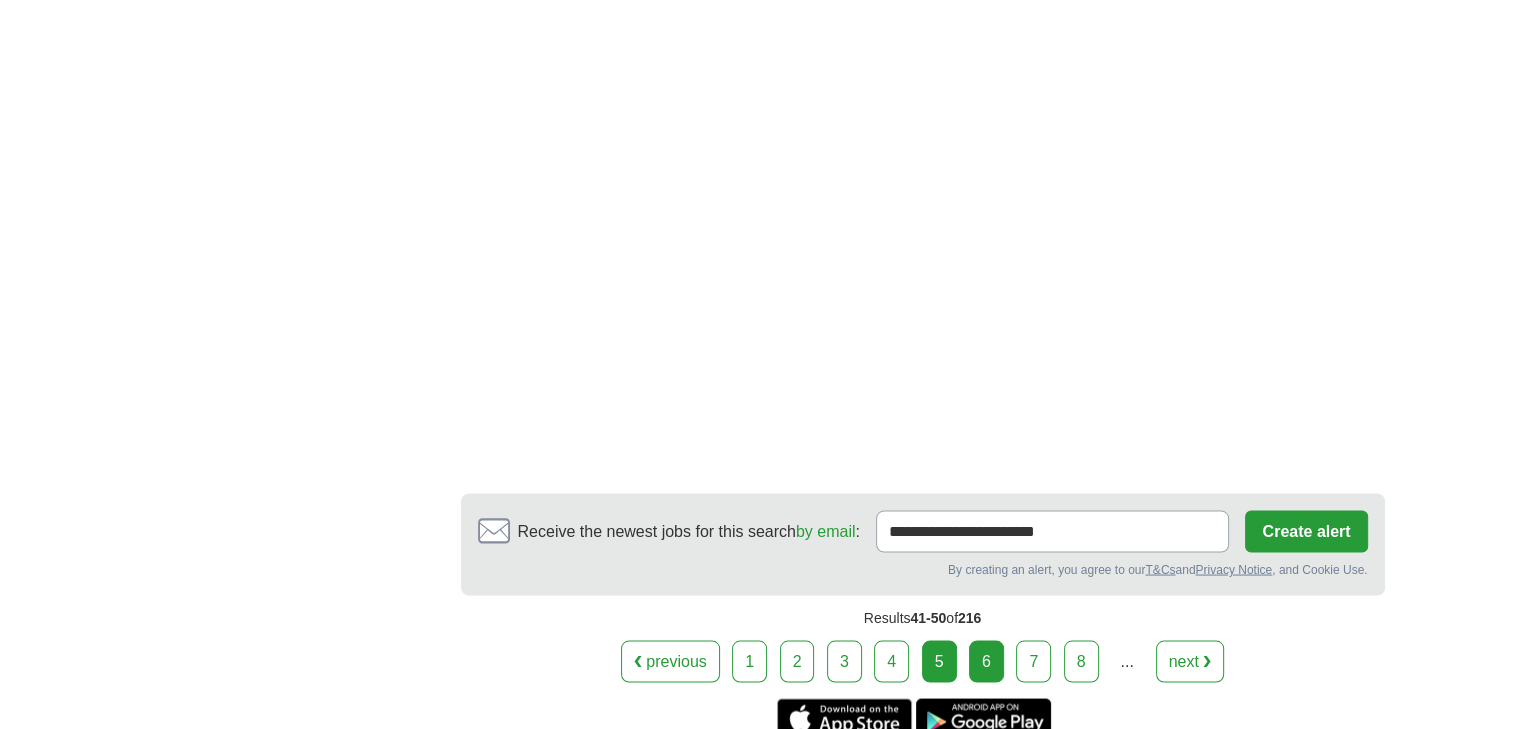 click on "6" at bounding box center [986, 661] 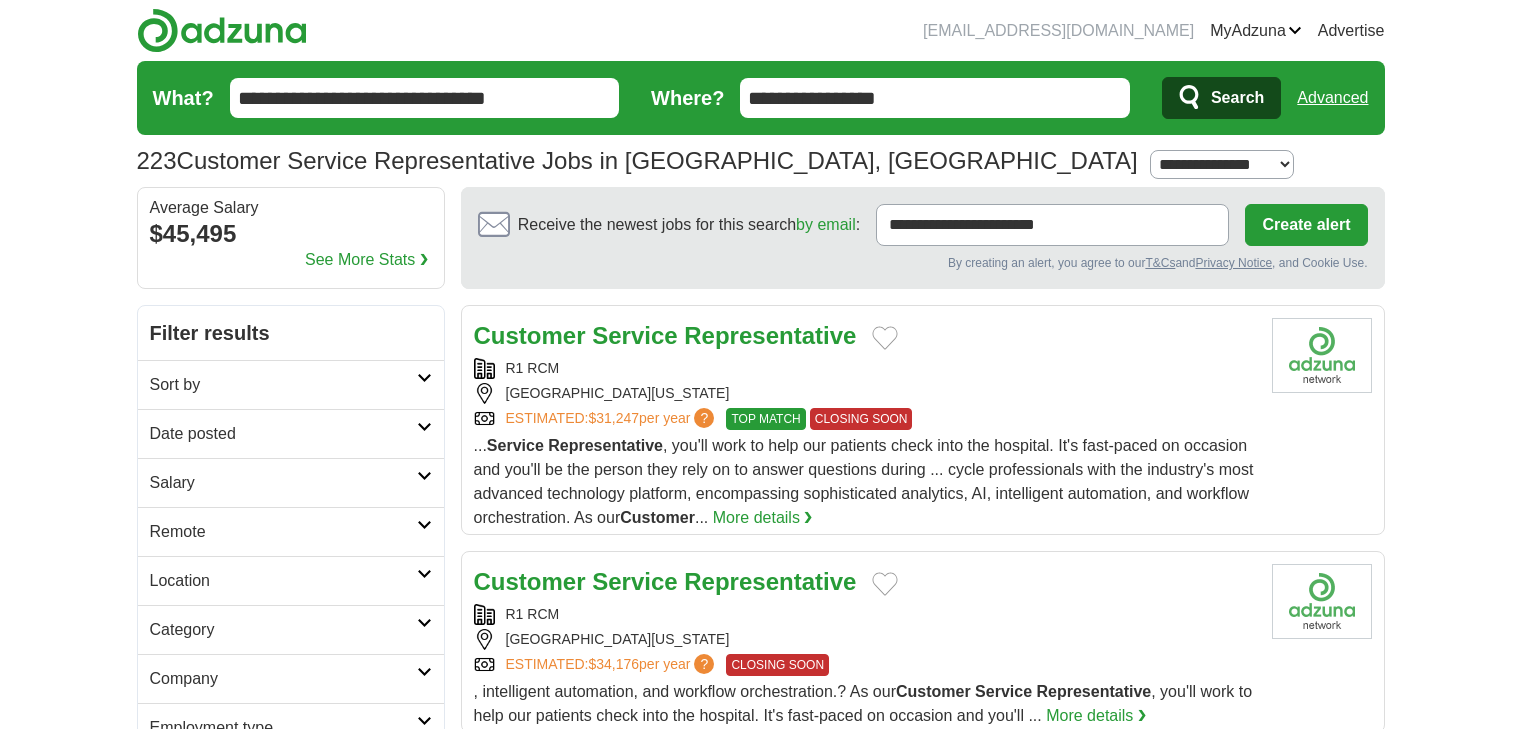 scroll, scrollTop: 0, scrollLeft: 0, axis: both 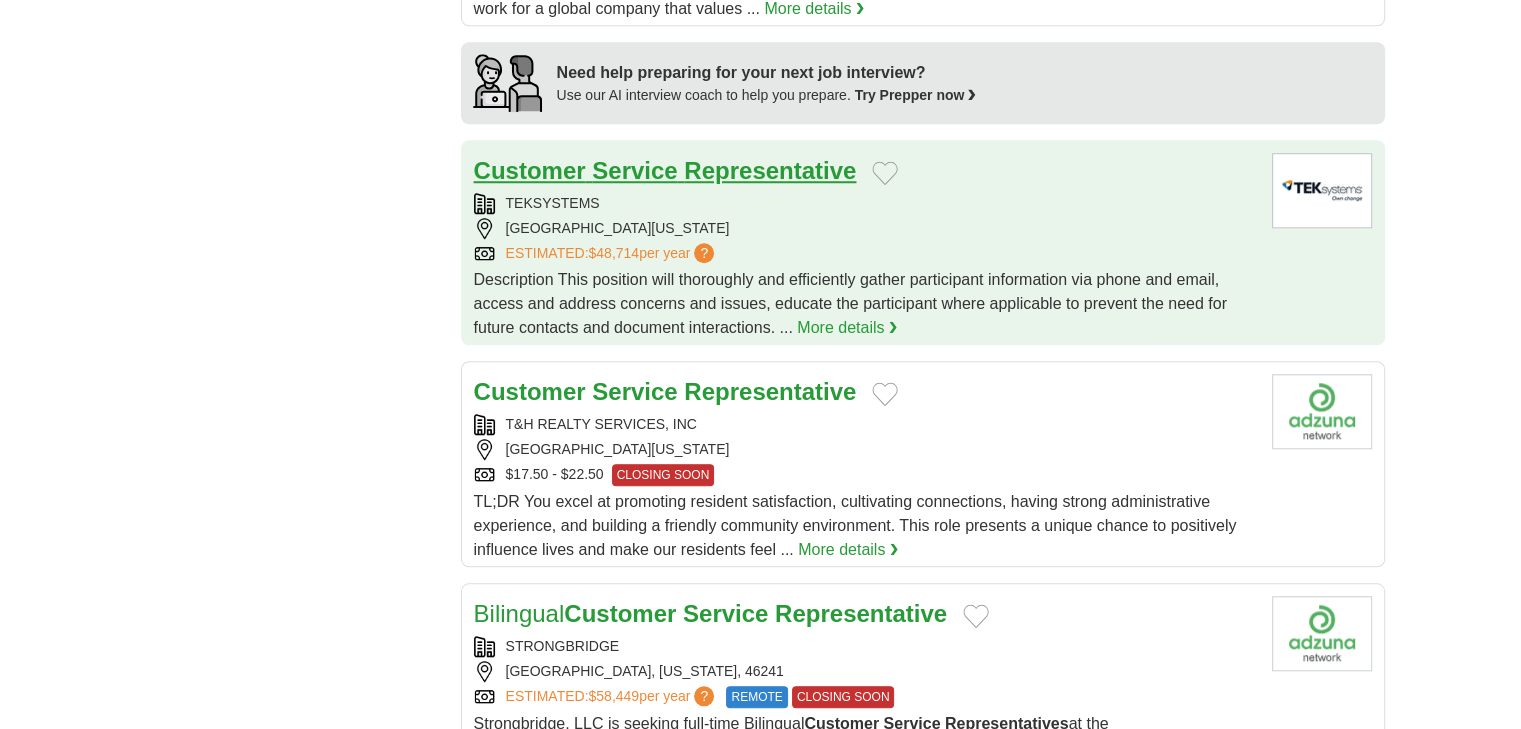 click on "Service" at bounding box center (634, 170) 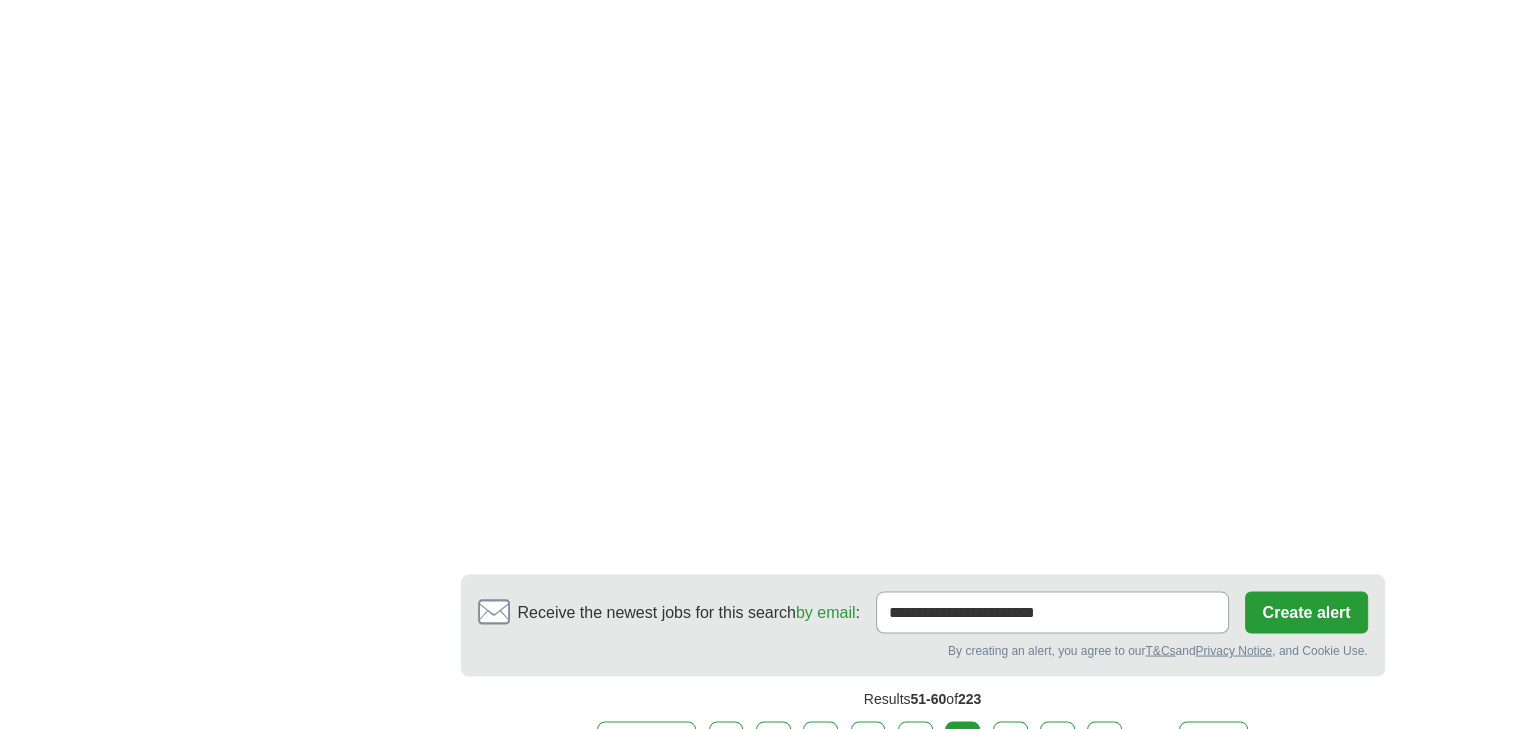 scroll, scrollTop: 3651, scrollLeft: 0, axis: vertical 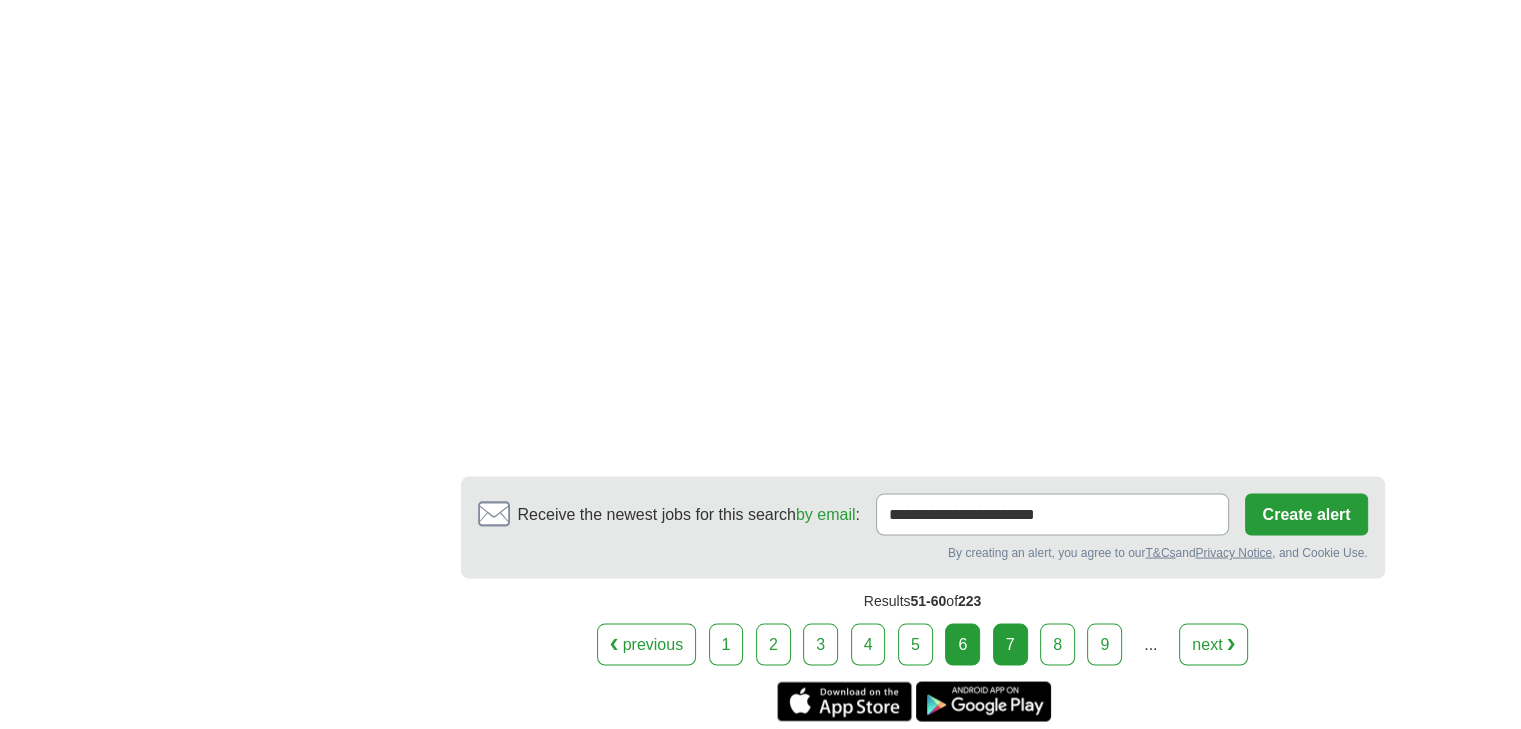 click on "7" at bounding box center [1010, 644] 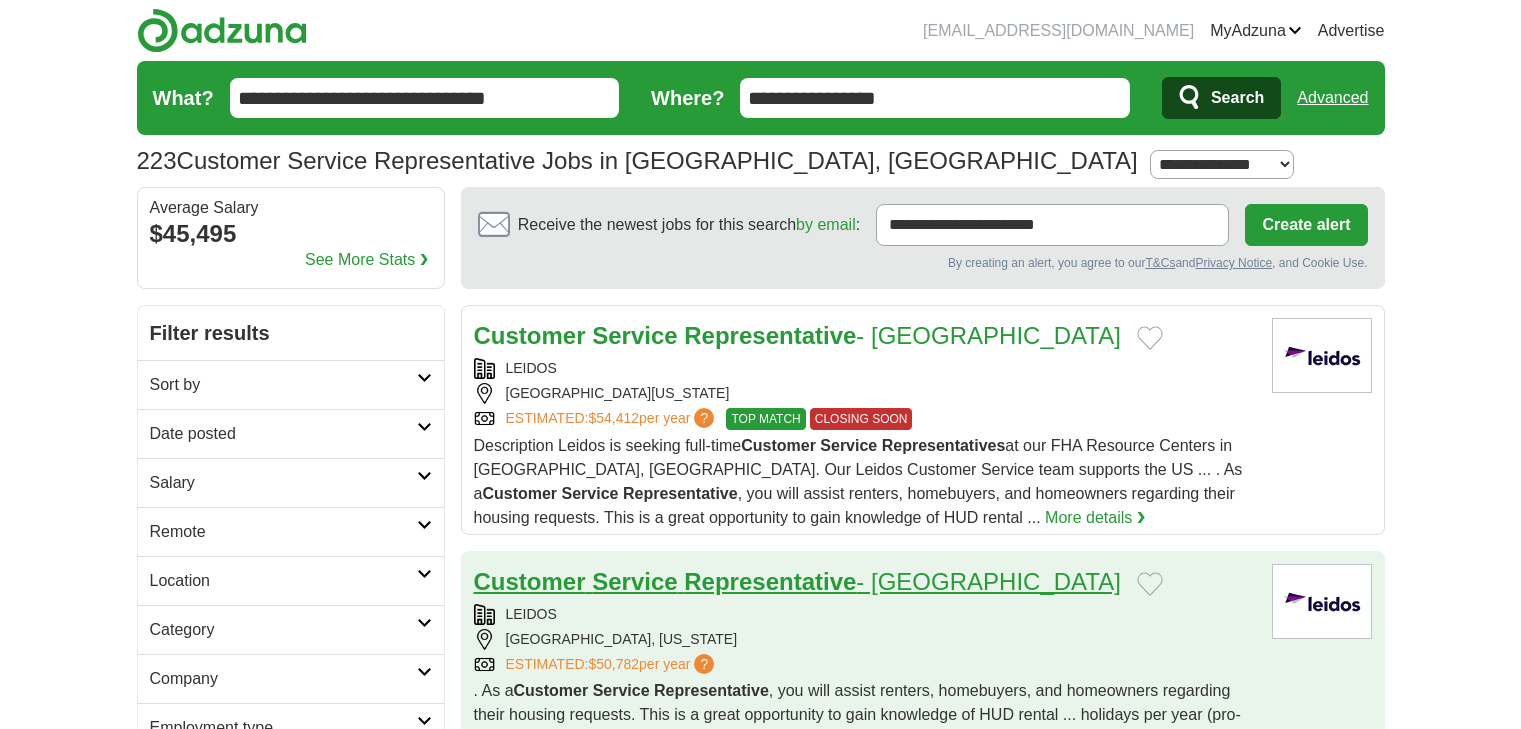 scroll, scrollTop: 0, scrollLeft: 0, axis: both 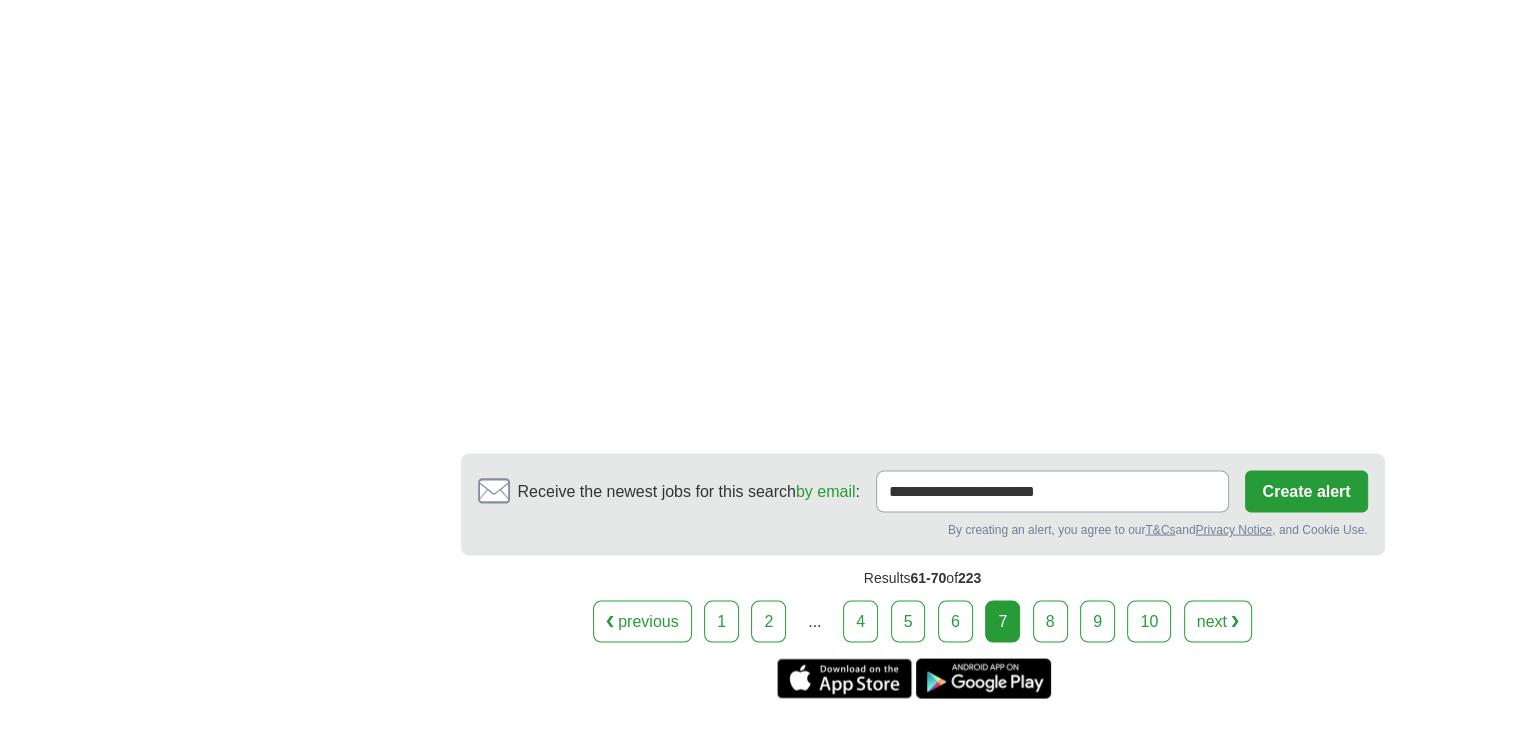 click on "Get the iPhone app
Get the Android app" at bounding box center [923, 679] 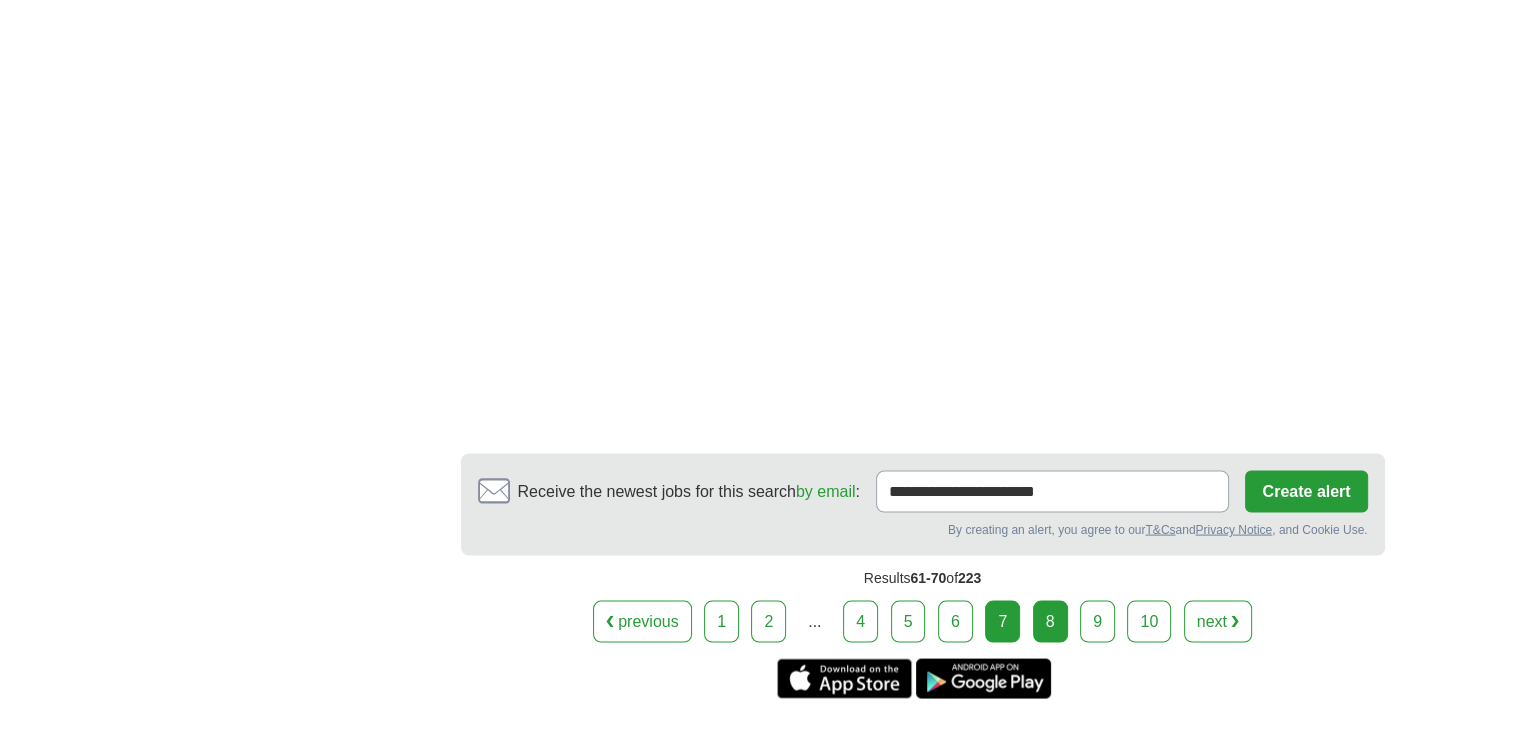 click on "8" at bounding box center [1050, 622] 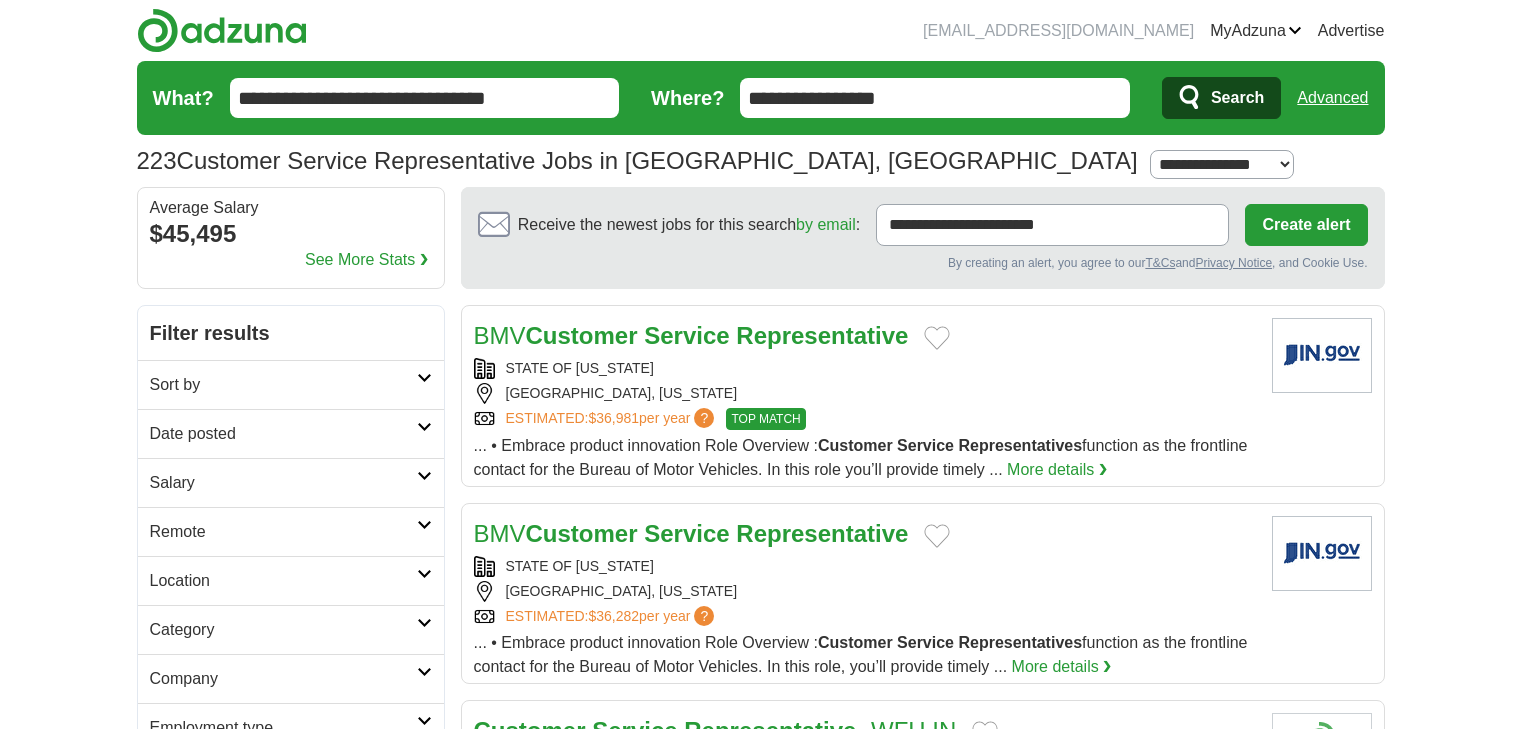 scroll, scrollTop: 0, scrollLeft: 0, axis: both 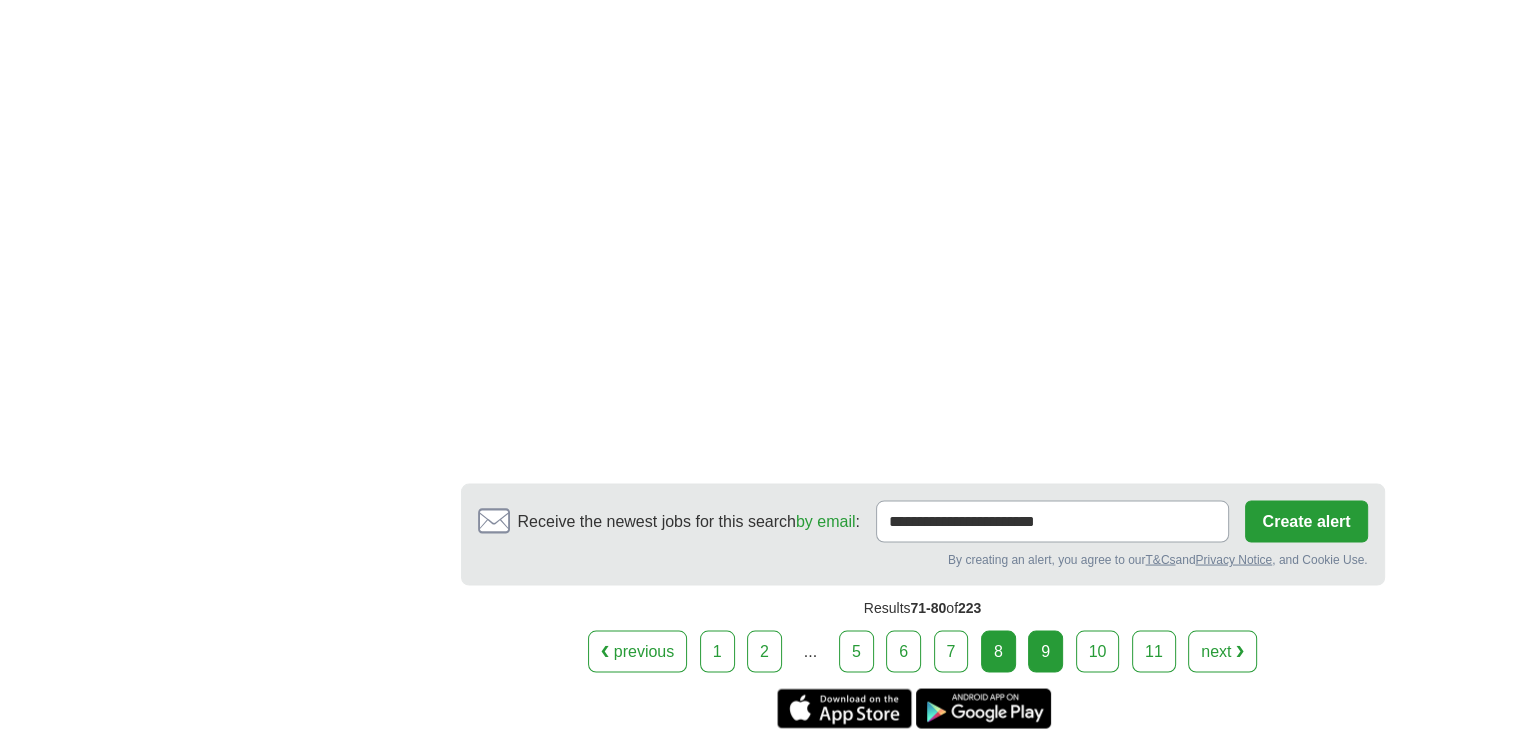 click on "9" at bounding box center (1045, 651) 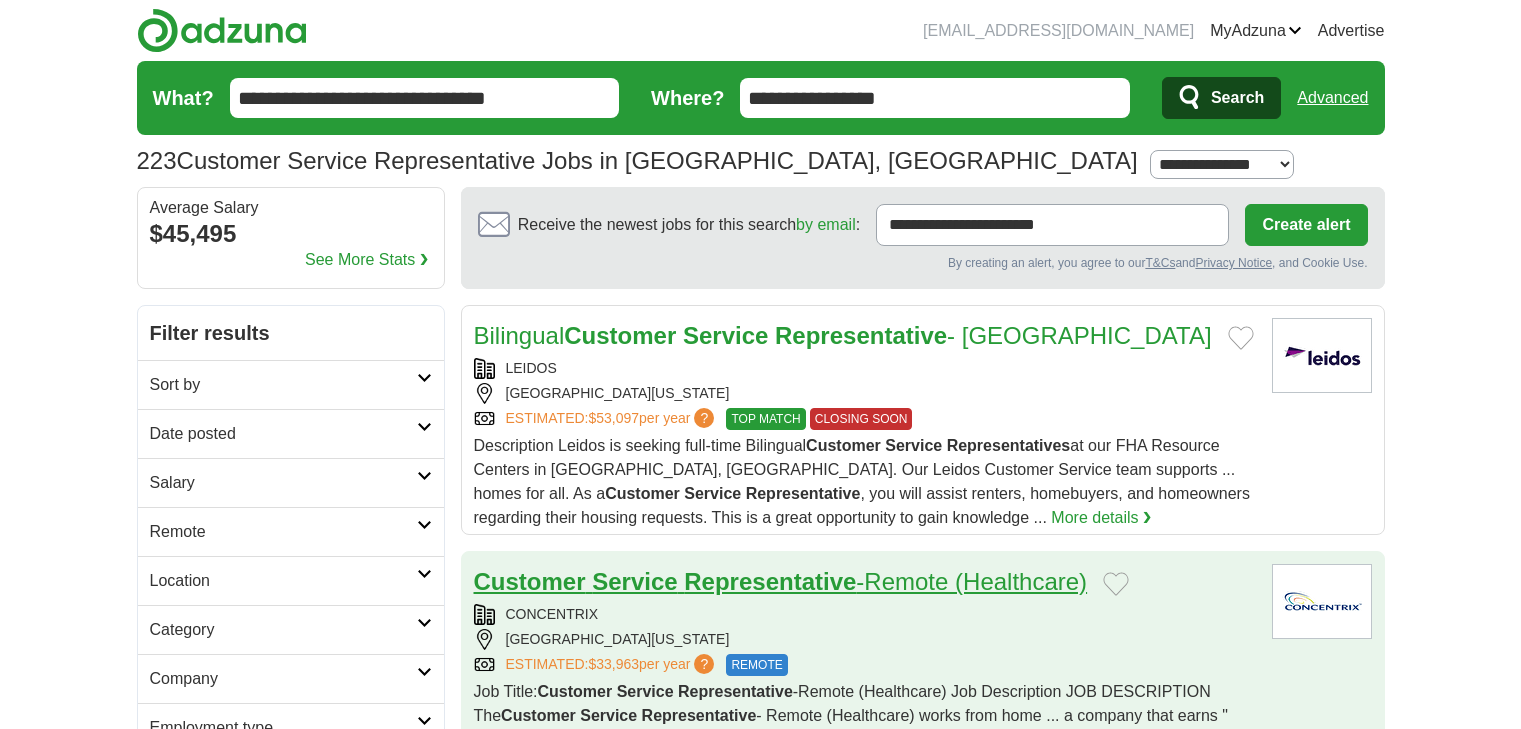 scroll, scrollTop: 0, scrollLeft: 0, axis: both 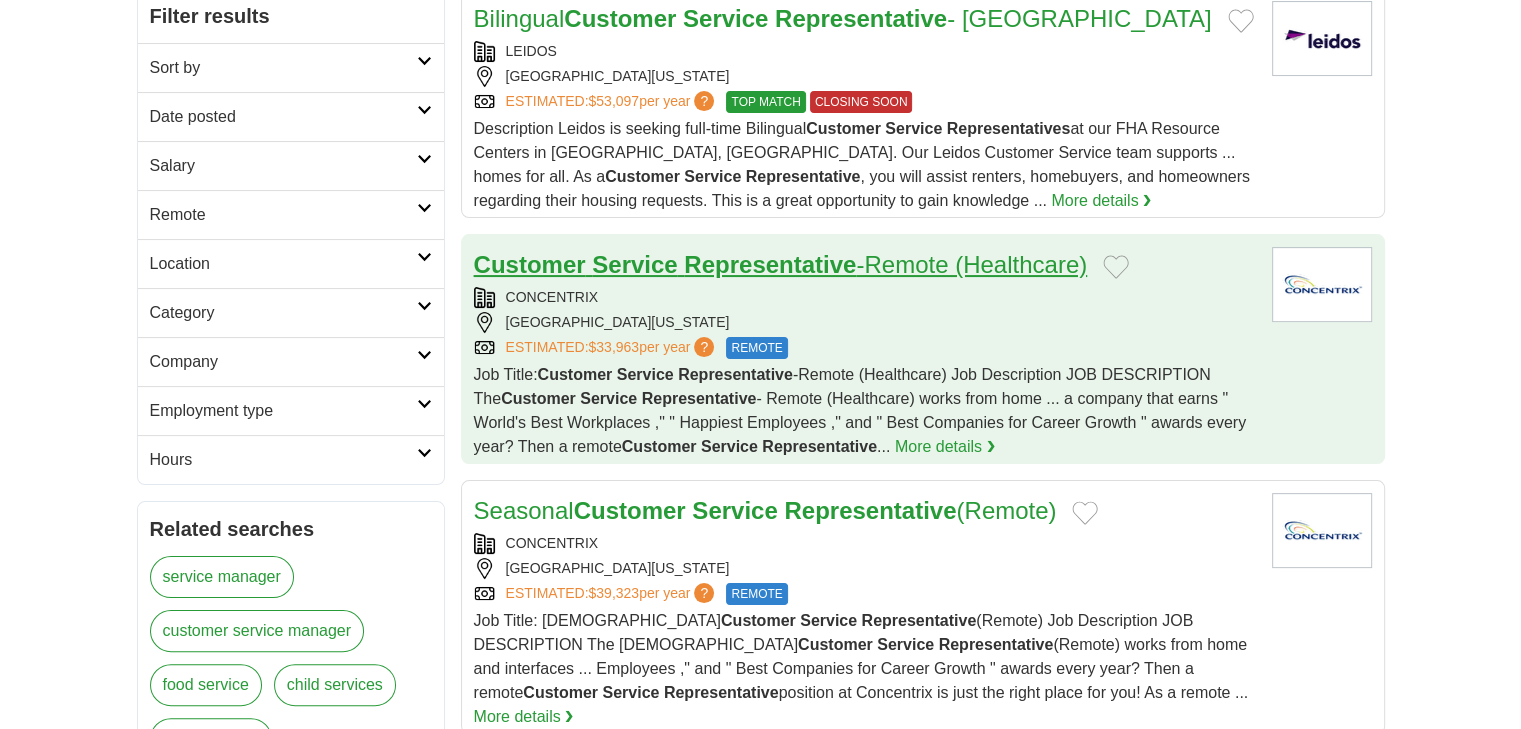 click on "Customer" at bounding box center [530, 264] 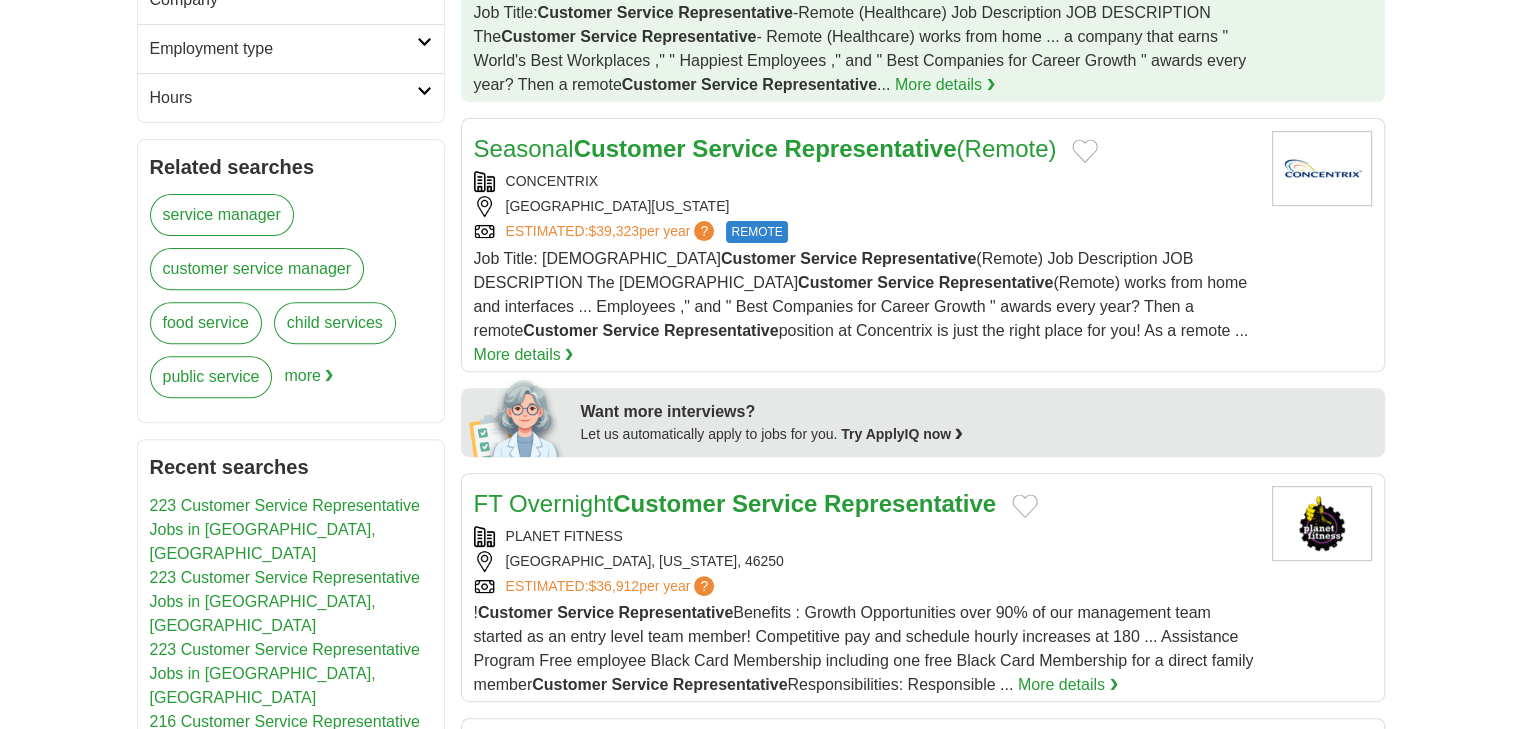 scroll, scrollTop: 680, scrollLeft: 0, axis: vertical 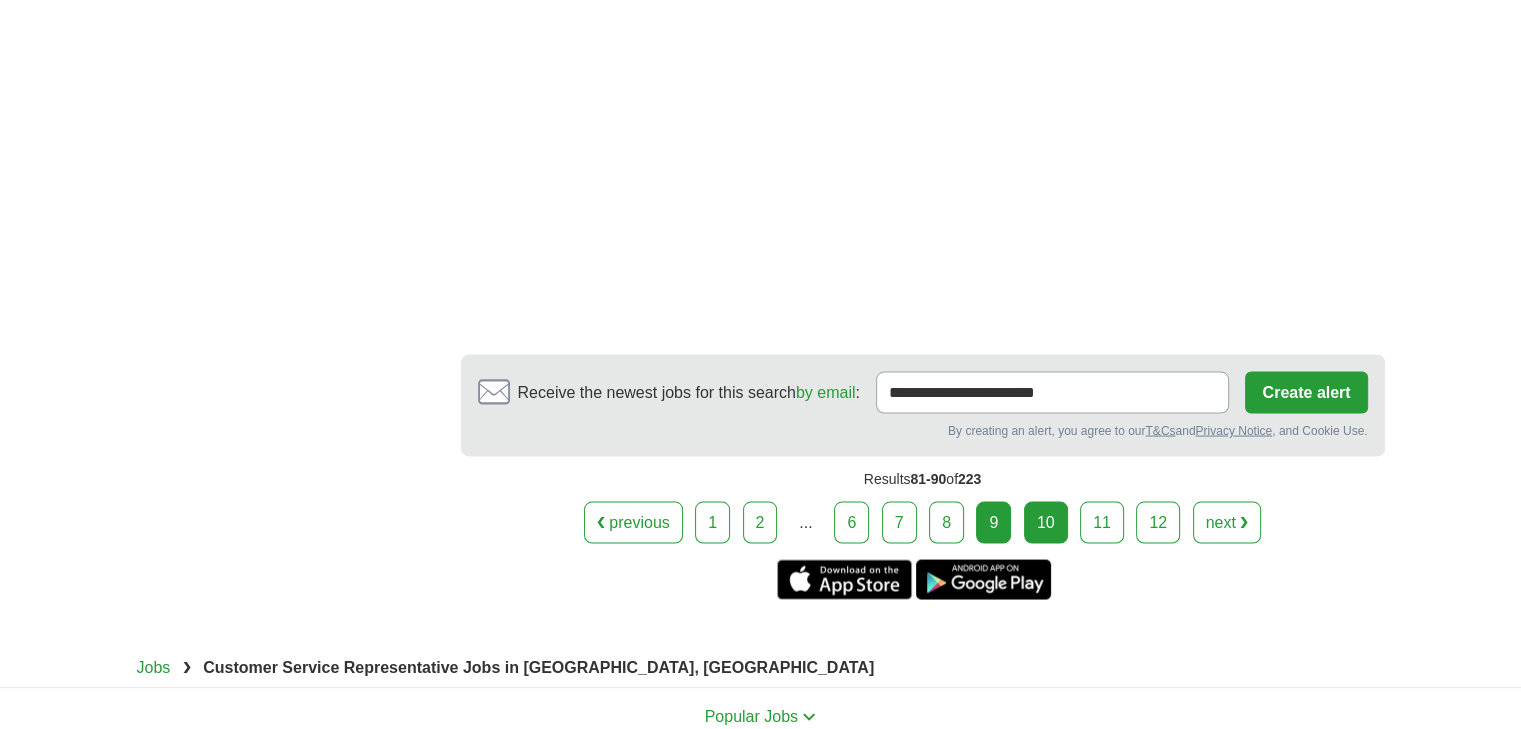 click on "10" at bounding box center [1046, 522] 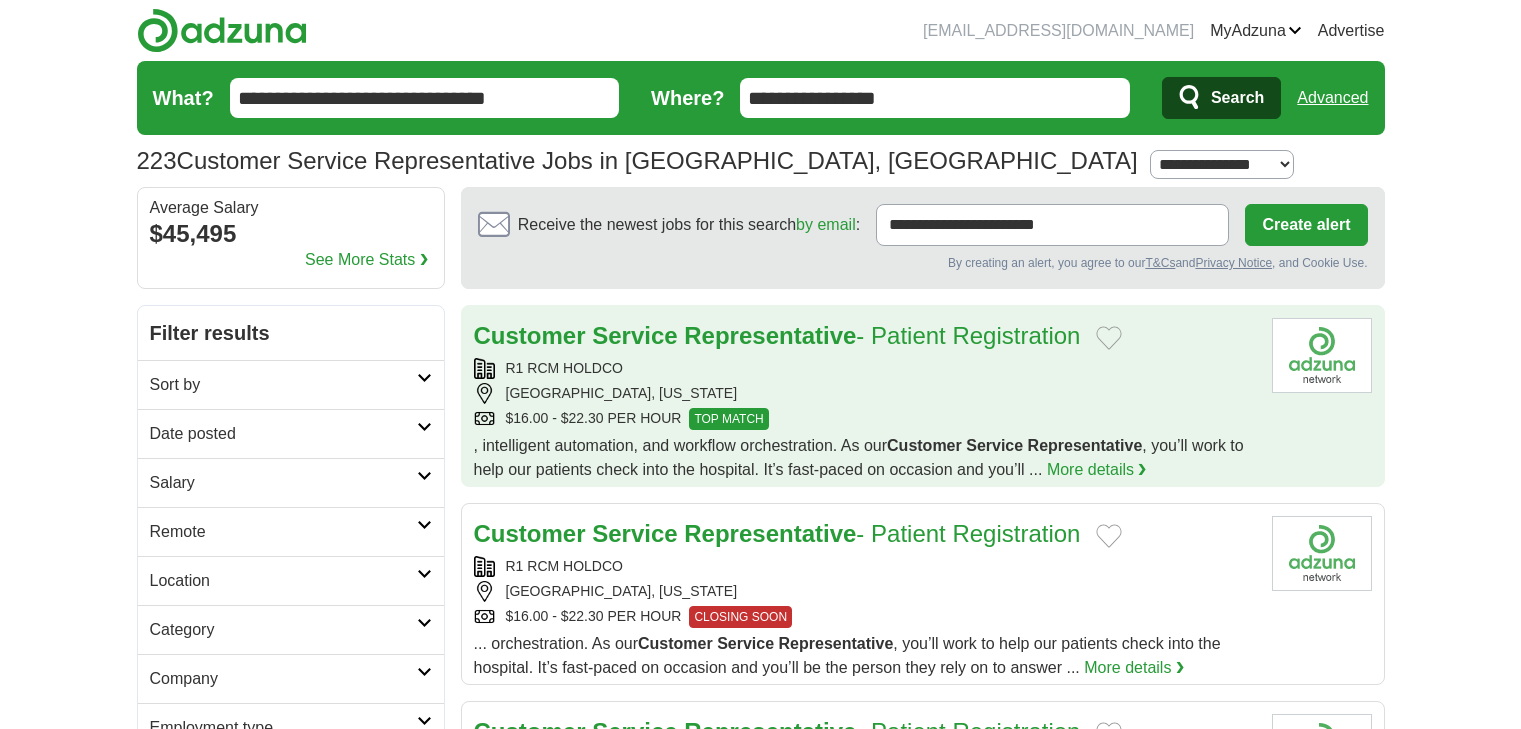 scroll, scrollTop: 0, scrollLeft: 0, axis: both 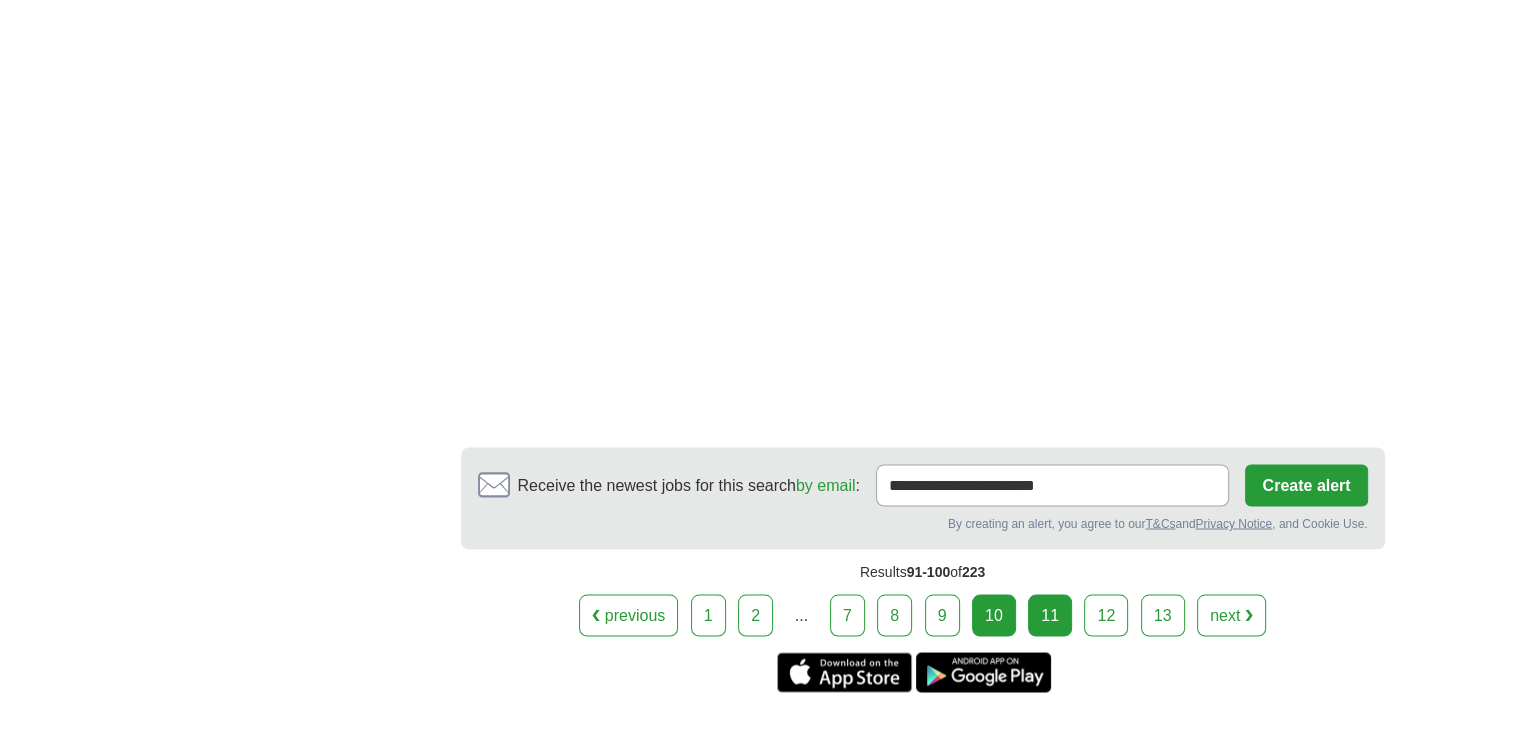 click on "11" at bounding box center (1050, 615) 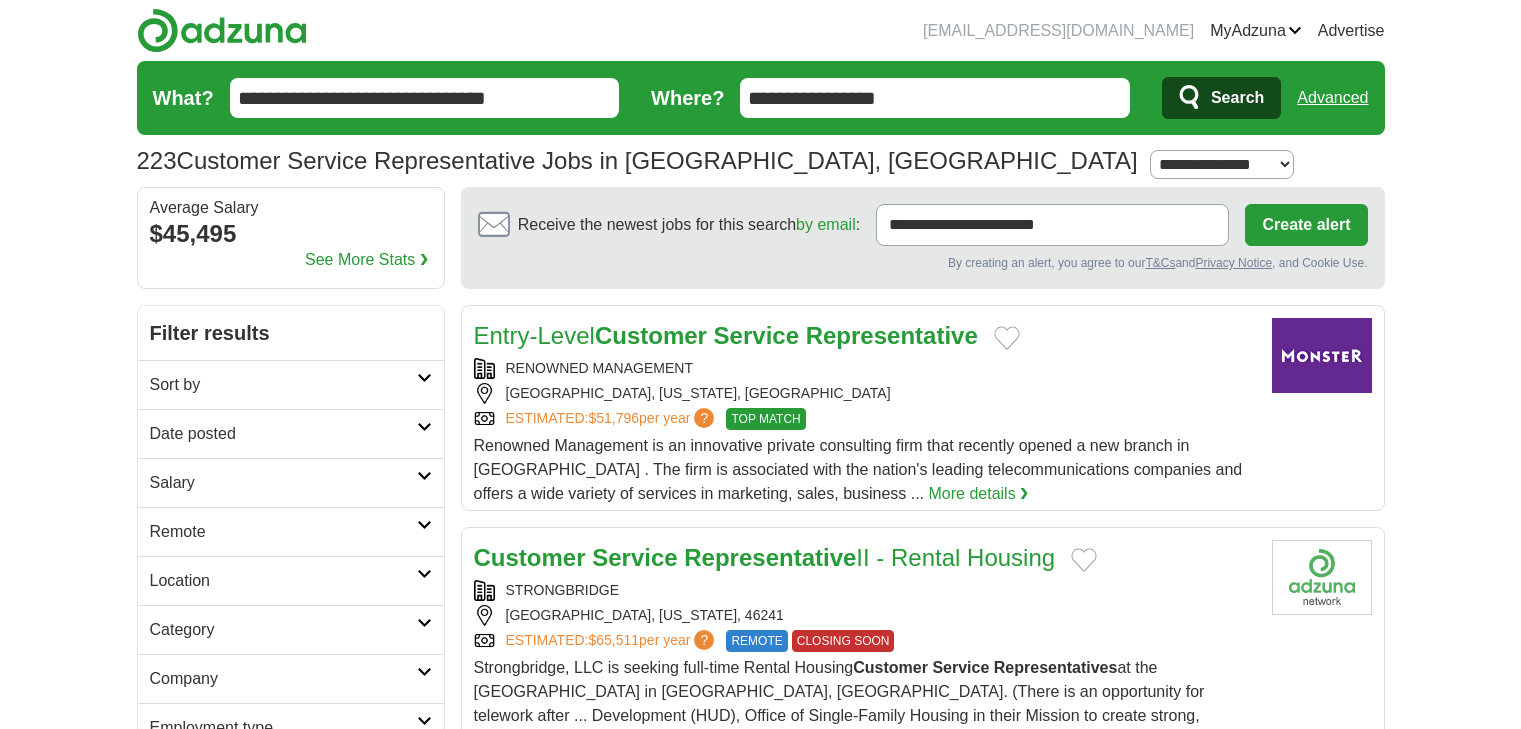 scroll, scrollTop: 0, scrollLeft: 0, axis: both 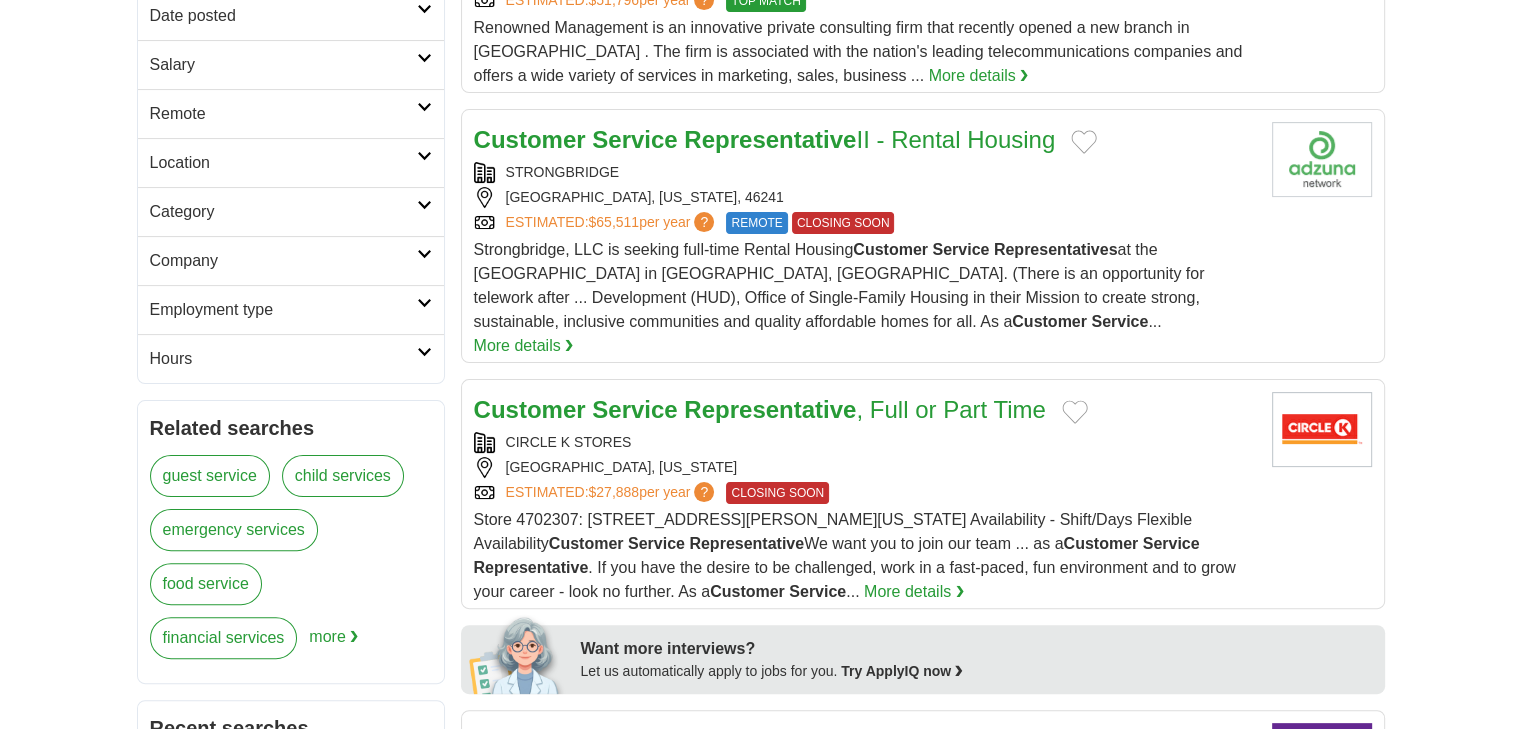 click on "Bilingual  Customer   Service   Representative  - Full Time
PINAKLE
INDIANAPOLIS, INDIANA, UNITED STATES
ESTIMATED:
$46,047
per year
?
We are seeking a  Customer   Service" at bounding box center [923, 800] 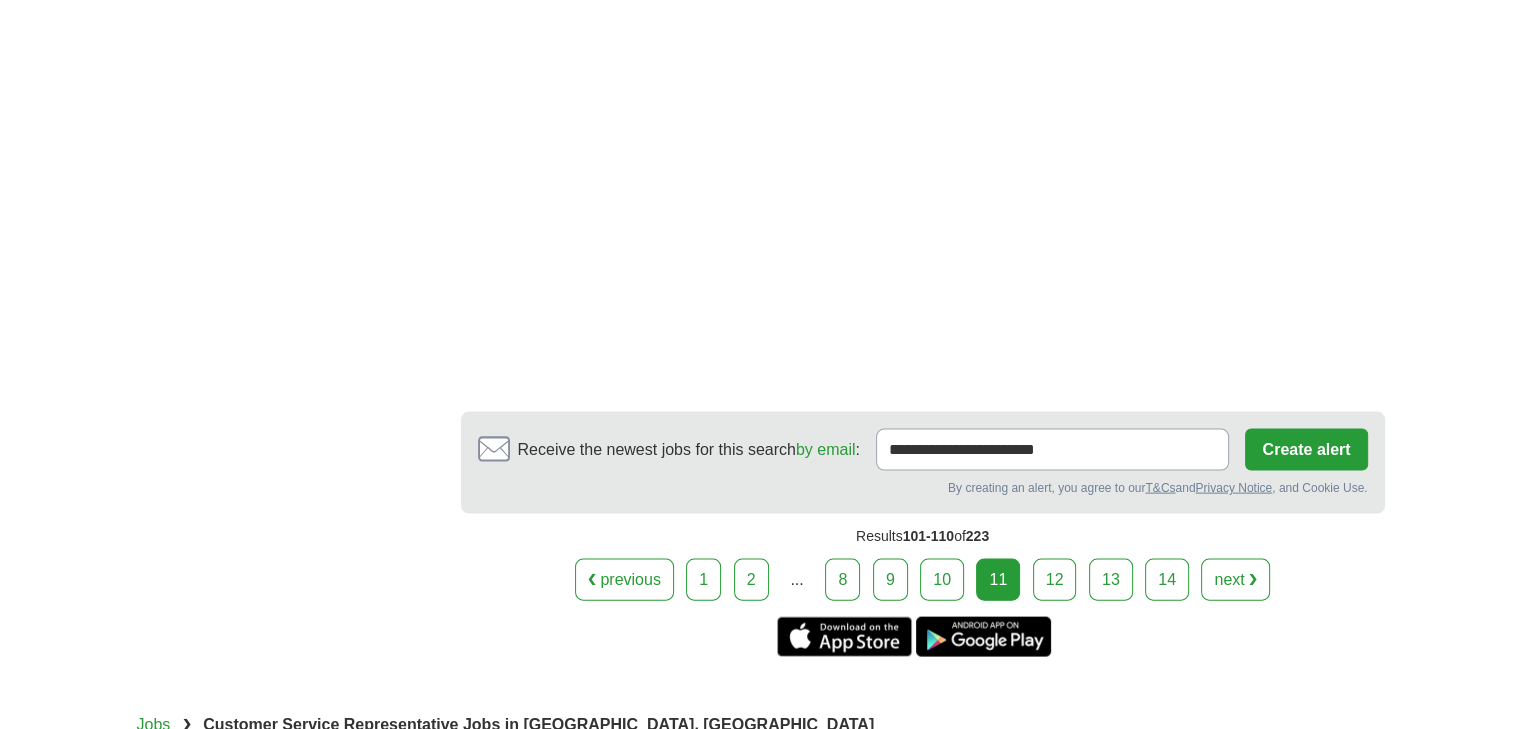 scroll, scrollTop: 4158, scrollLeft: 0, axis: vertical 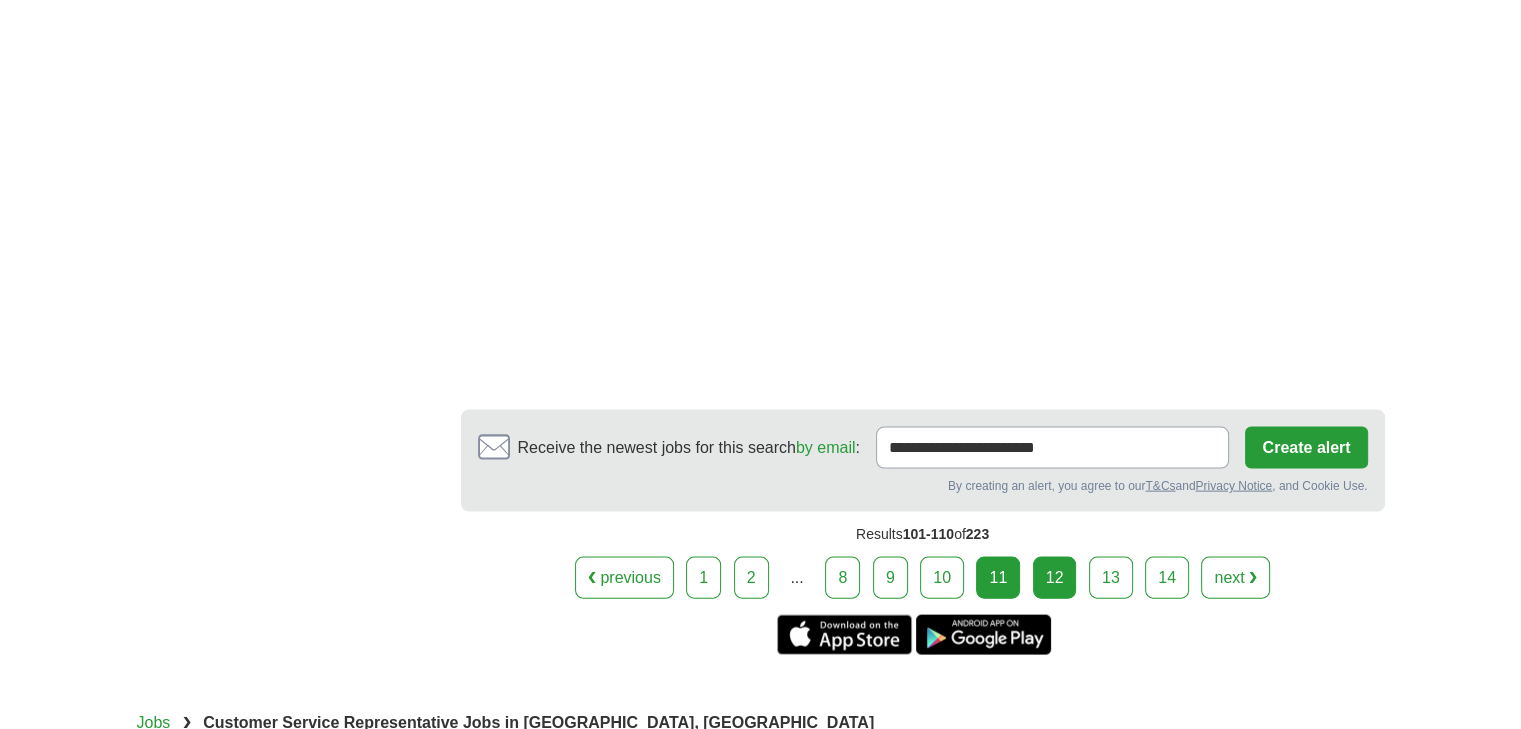 click on "12" at bounding box center [1055, 578] 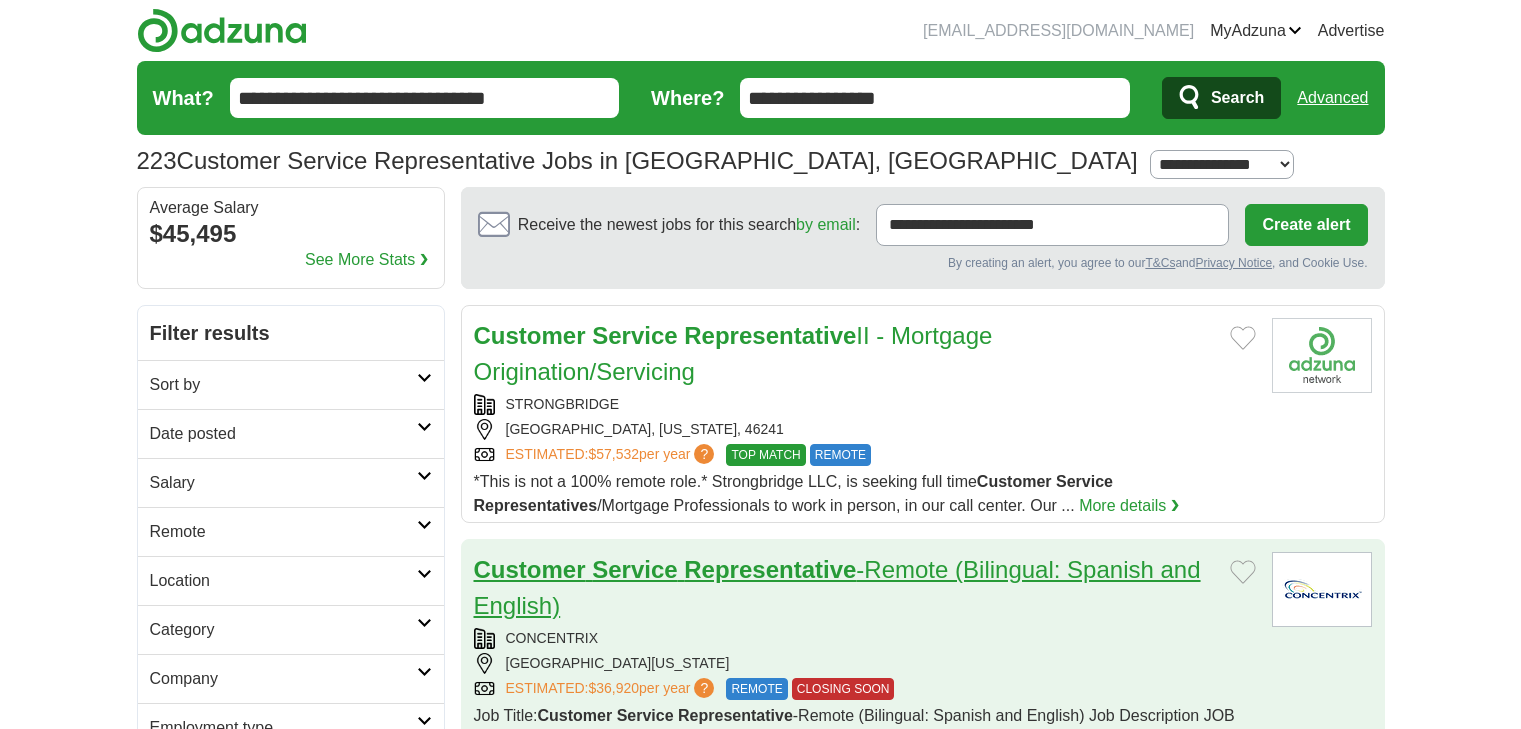 scroll, scrollTop: 0, scrollLeft: 0, axis: both 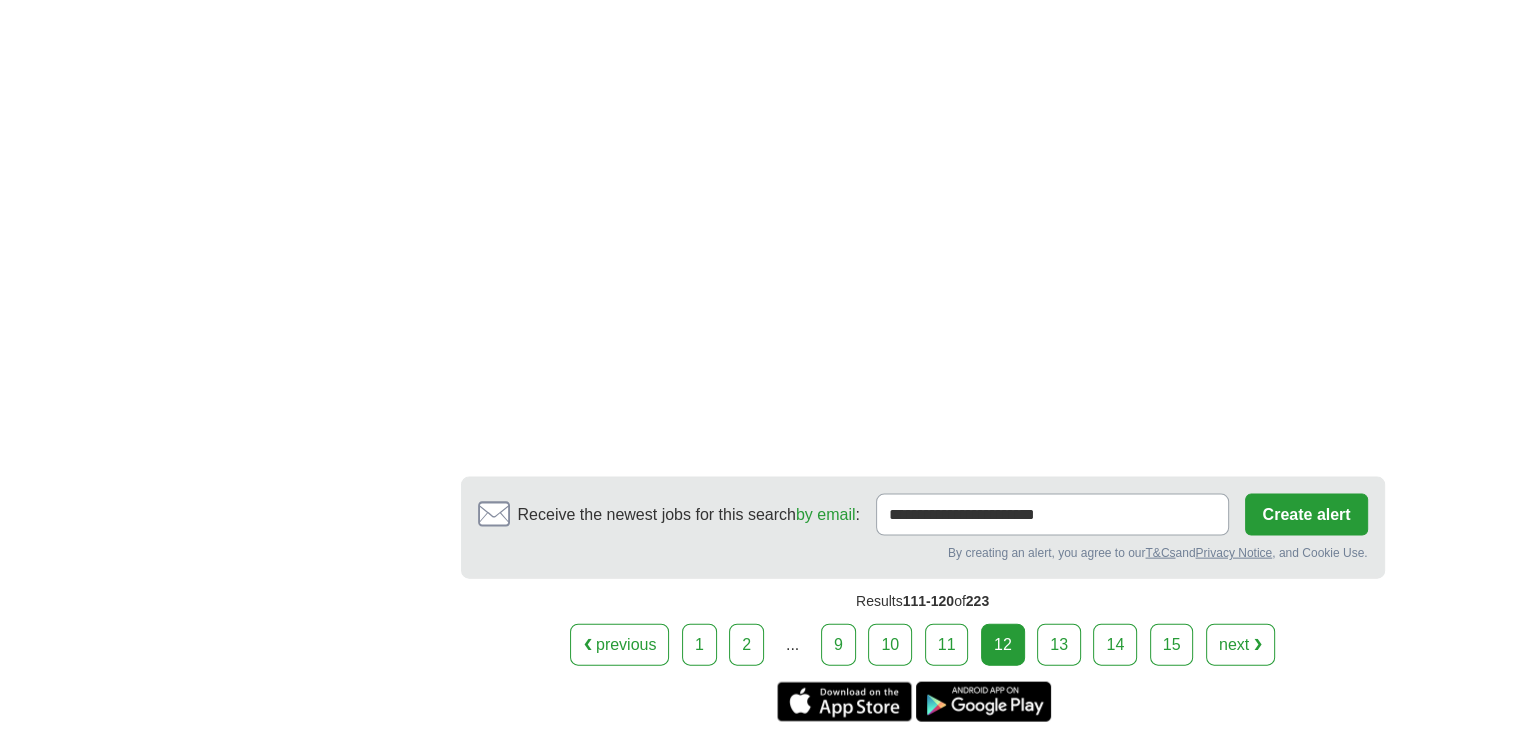 drag, startPoint x: 1032, startPoint y: 657, endPoint x: 1020, endPoint y: 675, distance: 21.633308 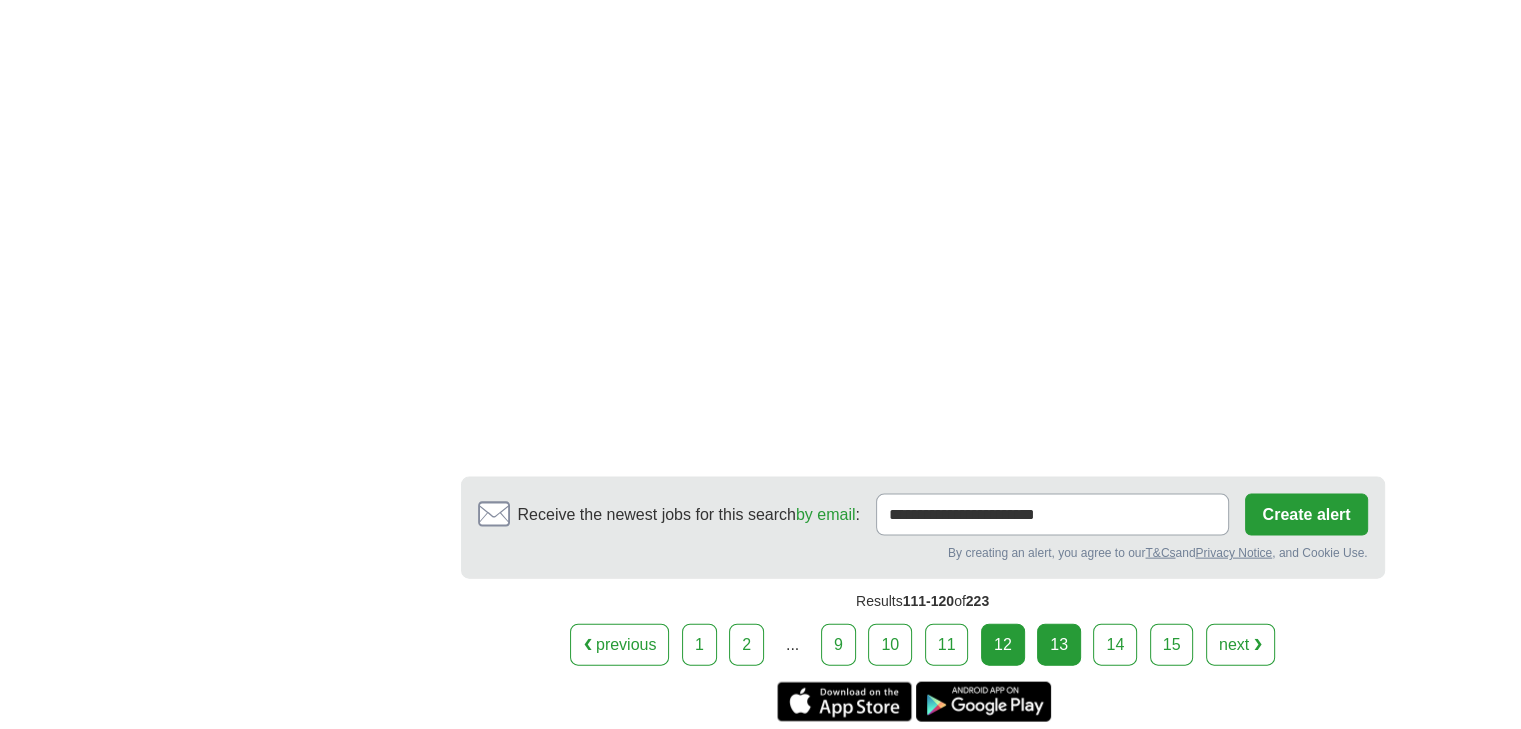 click on "13" at bounding box center [1059, 645] 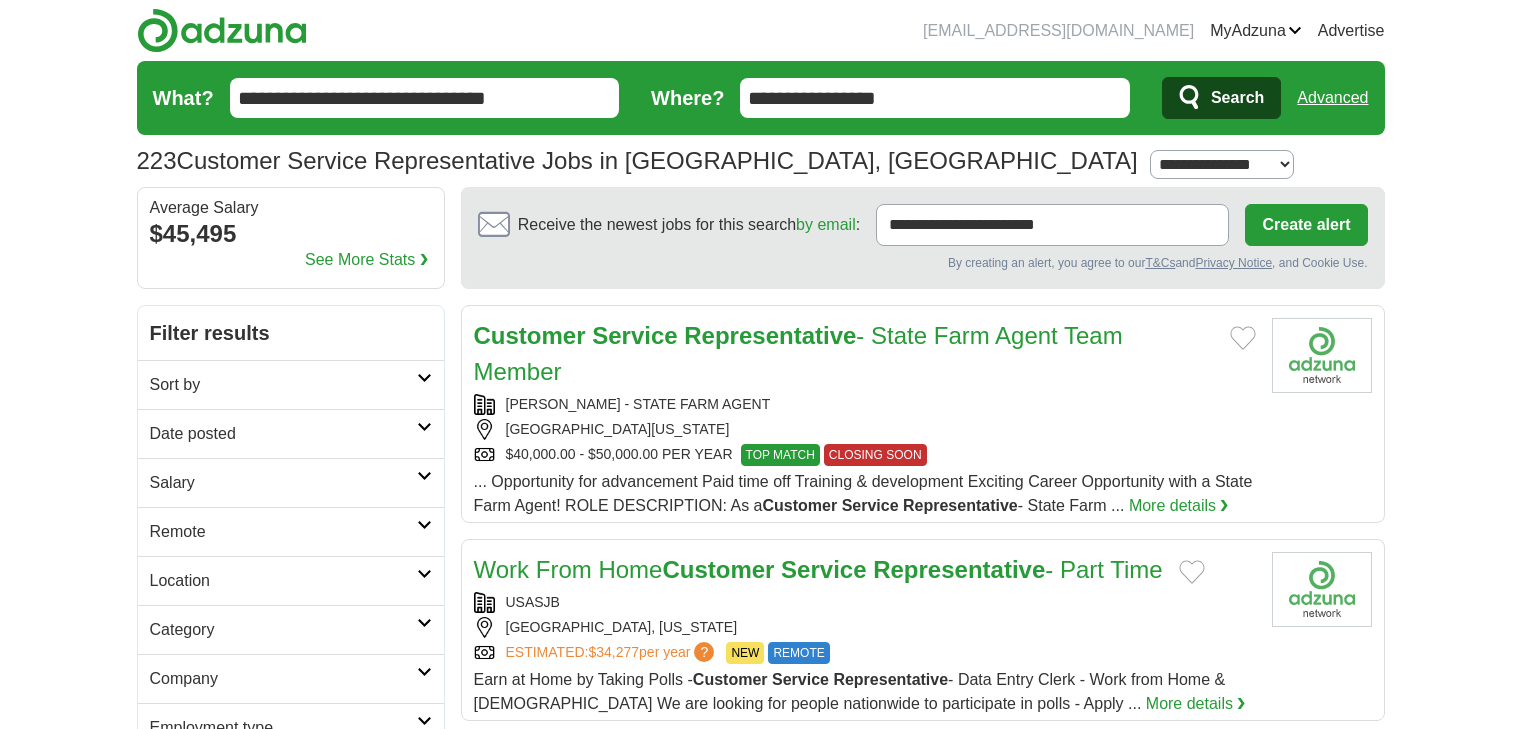 scroll, scrollTop: 0, scrollLeft: 0, axis: both 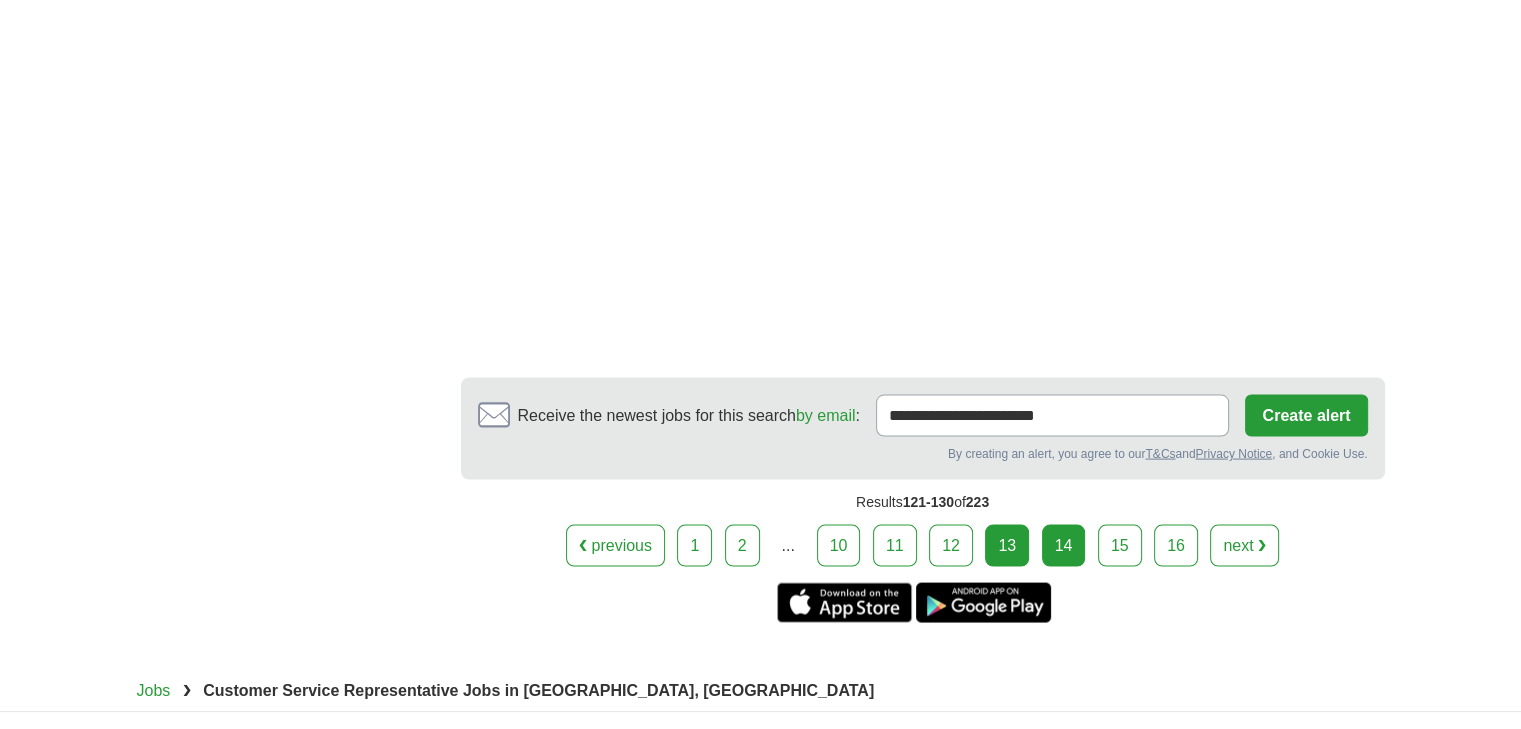 click on "14" at bounding box center [1064, 546] 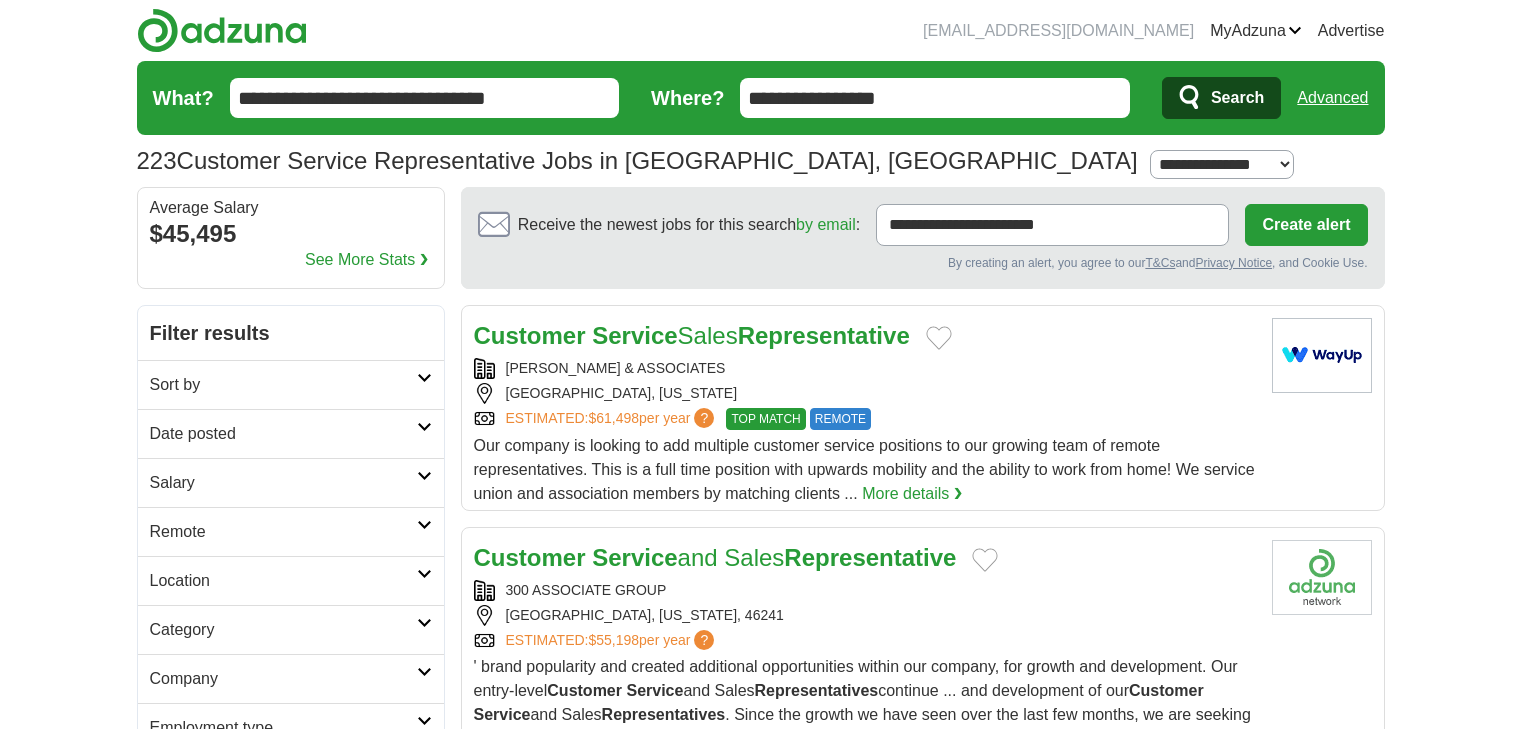 scroll, scrollTop: 0, scrollLeft: 0, axis: both 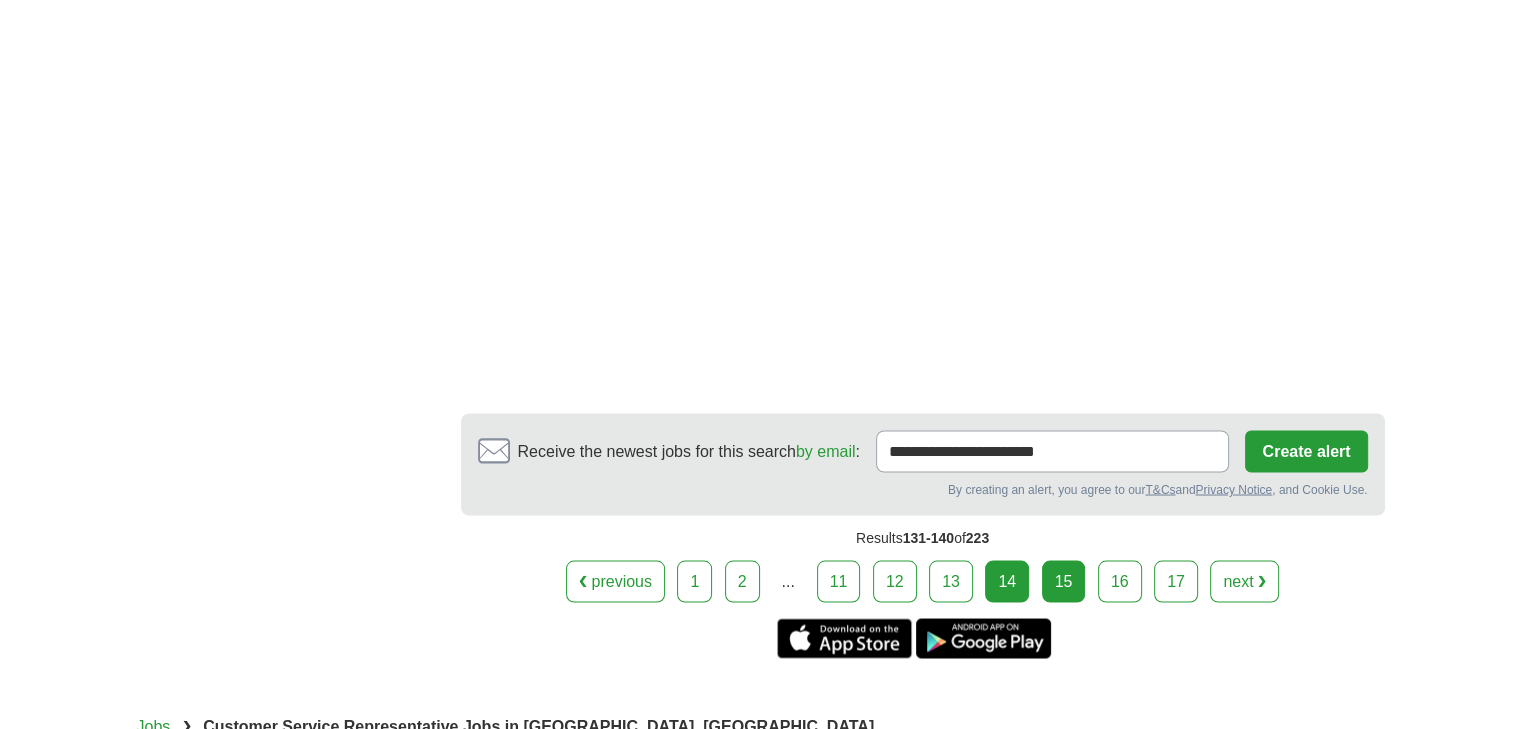 click on "15" at bounding box center (1064, 581) 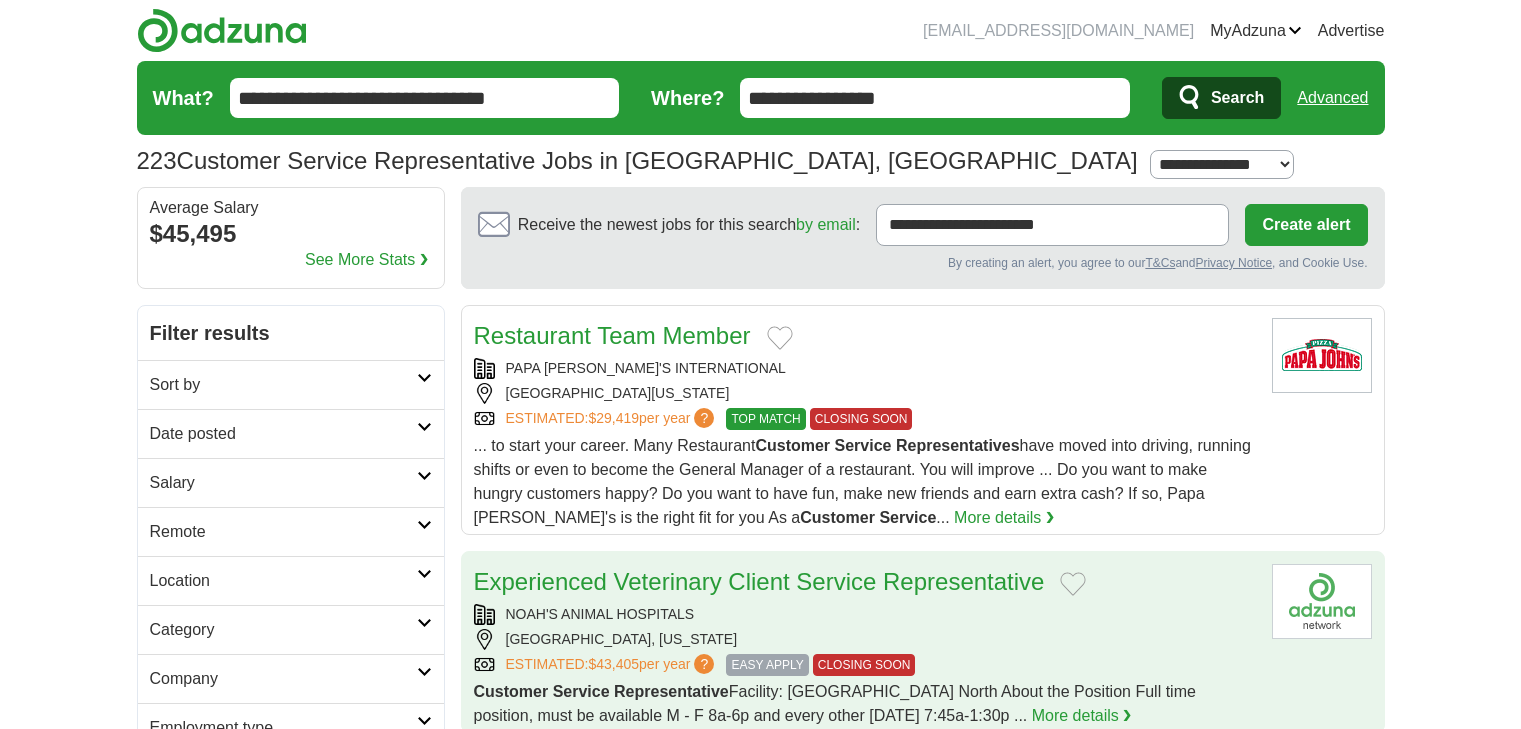 scroll, scrollTop: 0, scrollLeft: 0, axis: both 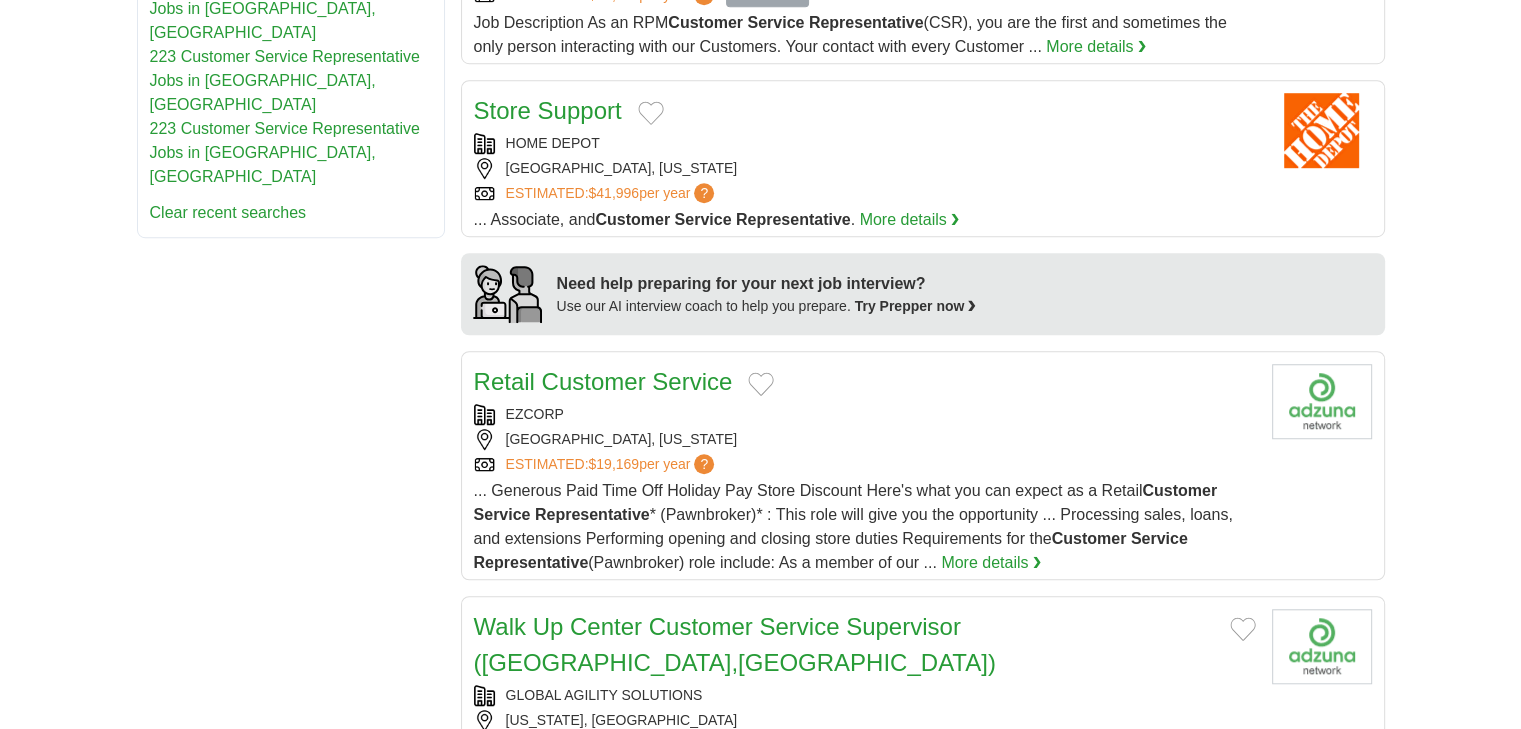click on "Restaurant Team Member
PAPA [PERSON_NAME]'S INTERNATIONAL
[GEOGRAPHIC_DATA], [US_STATE], 46202
ESTIMATED:
$29,419
per year
?
TOP MATCH CLOSING SOON
TOP MATCH CLOSING SOON
Customer   Service   Representatives" at bounding box center (923, 876) 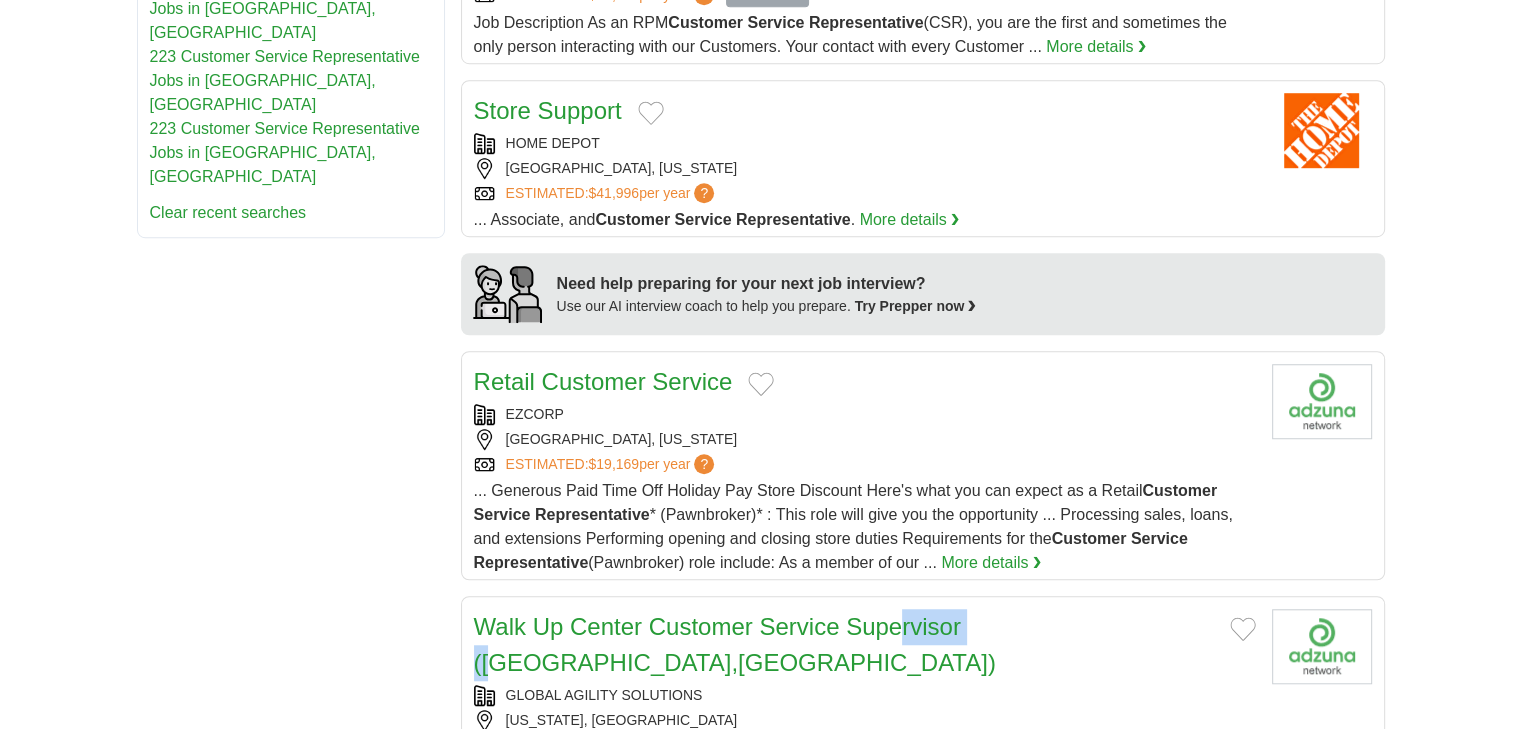 click on "Restaurant Team Member
PAPA [PERSON_NAME]'S INTERNATIONAL
[GEOGRAPHIC_DATA], [US_STATE], 46202
ESTIMATED:
$29,419
per year
?
TOP MATCH CLOSING SOON
TOP MATCH CLOSING SOON
Customer   Service   Representatives" at bounding box center (923, 876) 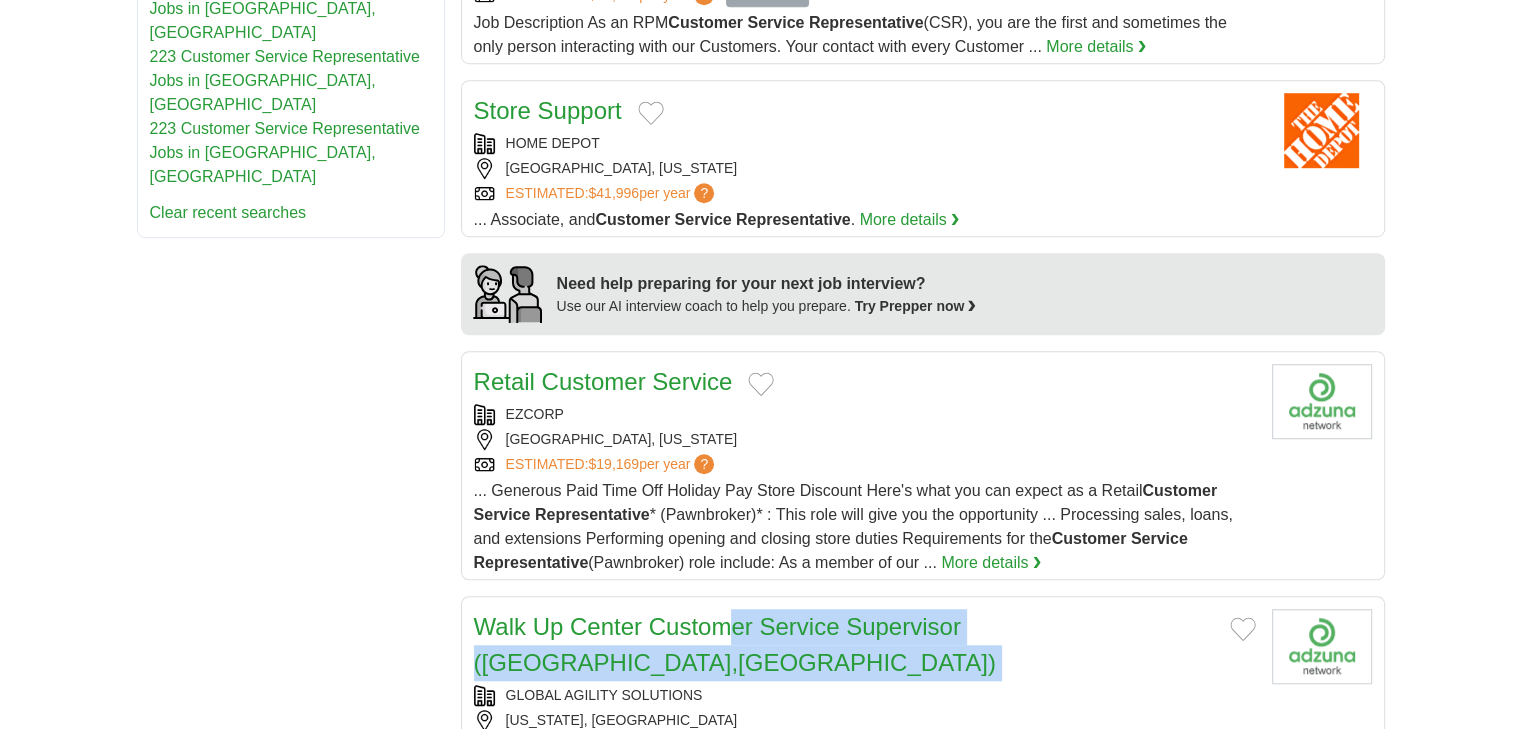 click on "Restaurant Team Member
PAPA [PERSON_NAME]'S INTERNATIONAL
[GEOGRAPHIC_DATA], [US_STATE], 46202
ESTIMATED:
$29,419
per year
?
TOP MATCH CLOSING SOON
TOP MATCH CLOSING SOON
Customer   Service   Representatives" at bounding box center [923, 876] 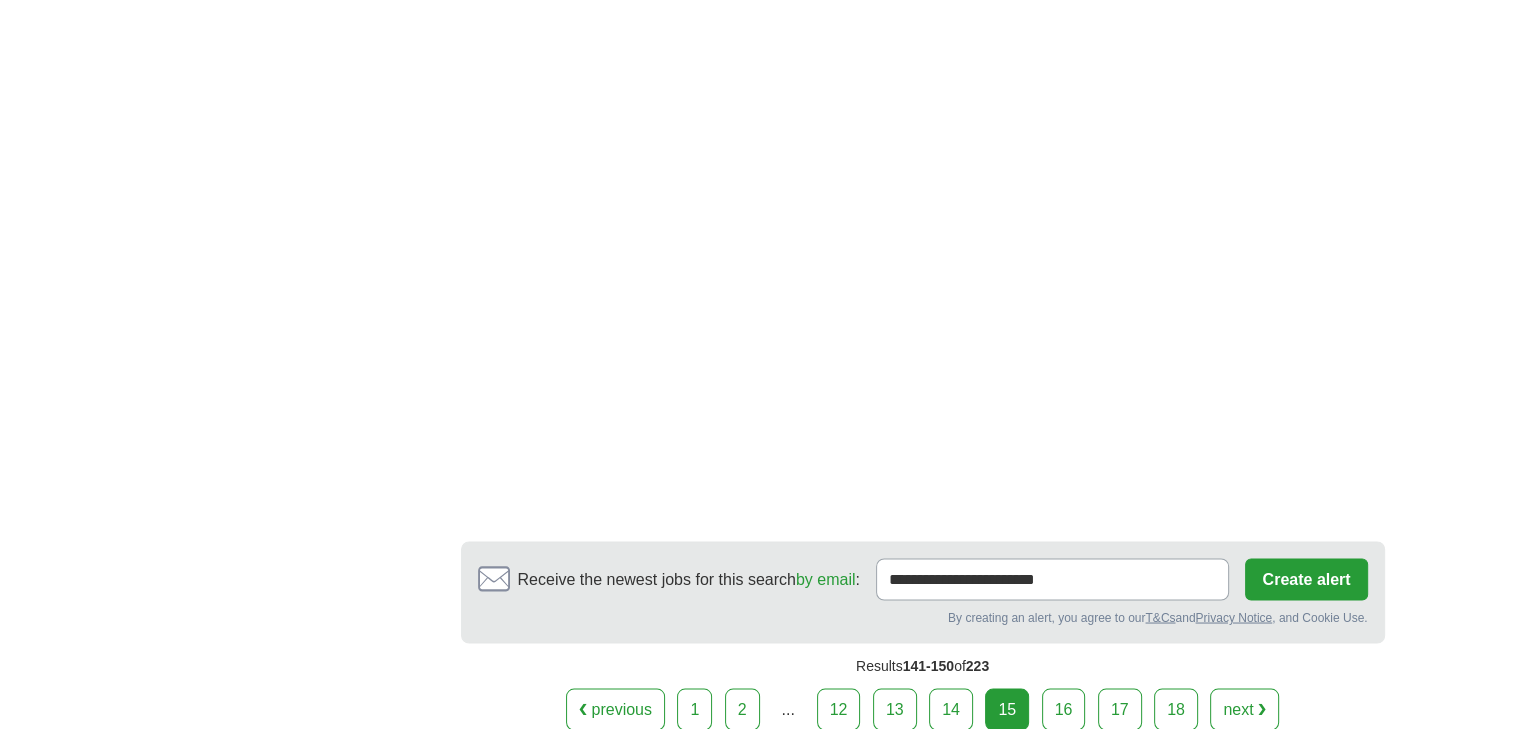 scroll, scrollTop: 3428, scrollLeft: 0, axis: vertical 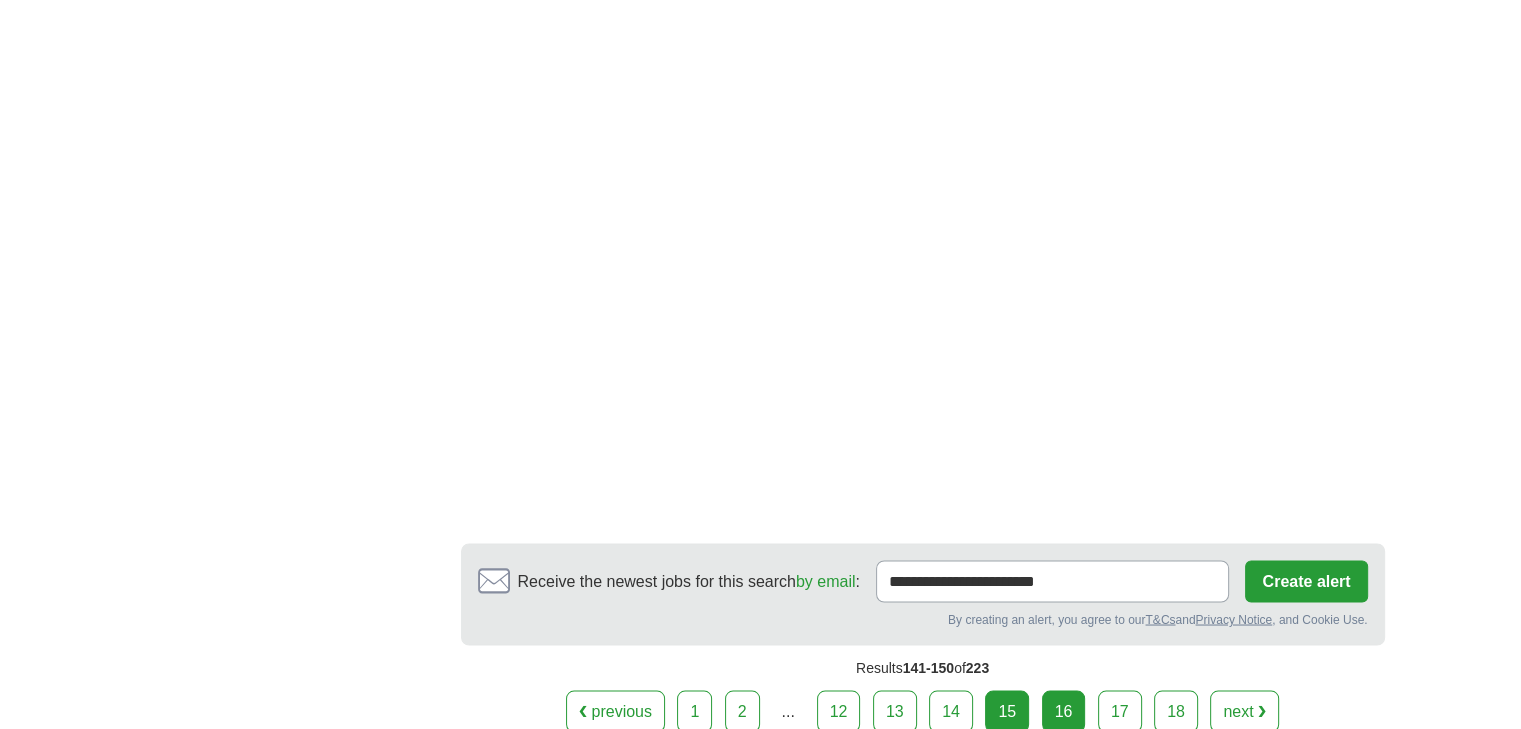 click on "16" at bounding box center [1064, 711] 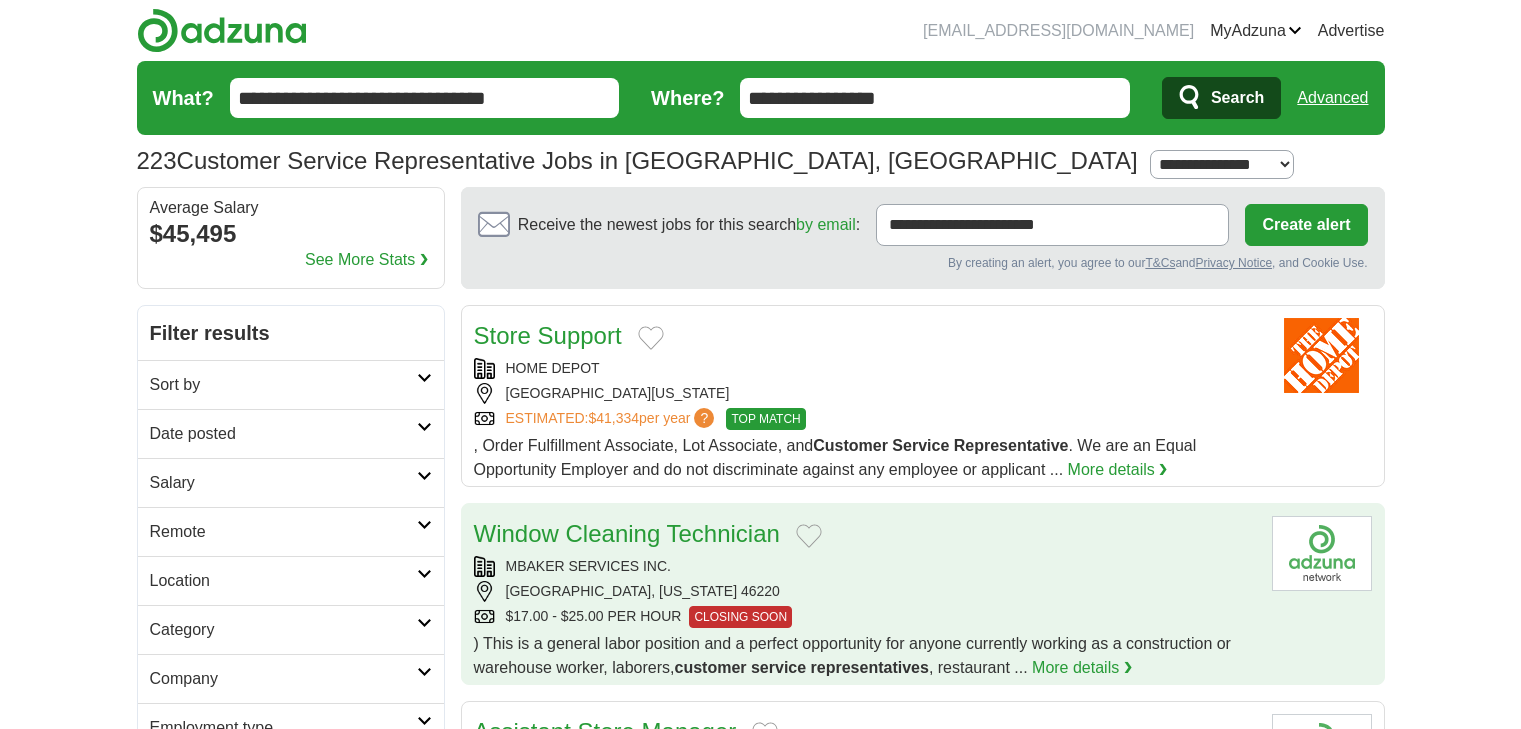 scroll, scrollTop: 0, scrollLeft: 0, axis: both 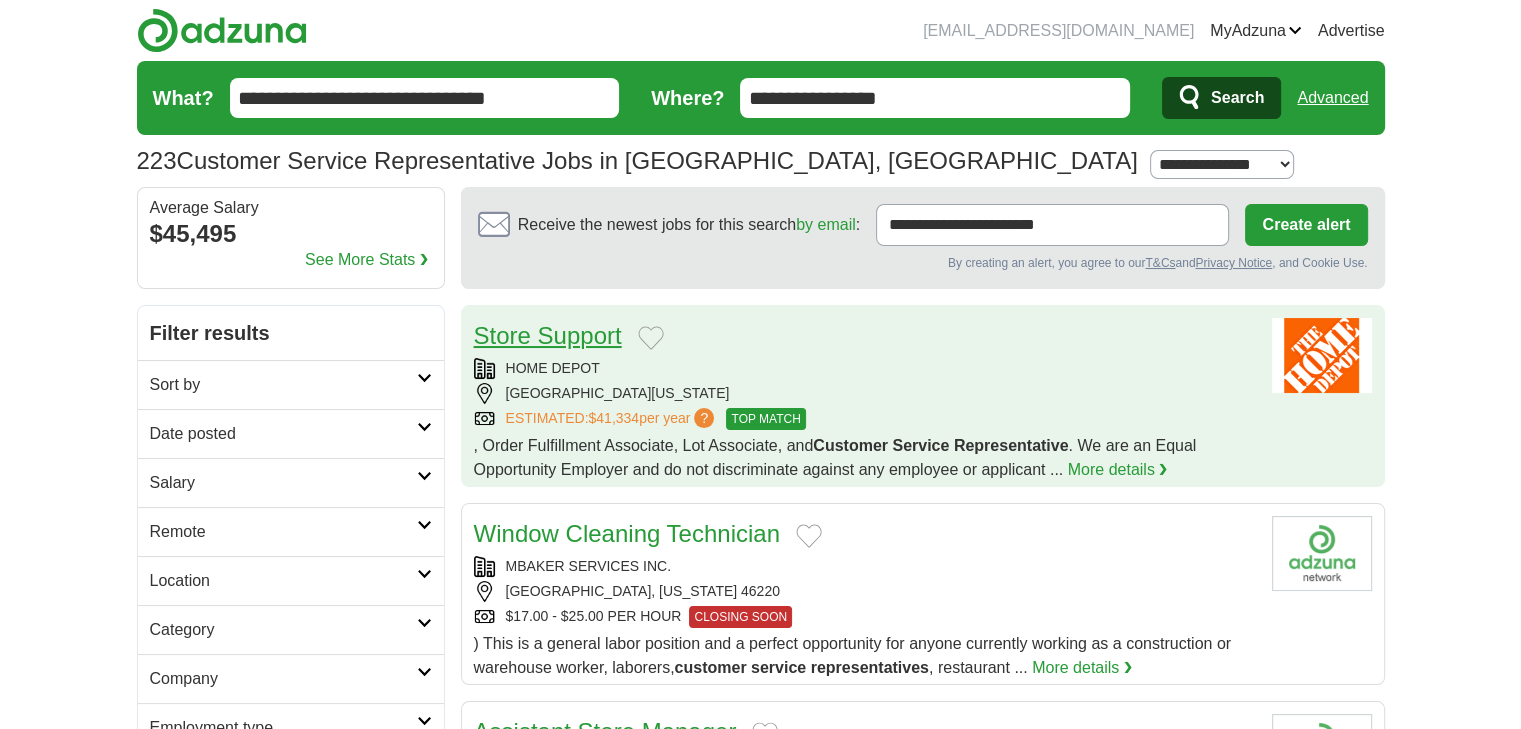 click on "Store Support" at bounding box center (548, 335) 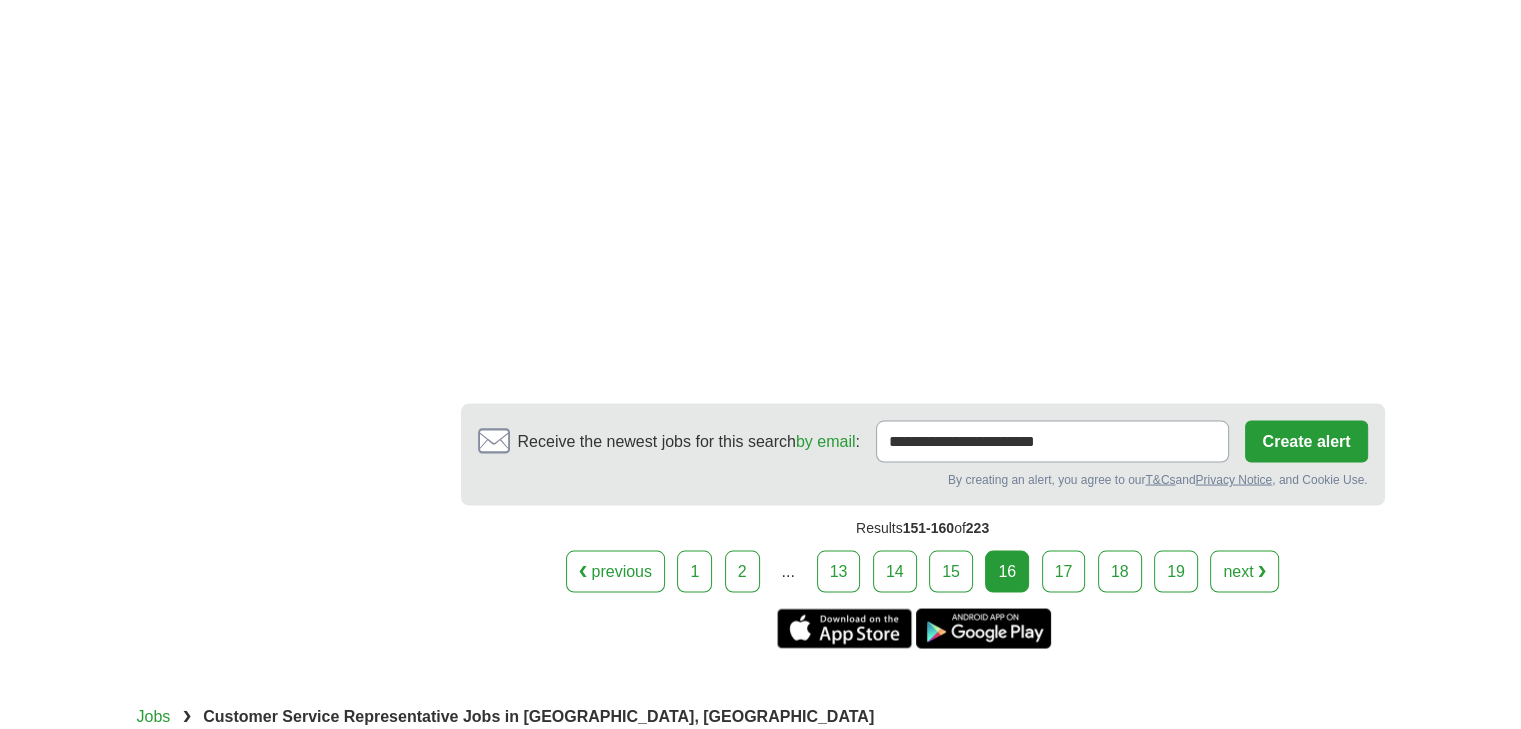 scroll, scrollTop: 3671, scrollLeft: 0, axis: vertical 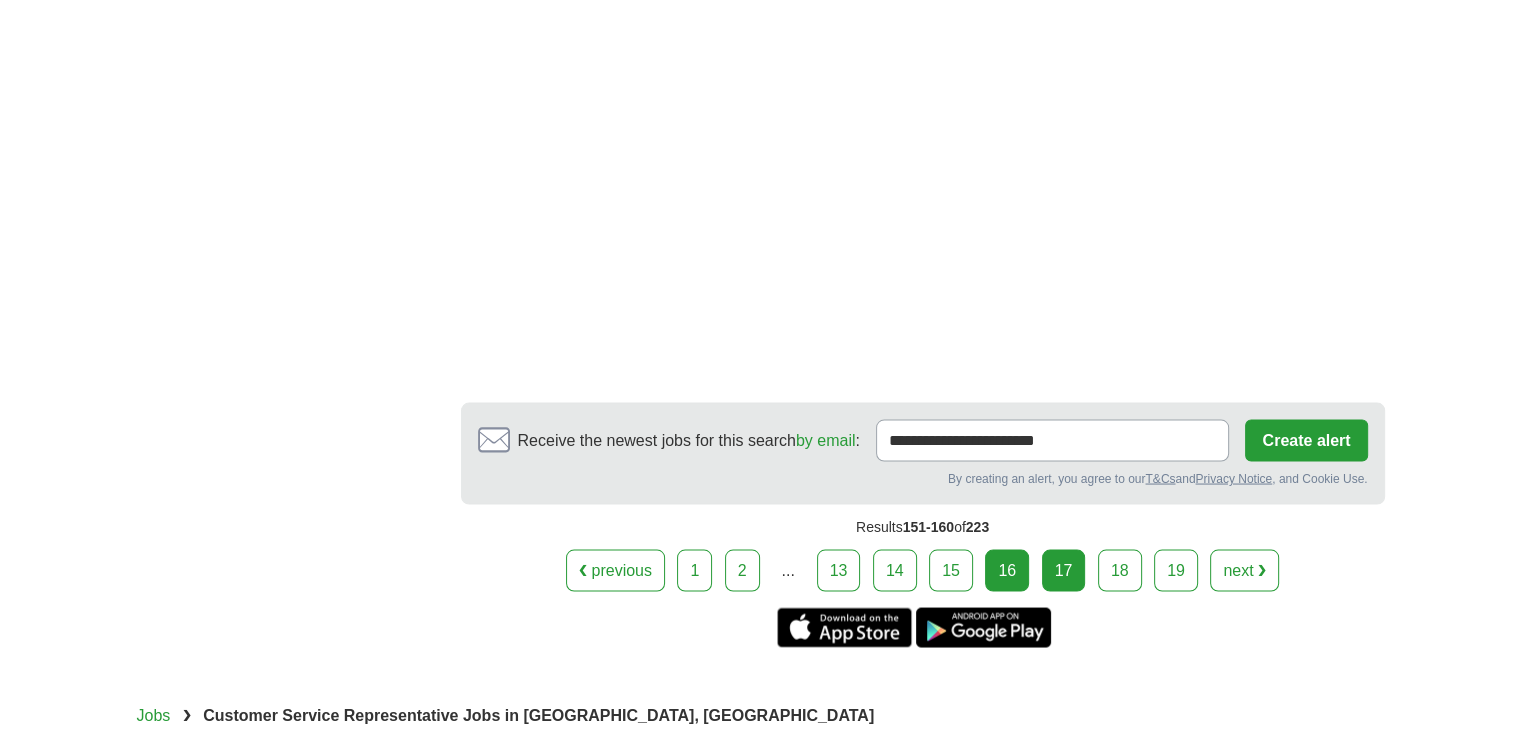 click on "17" at bounding box center (1064, 570) 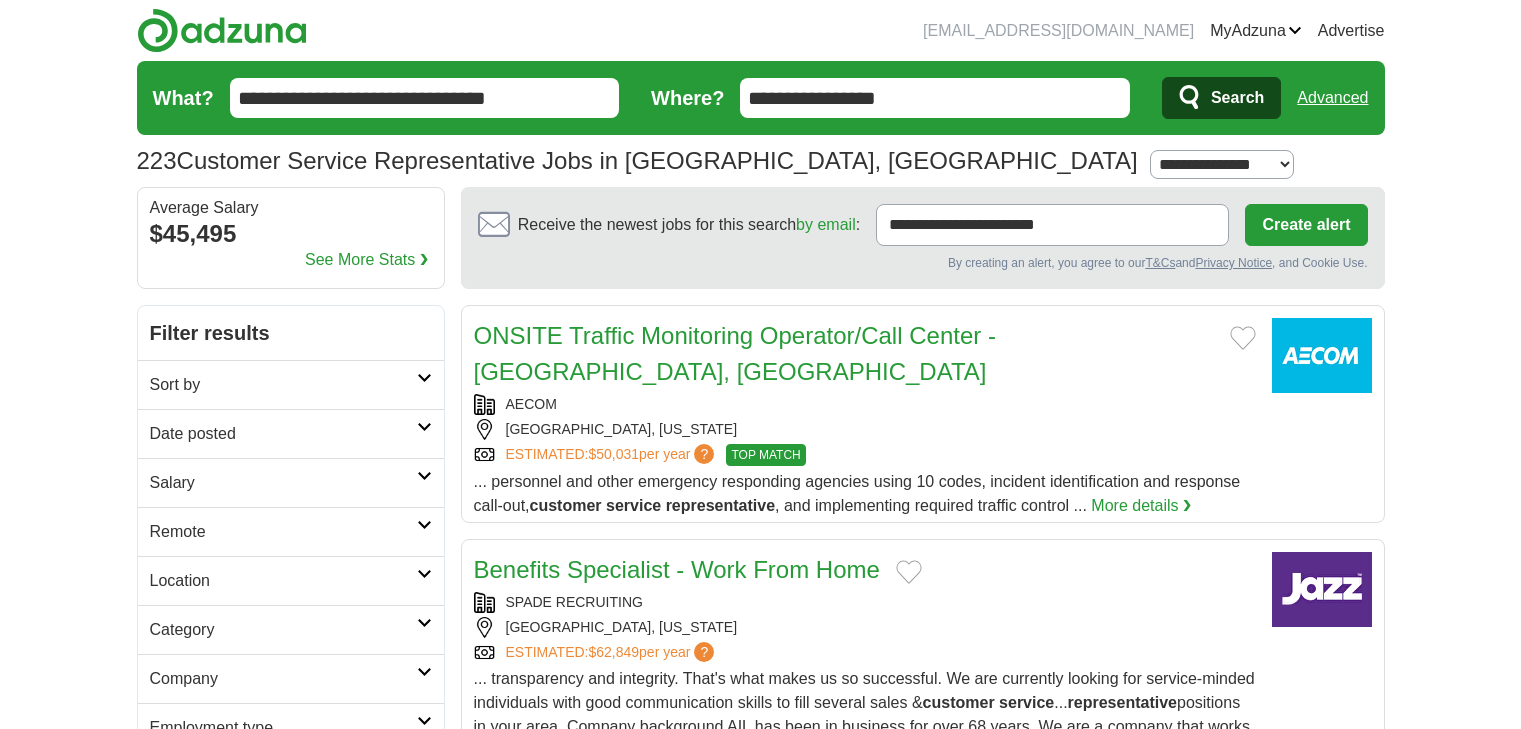 scroll, scrollTop: 0, scrollLeft: 0, axis: both 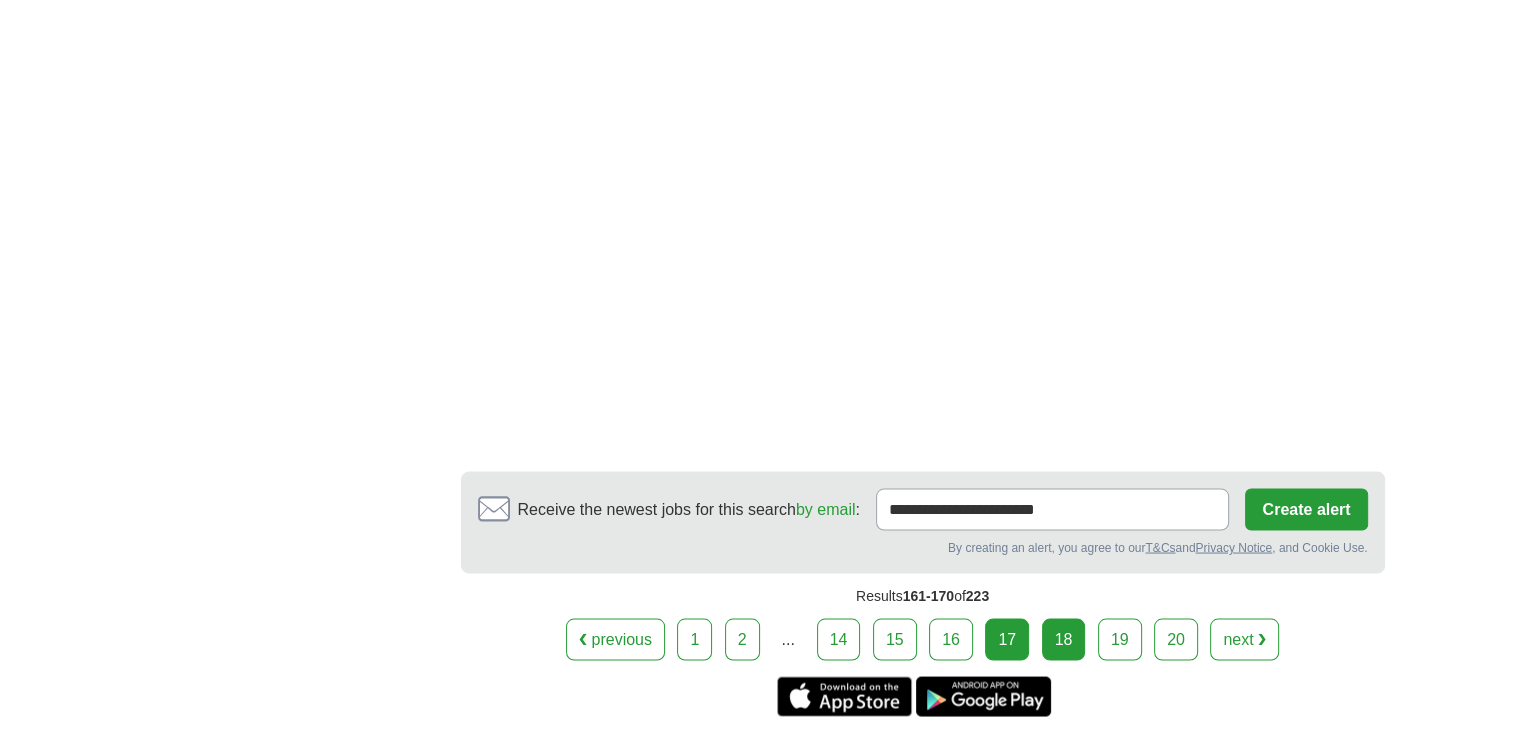 click on "18" at bounding box center (1064, 639) 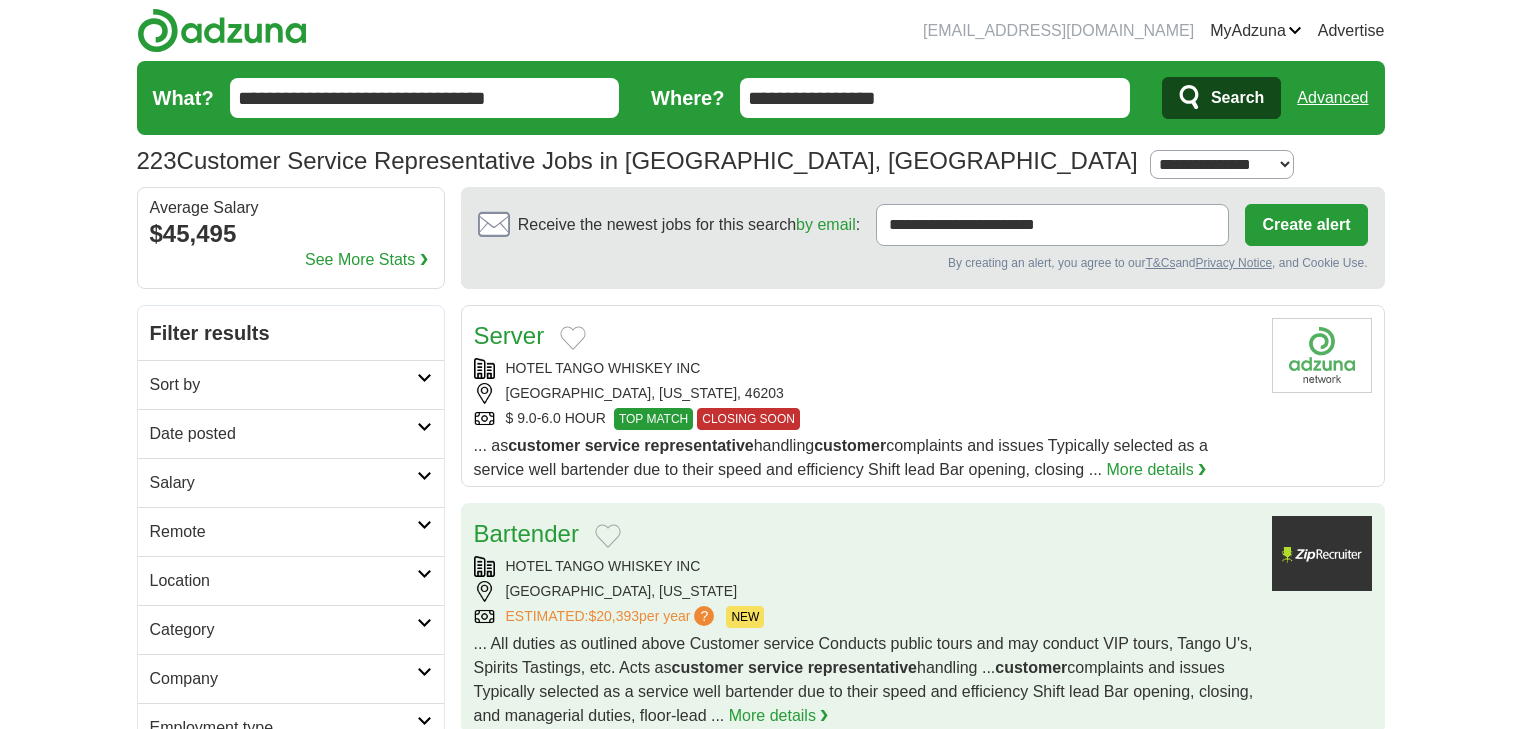 scroll, scrollTop: 0, scrollLeft: 0, axis: both 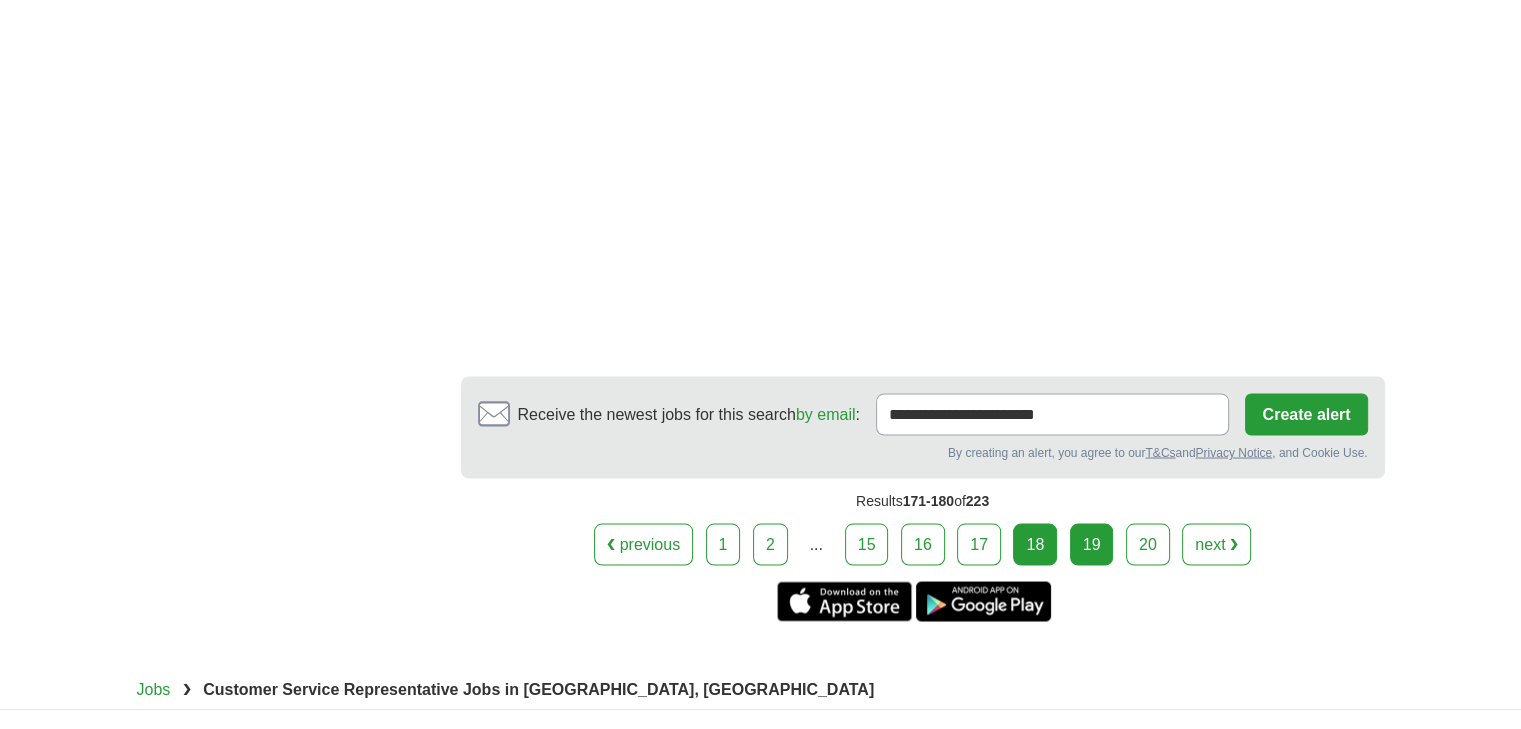 click on "19" at bounding box center [1092, 544] 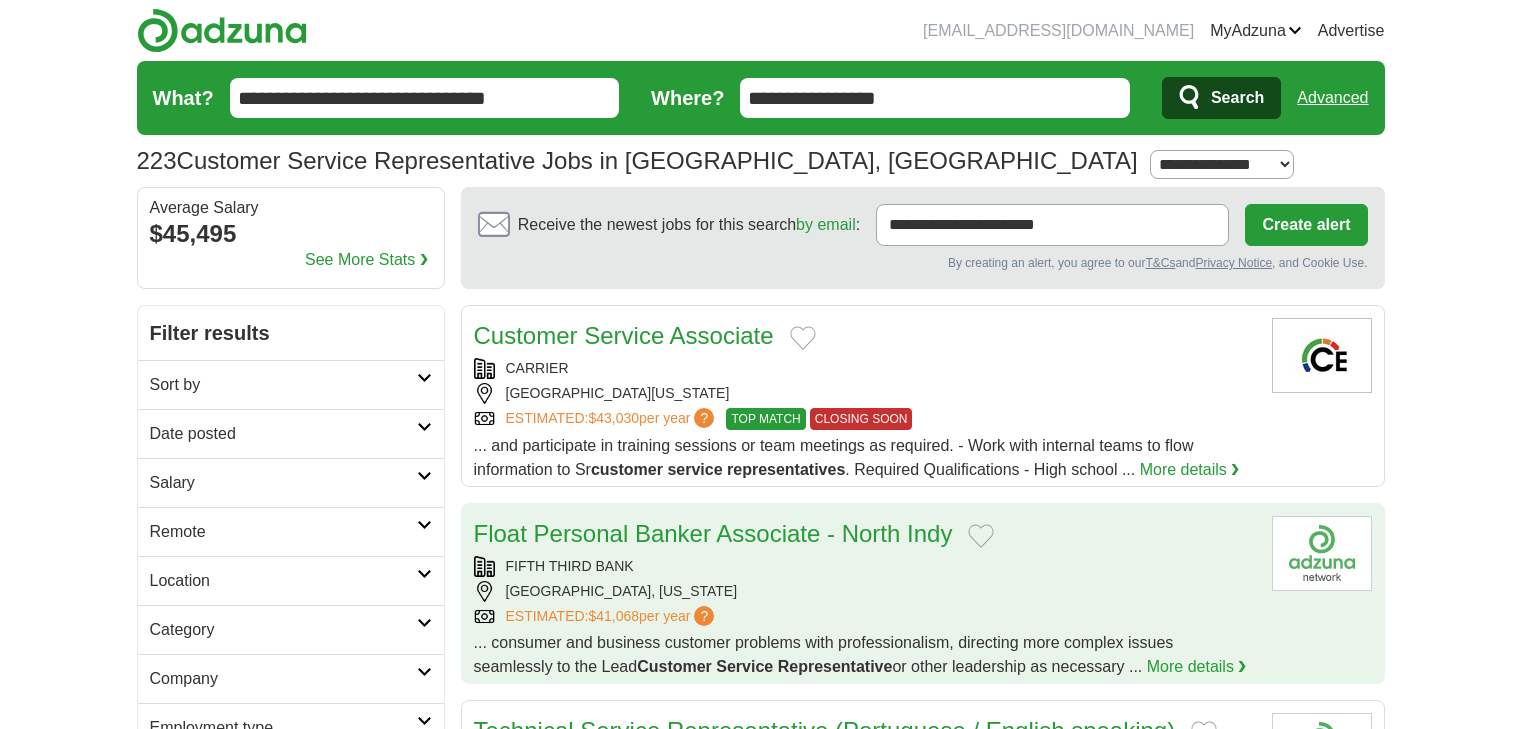 scroll, scrollTop: 0, scrollLeft: 0, axis: both 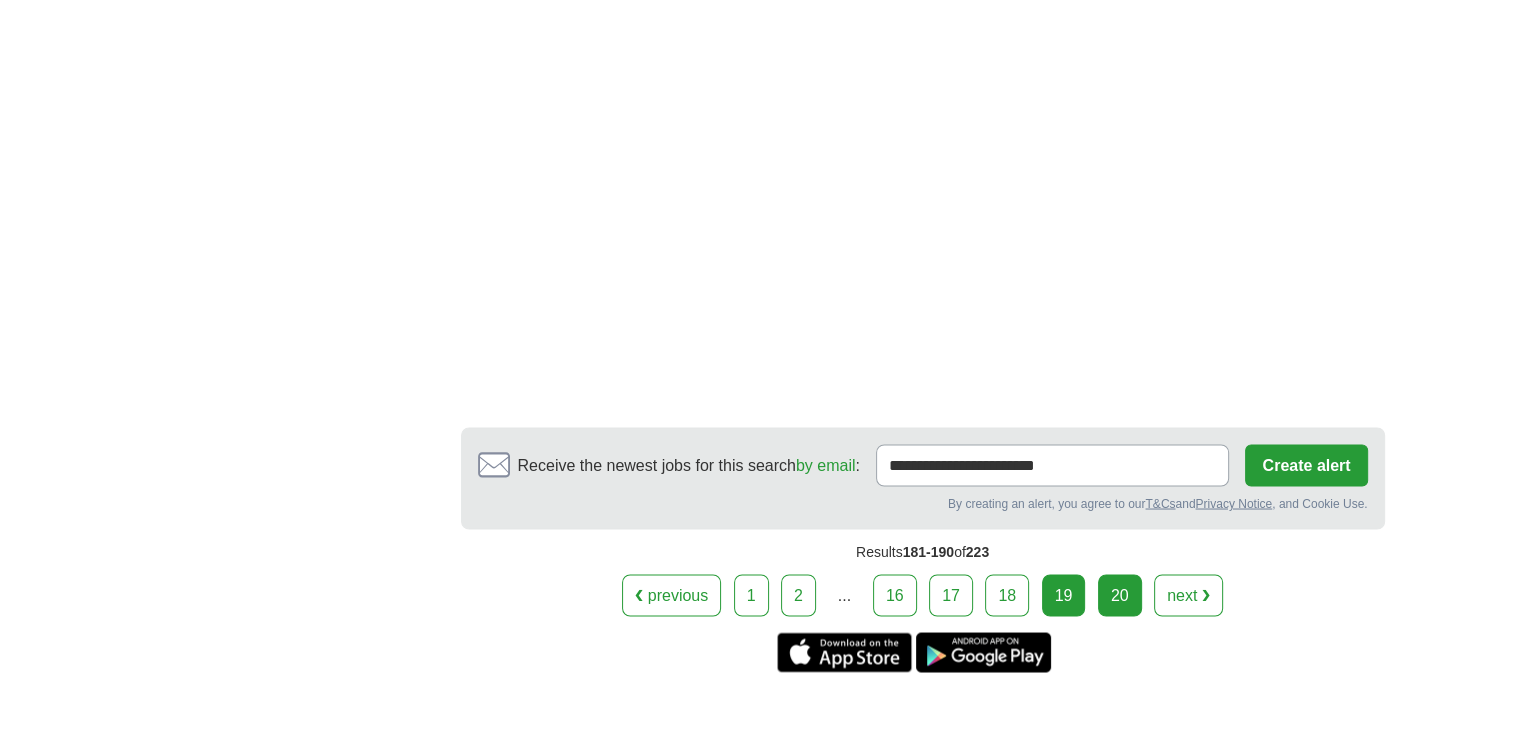 click on "20" at bounding box center (1120, 595) 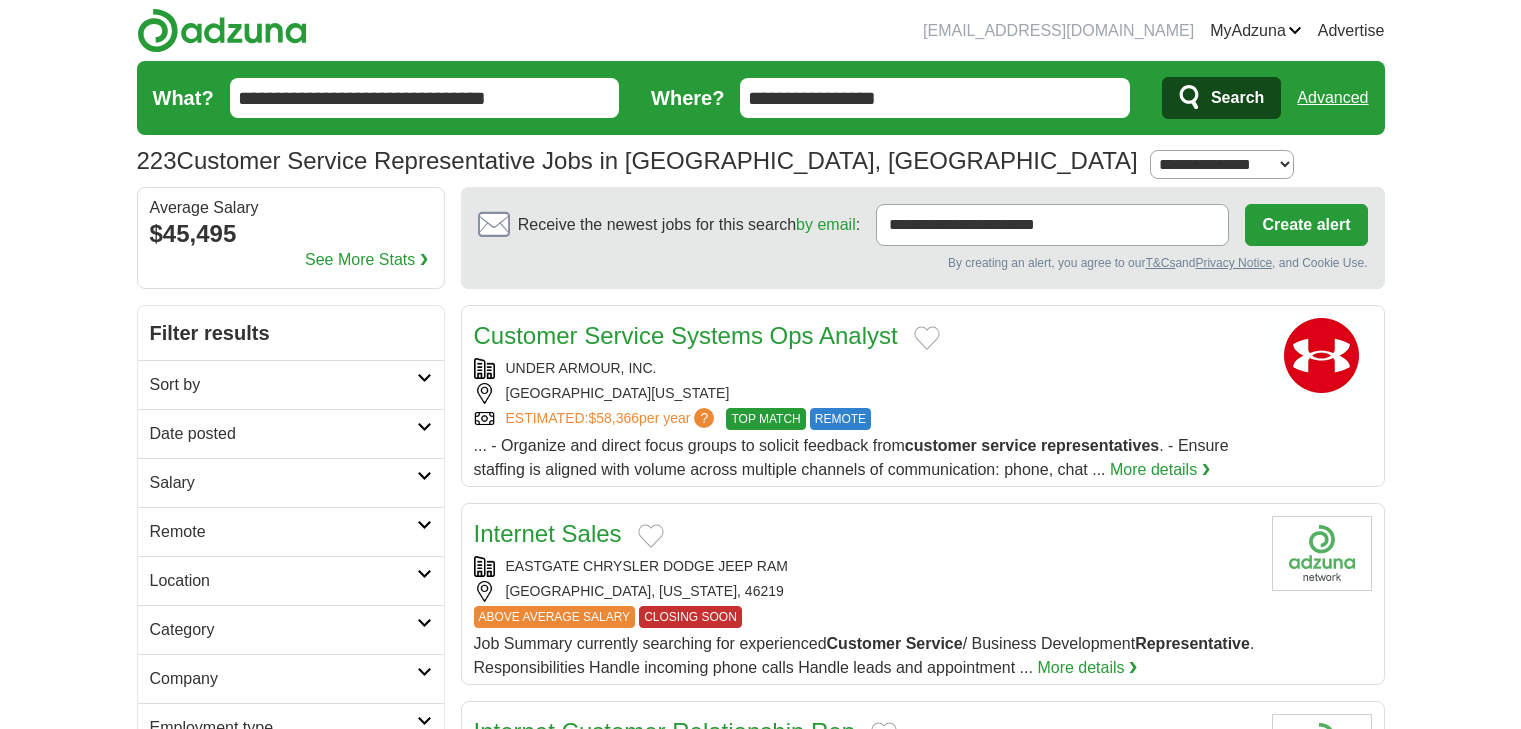 scroll, scrollTop: 0, scrollLeft: 0, axis: both 